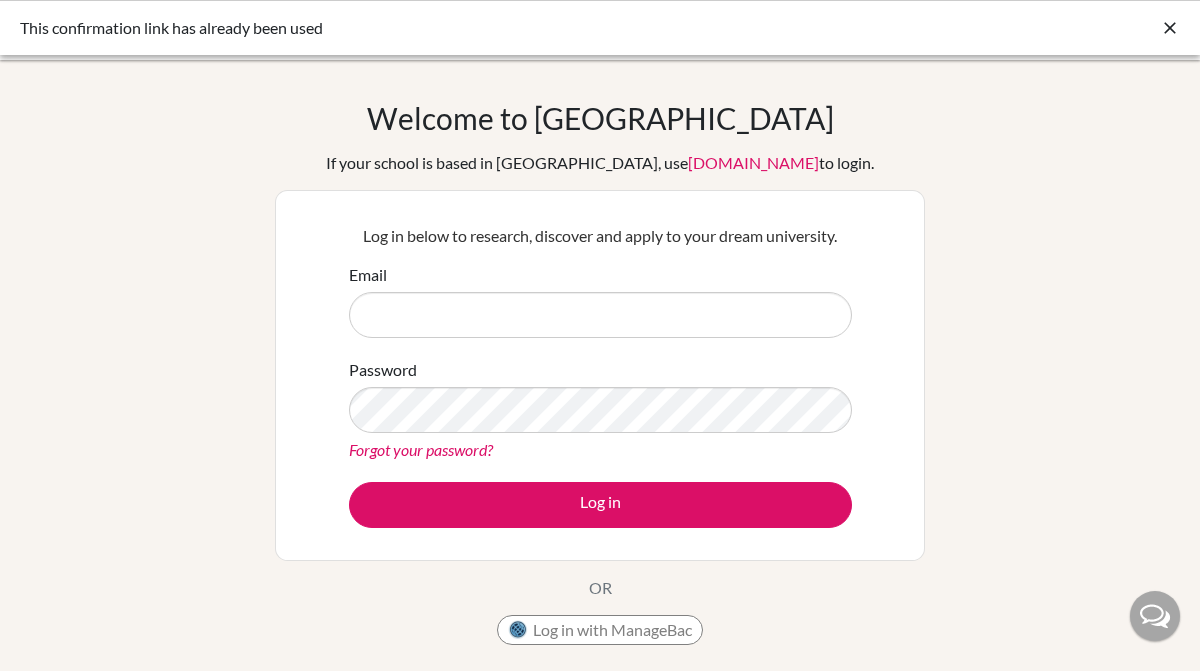scroll, scrollTop: 0, scrollLeft: 0, axis: both 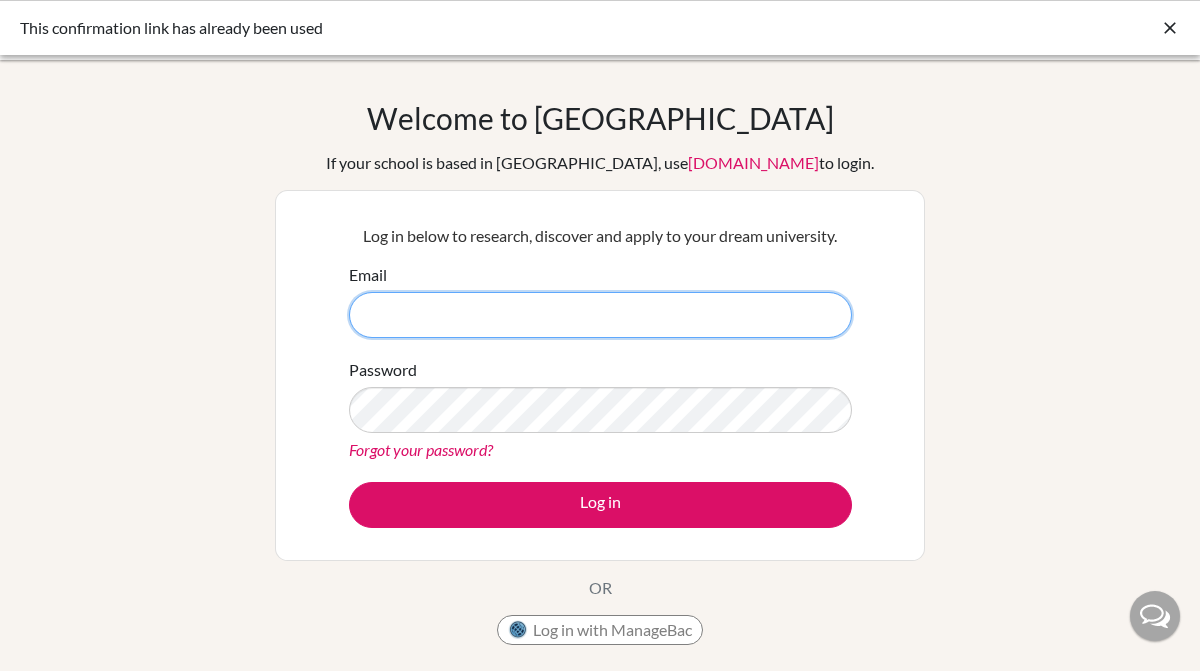 type on "[PERSON_NAME][EMAIL_ADDRESS][PERSON_NAME][DOMAIN_NAME]" 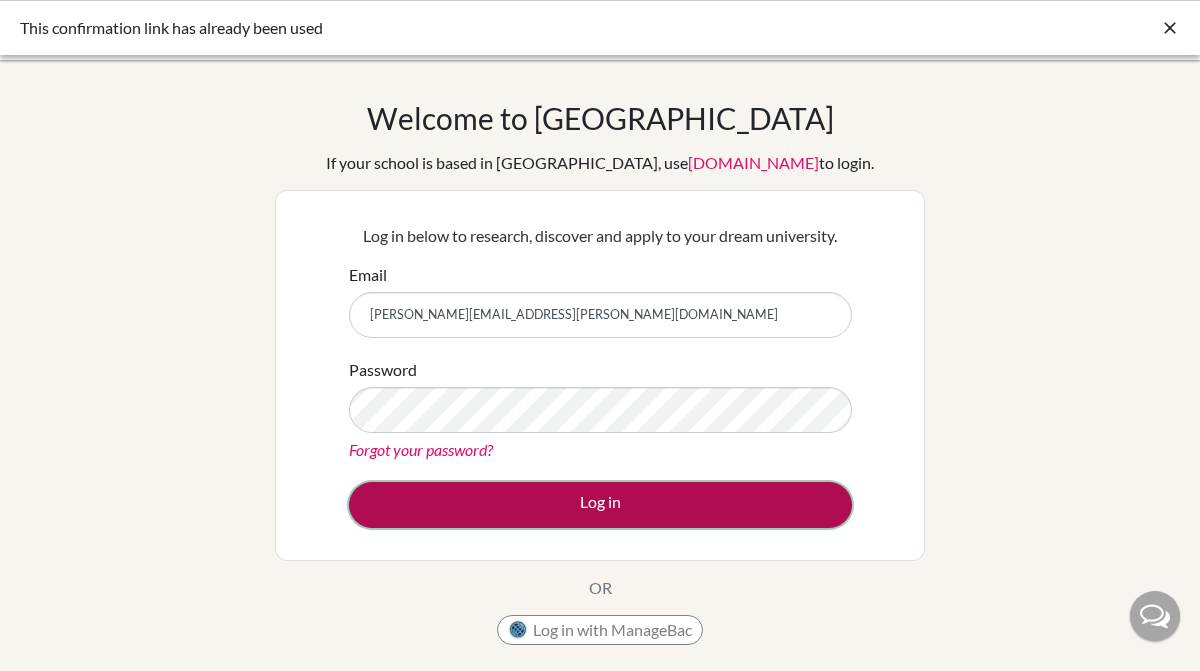 click on "Log in" at bounding box center (600, 505) 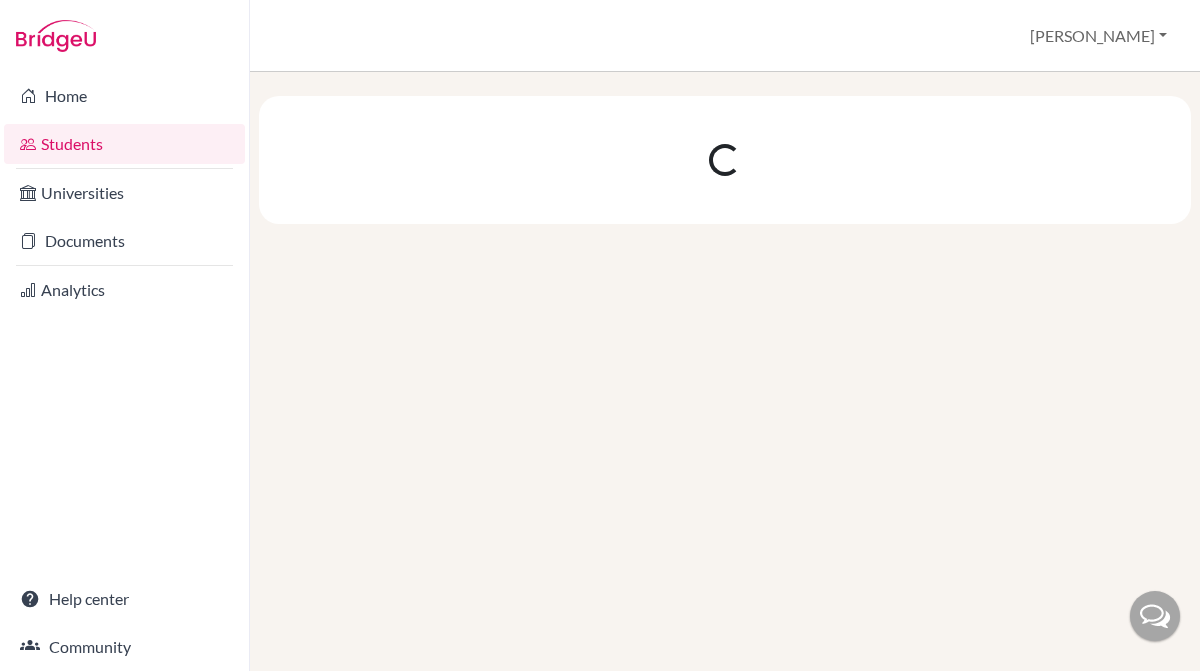 scroll, scrollTop: 0, scrollLeft: 0, axis: both 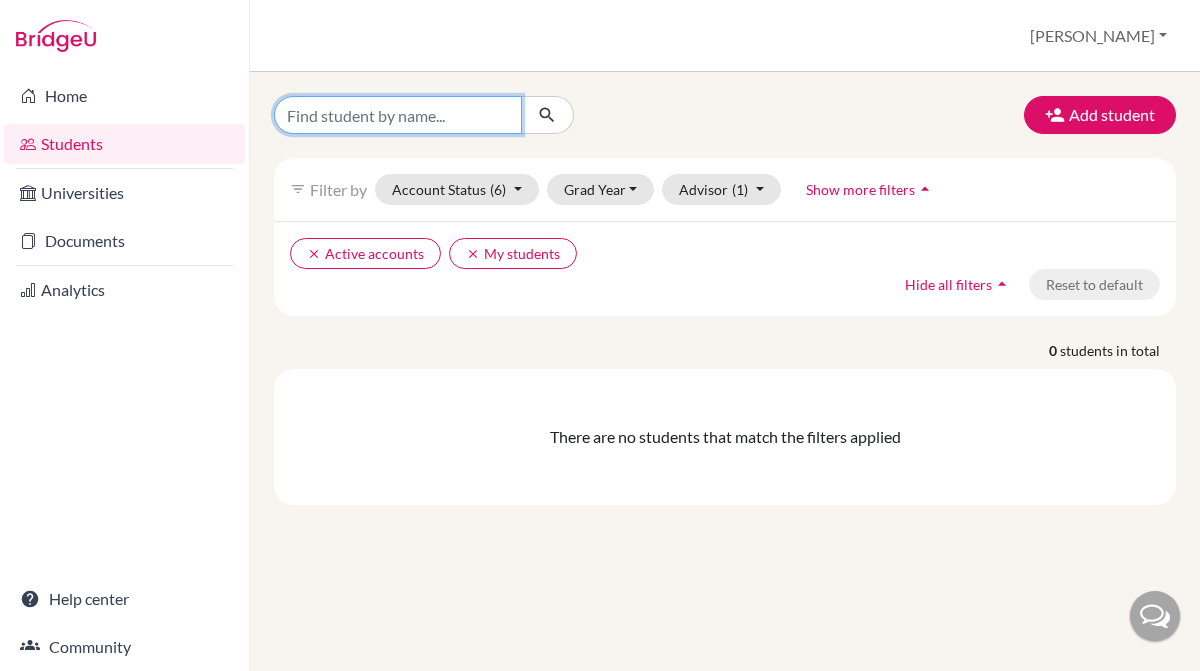 click at bounding box center [398, 115] 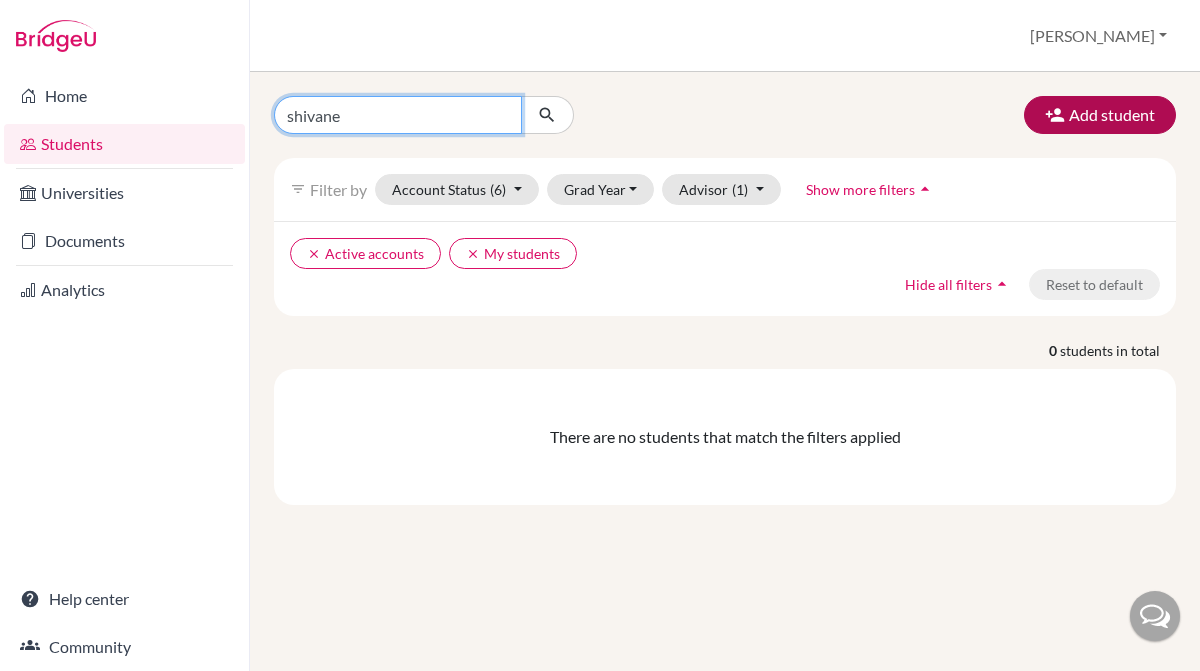 type on "shivane" 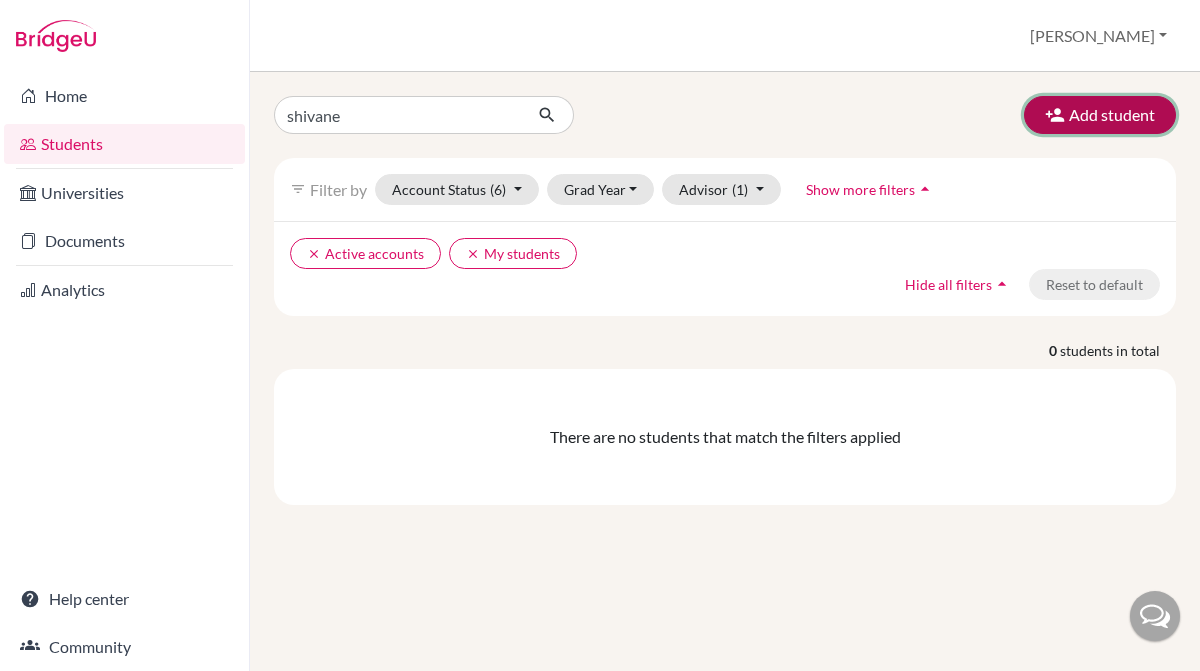 click on "Add student" at bounding box center [1100, 115] 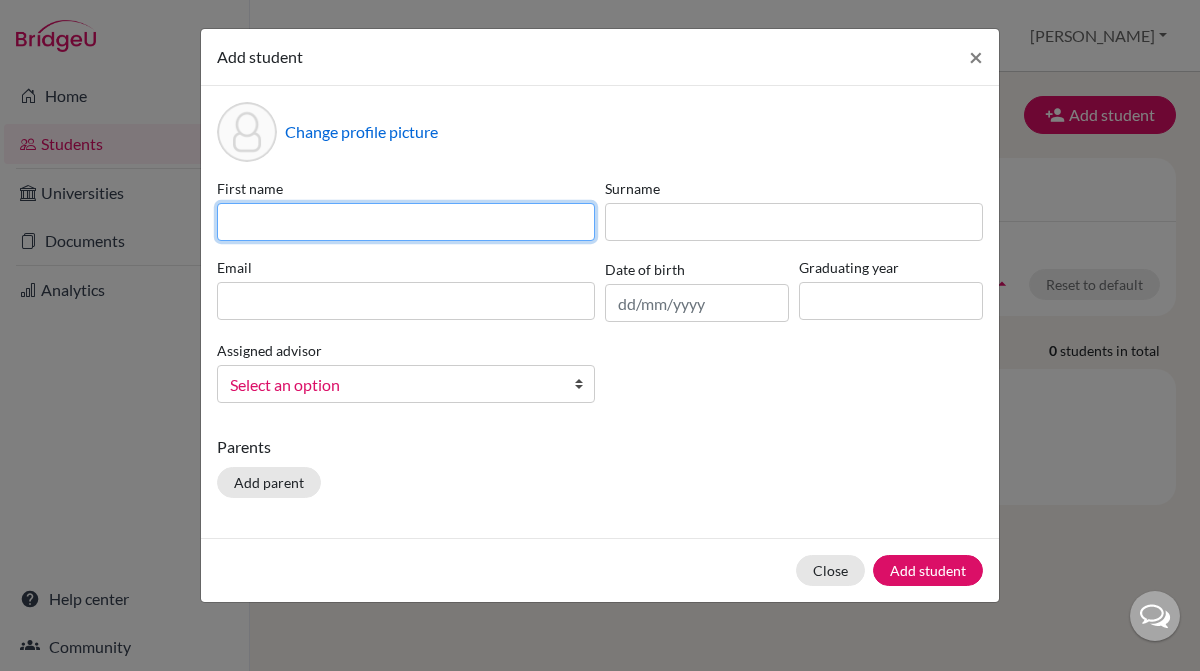 click at bounding box center [406, 222] 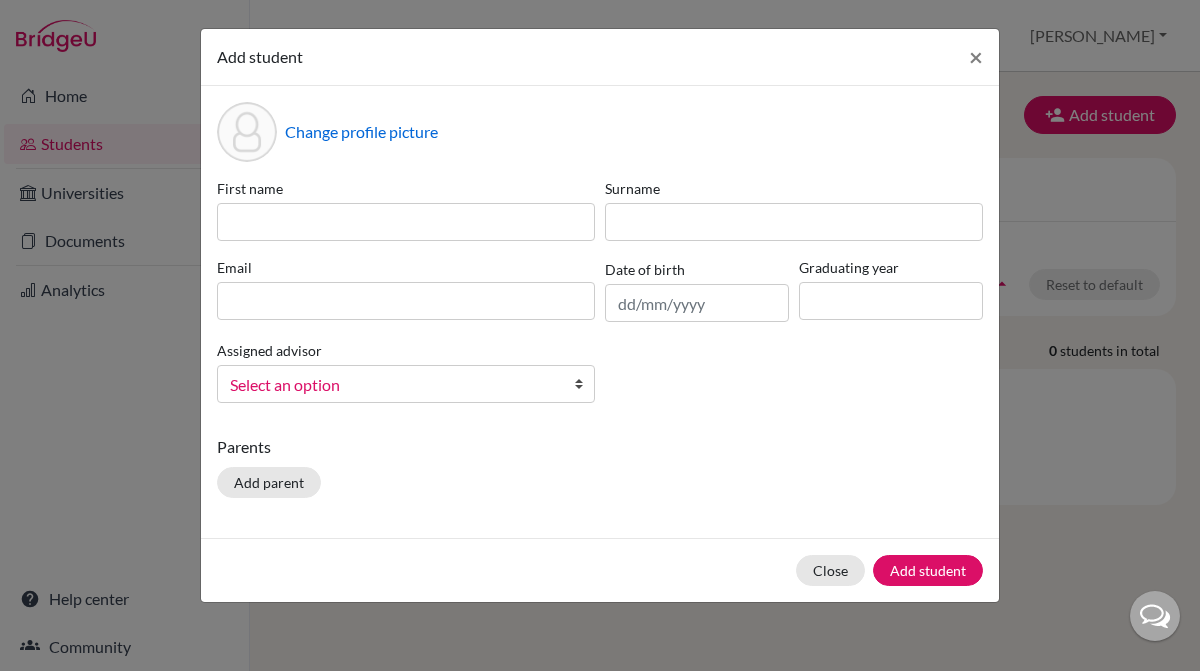 click on "Parents Add parent" at bounding box center [600, 470] 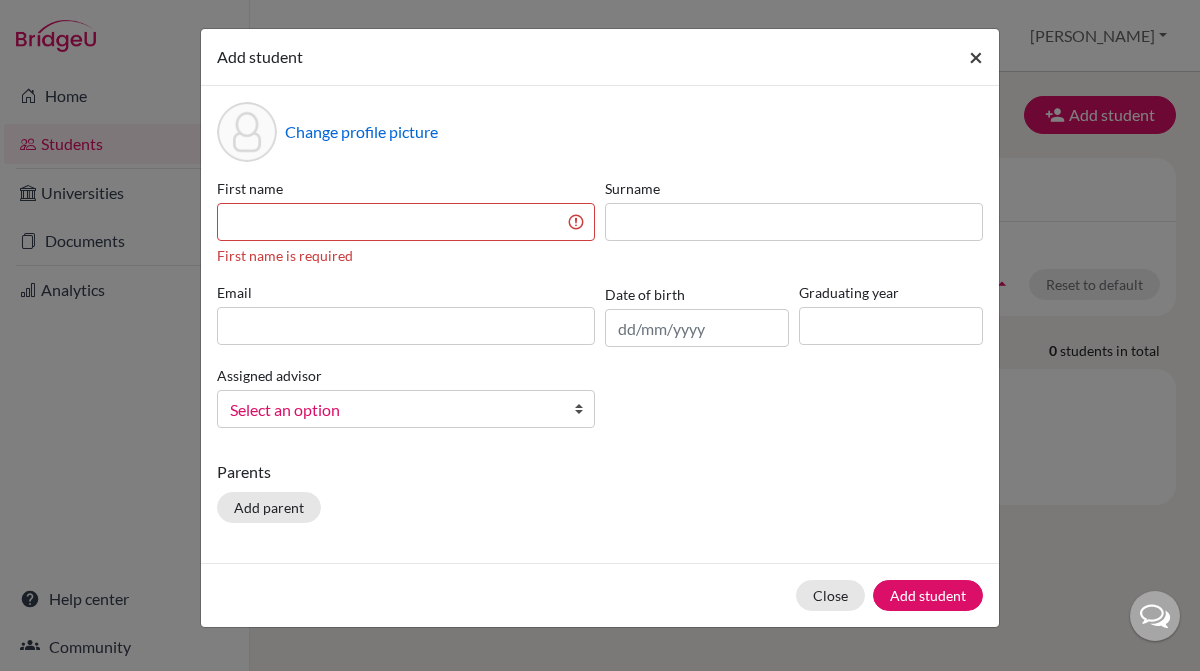click on "×" at bounding box center [976, 56] 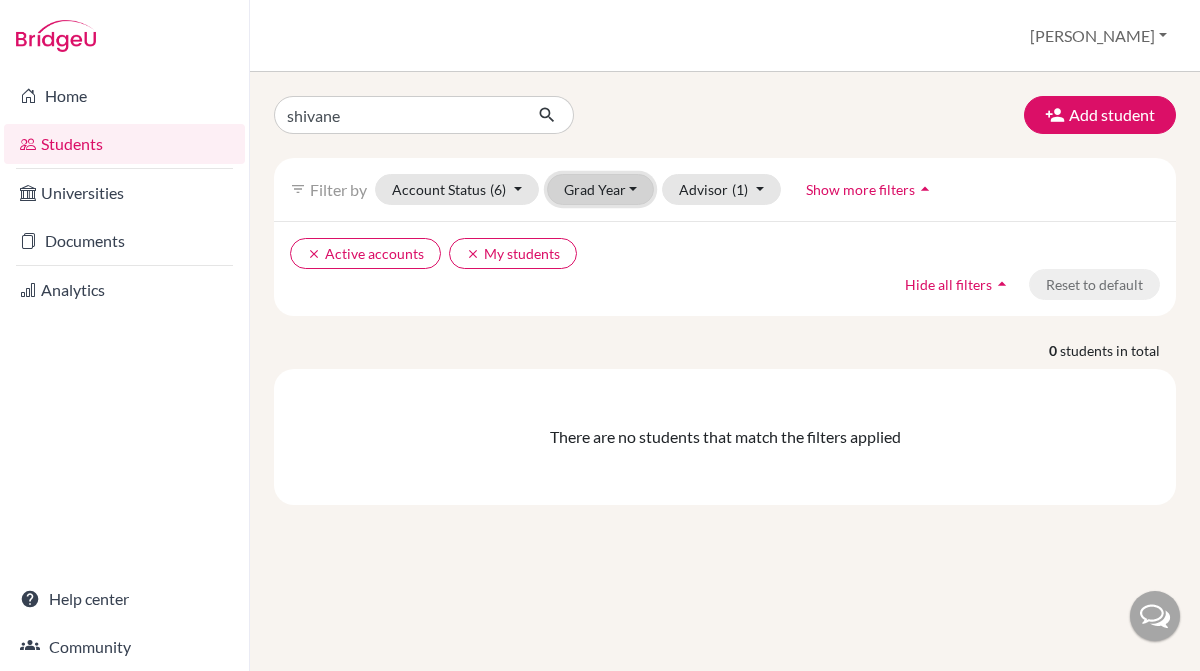 click on "Grad Year" at bounding box center [601, 189] 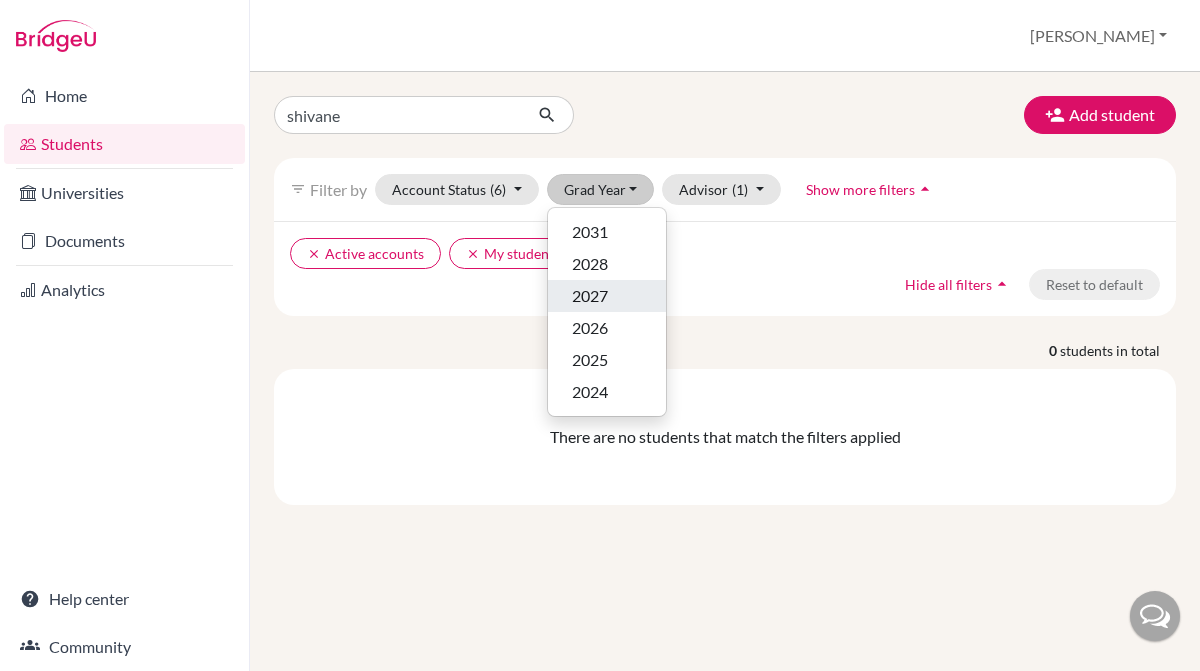 click on "2027" at bounding box center (590, 296) 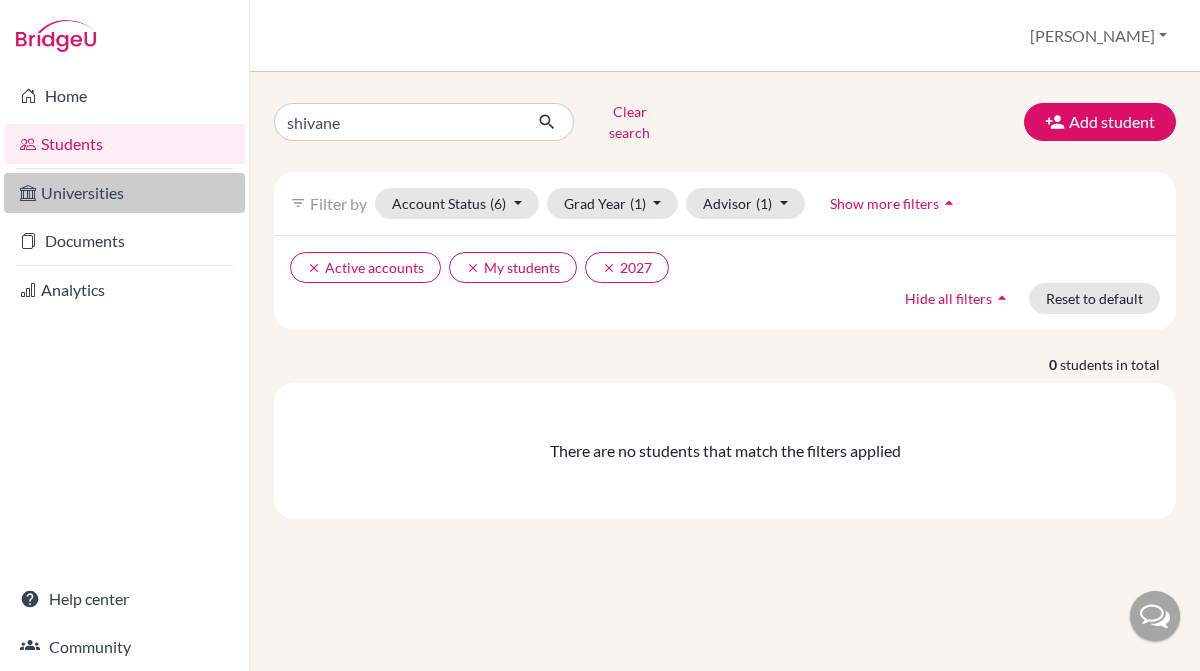 click on "Universities" at bounding box center [124, 193] 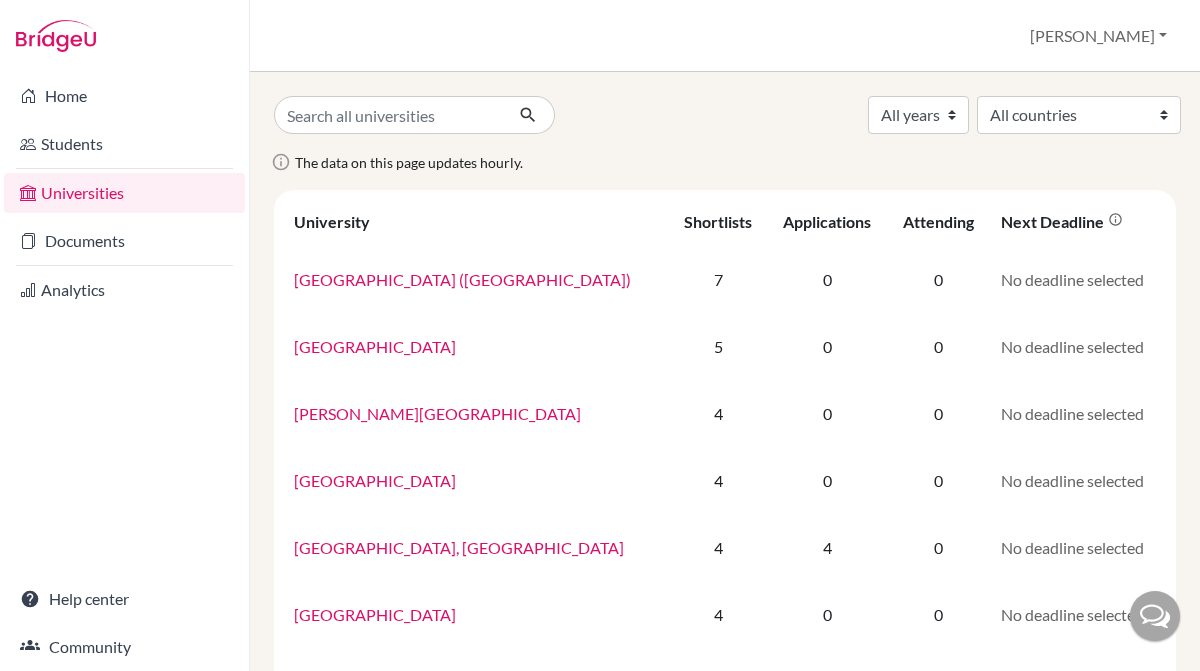 scroll, scrollTop: 0, scrollLeft: 0, axis: both 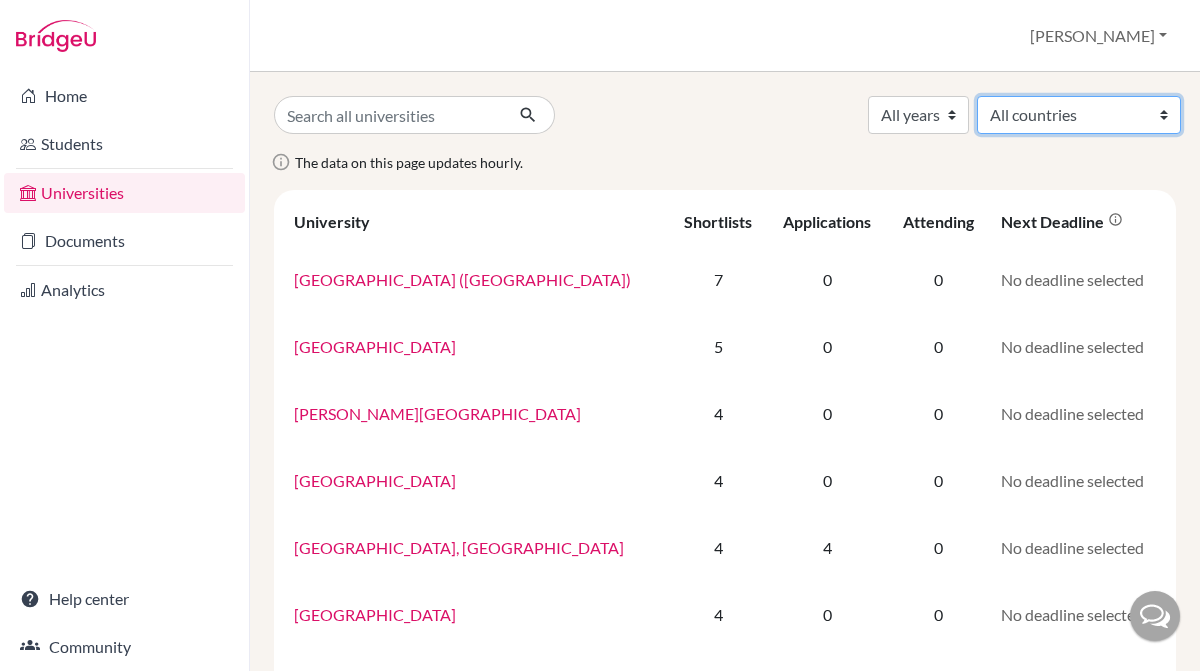 click on "All countries Australia Canada Egypt Estonia France Germany India Ireland Italy Japan Kenya Netherlands New Zealand Portugal Singapore South Korea Spain United Arab Emirates United Kingdom United States of America" at bounding box center [1079, 115] 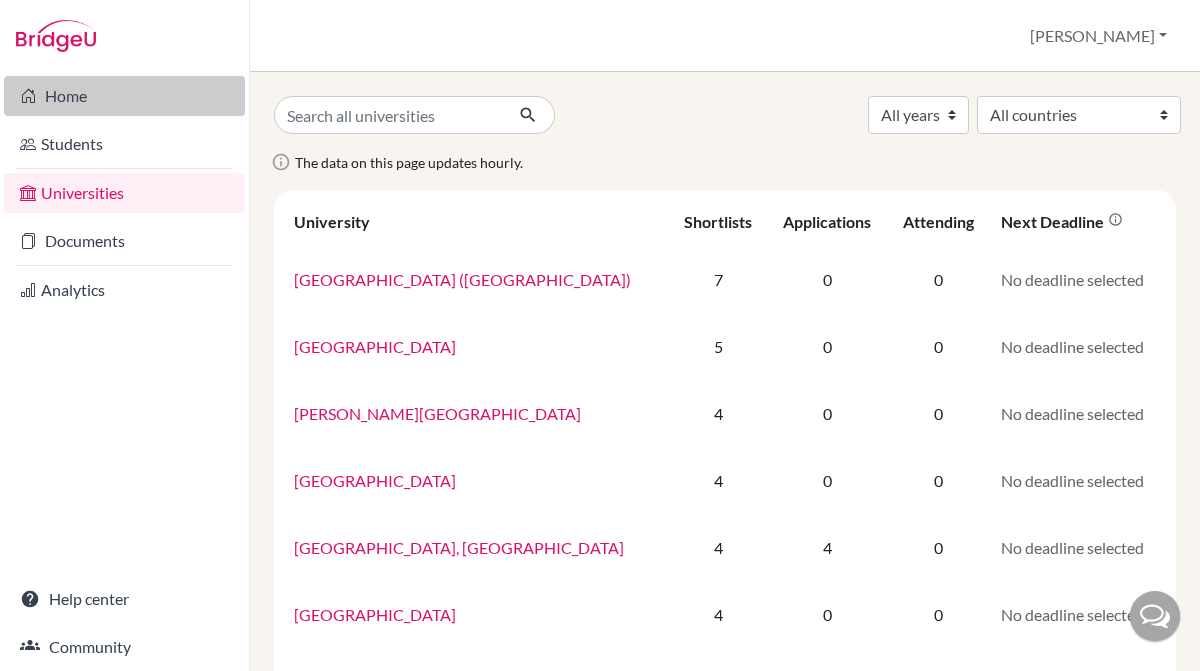 click on "Home" at bounding box center (124, 96) 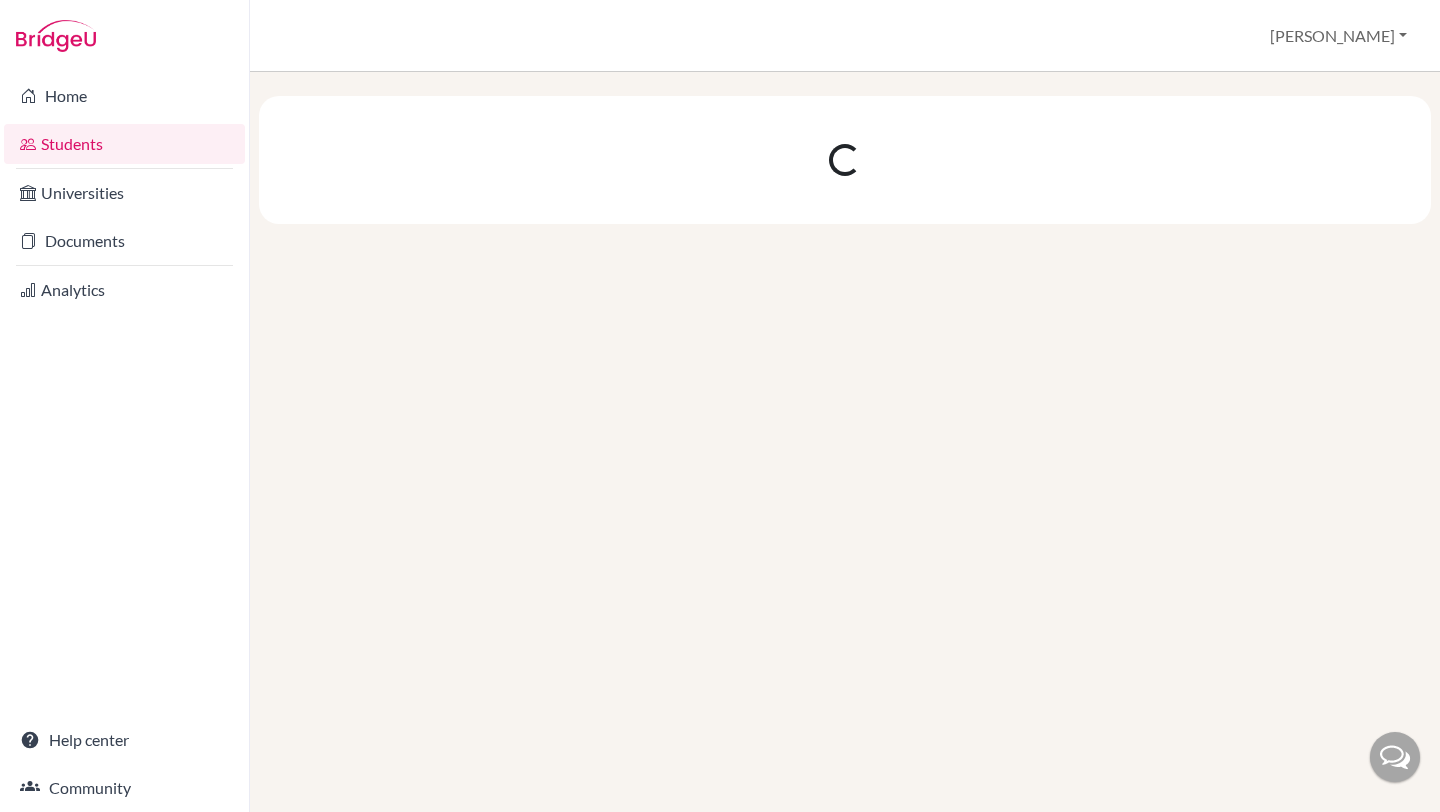 scroll, scrollTop: 0, scrollLeft: 0, axis: both 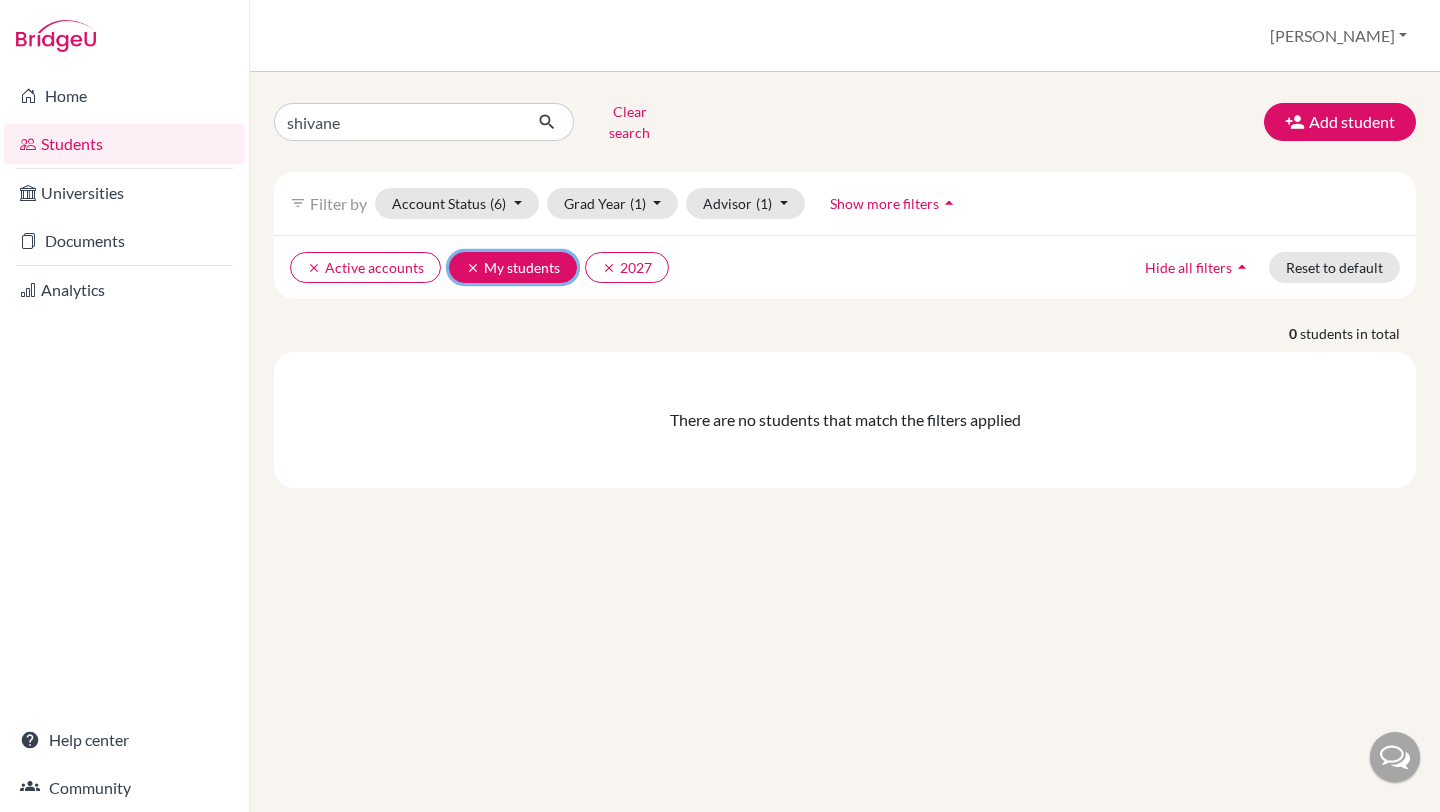 click on "clear My students" at bounding box center [513, 267] 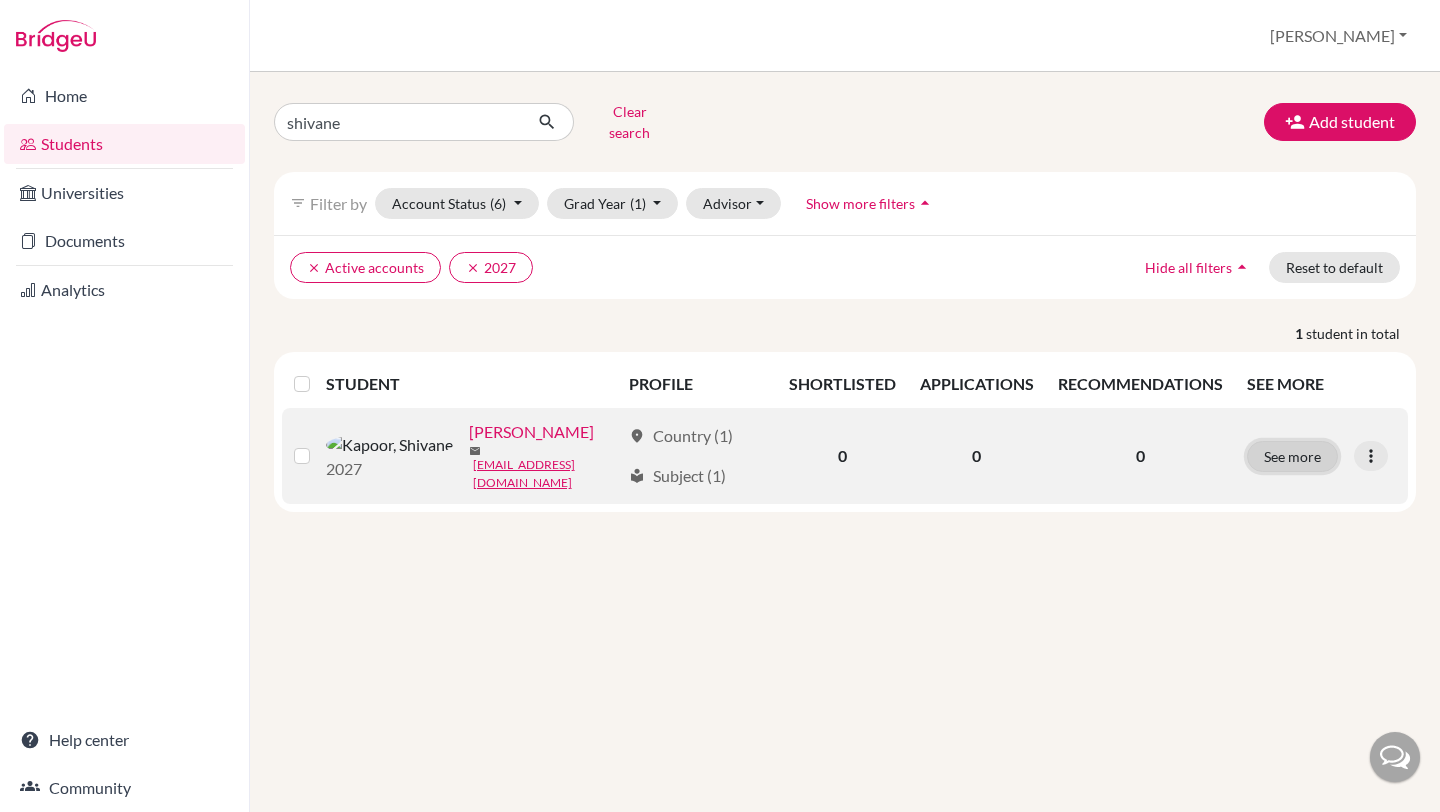 click on "See more" at bounding box center (1292, 456) 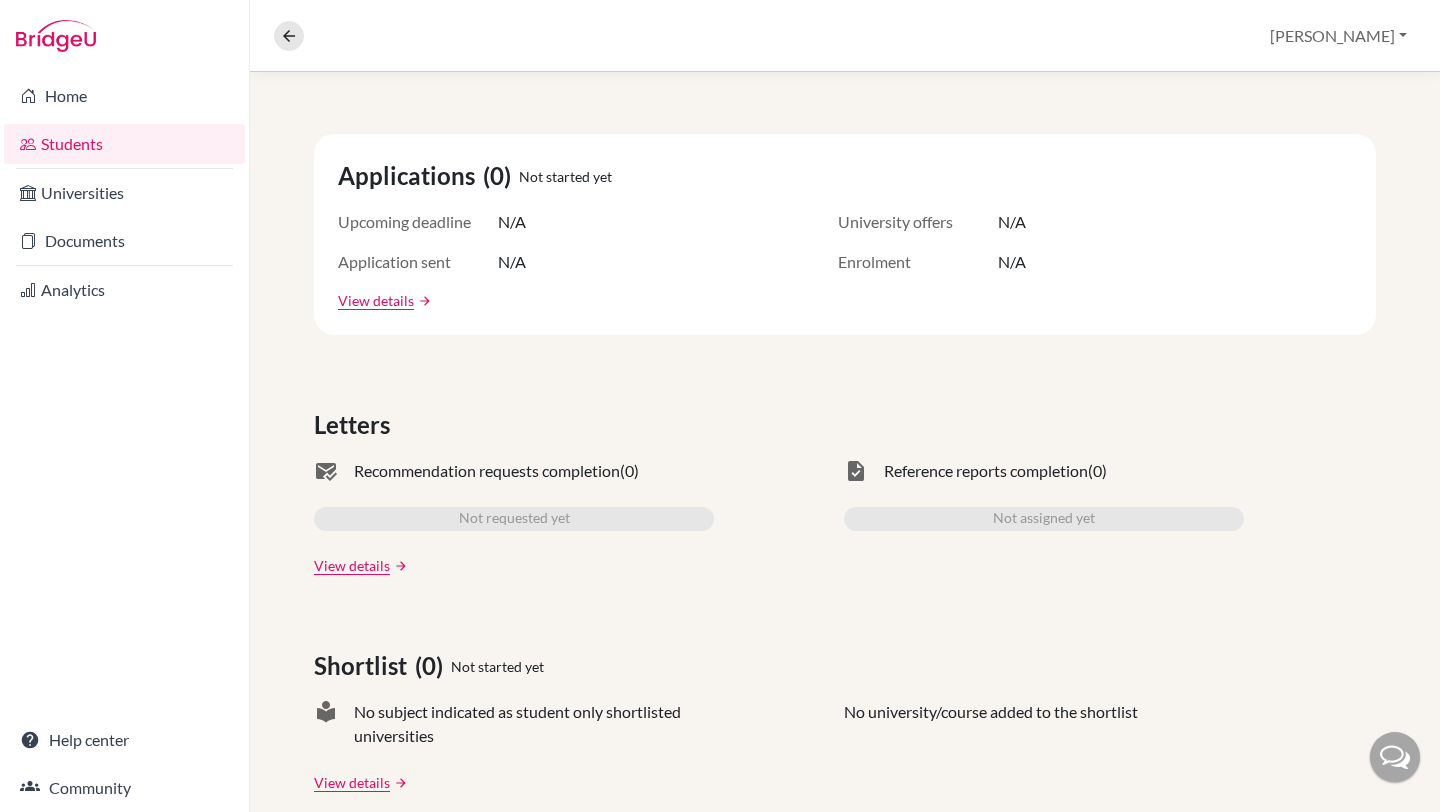 scroll, scrollTop: 0, scrollLeft: 0, axis: both 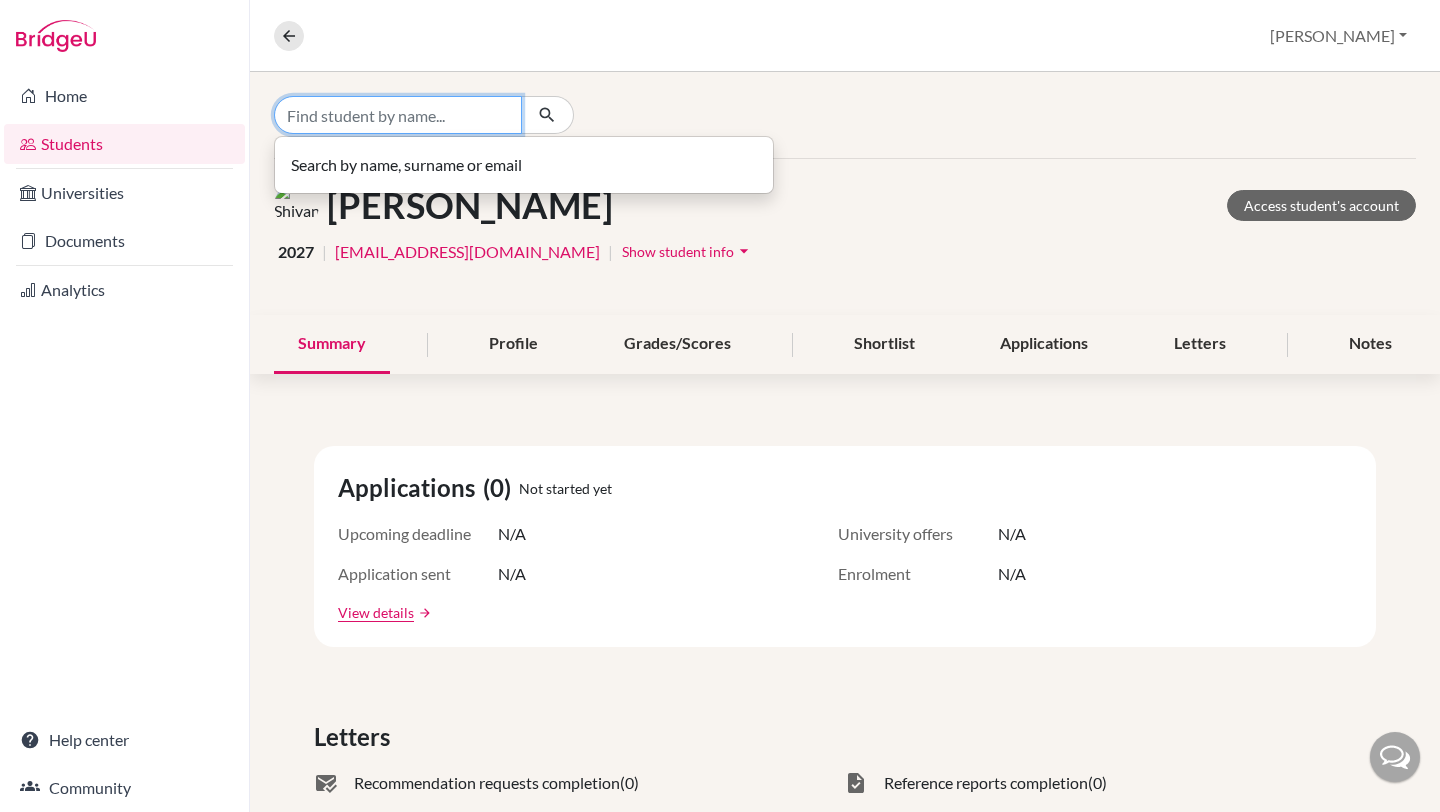 click at bounding box center (398, 115) 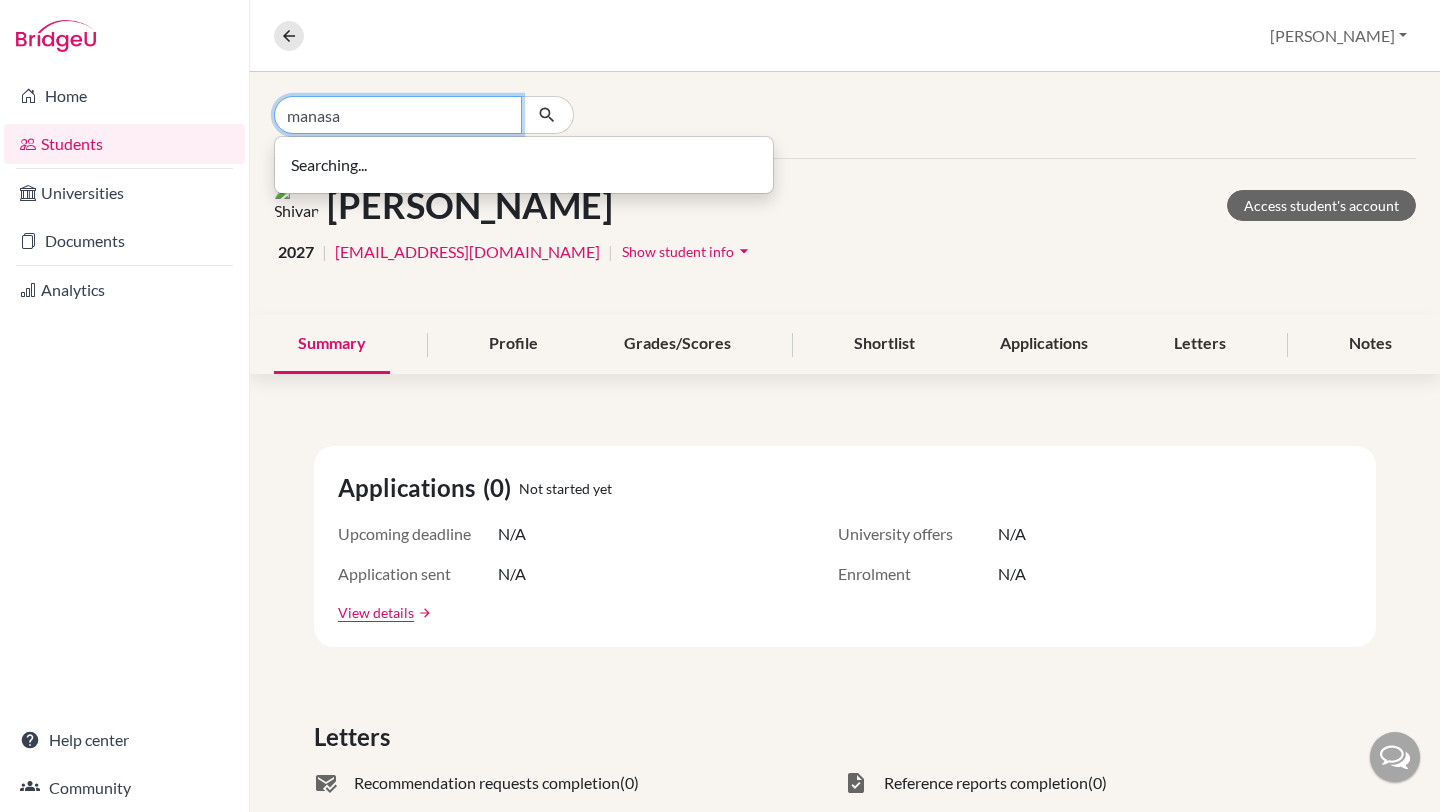 type on "manasa" 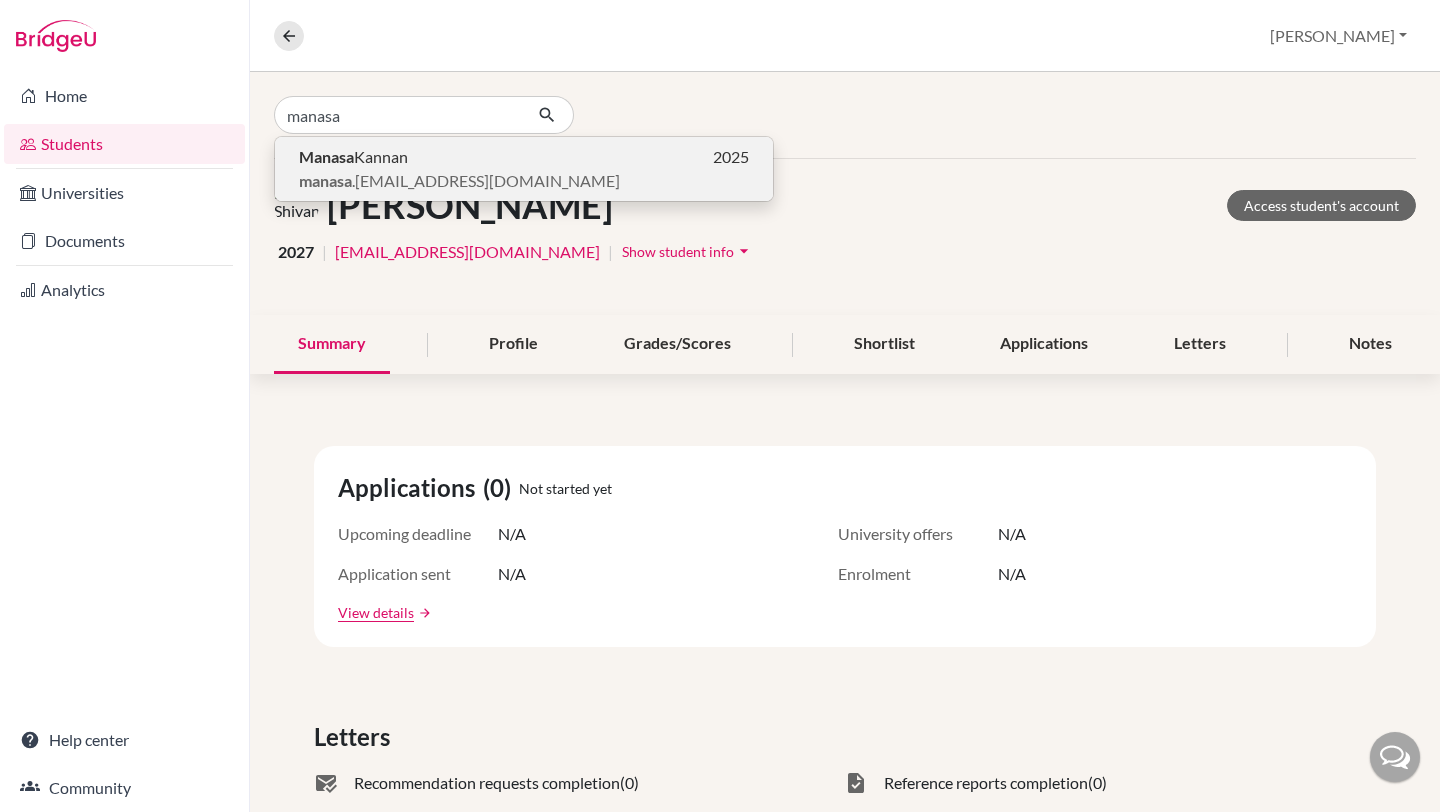 click on "Manasa" at bounding box center (326, 156) 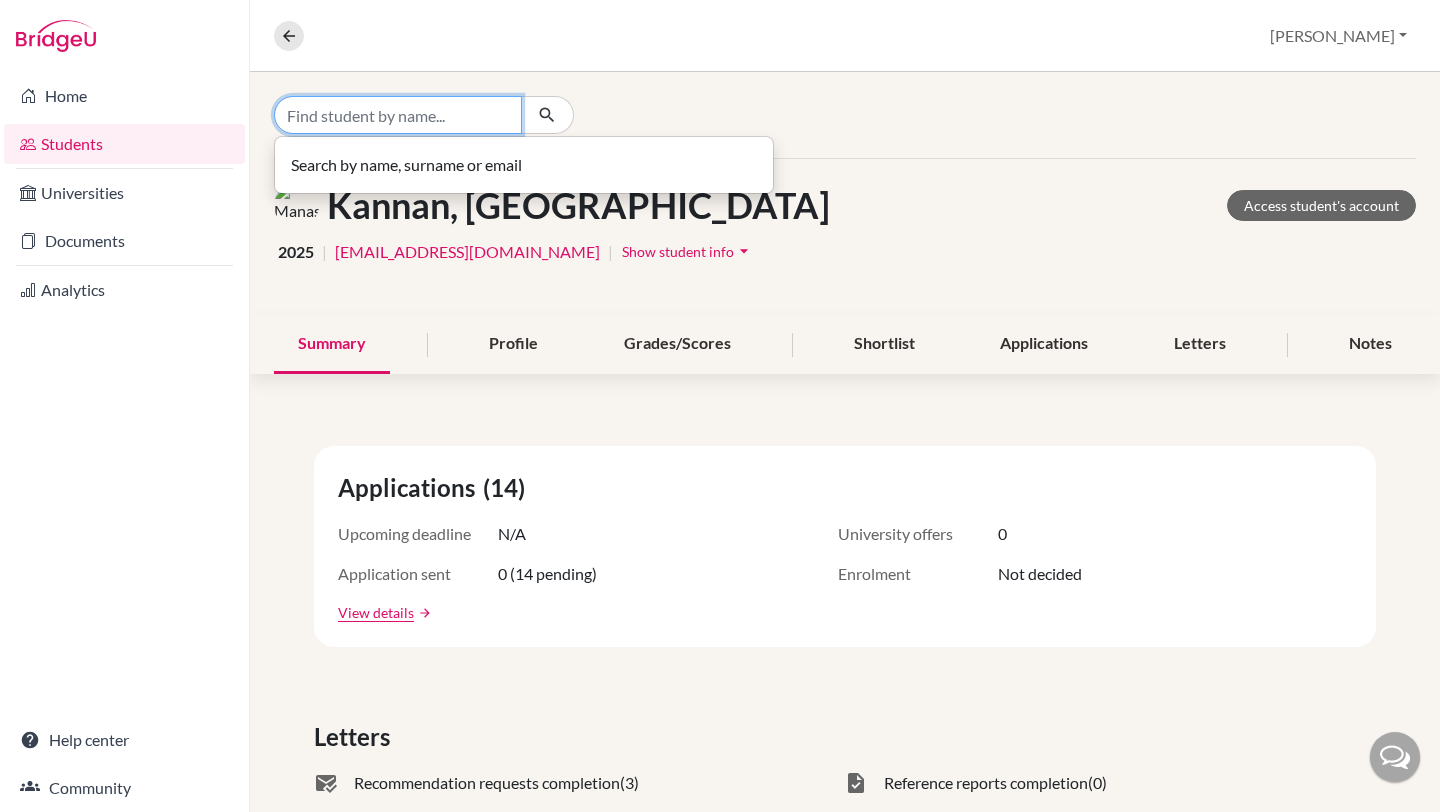 click at bounding box center (398, 115) 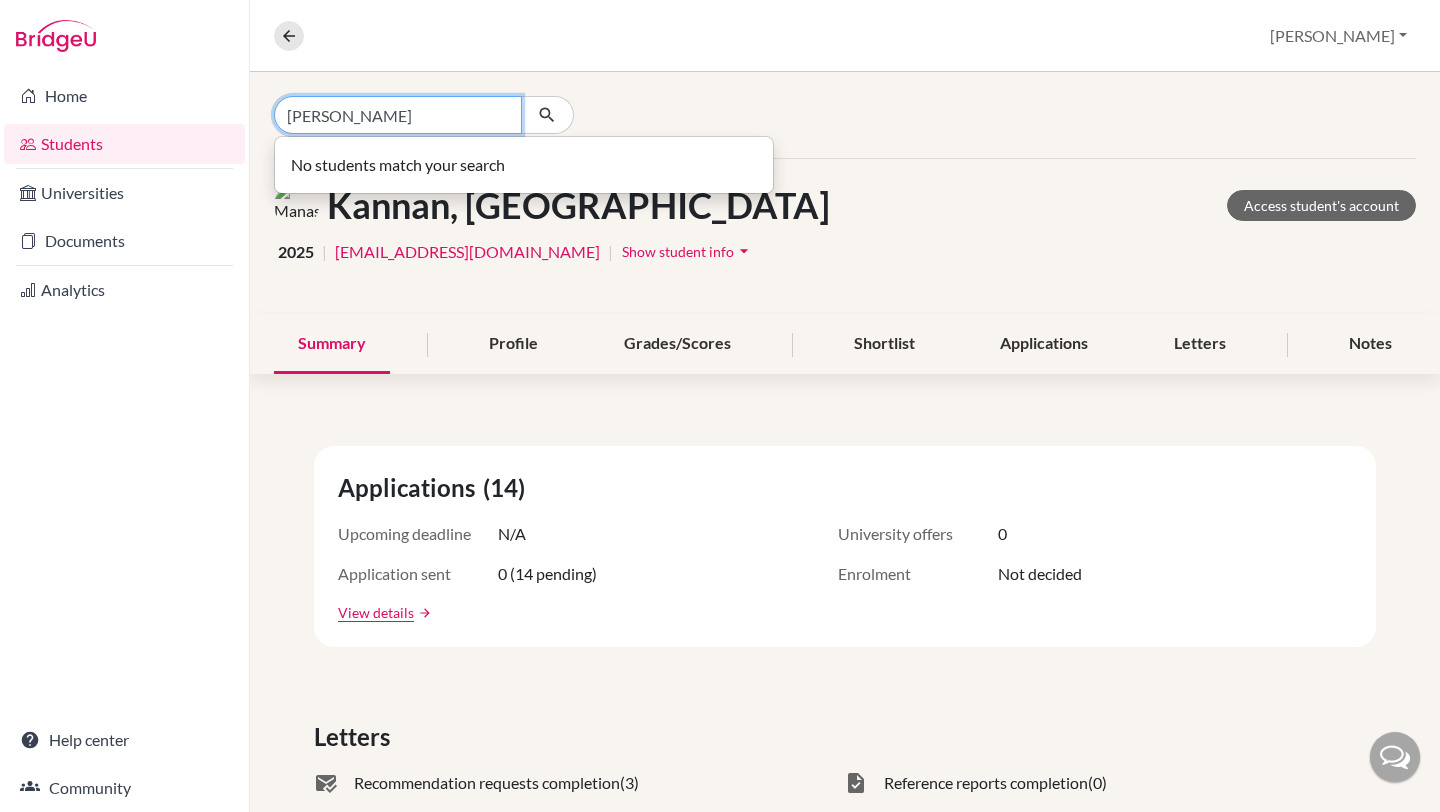 click on "manasa parasuraman" at bounding box center [398, 115] 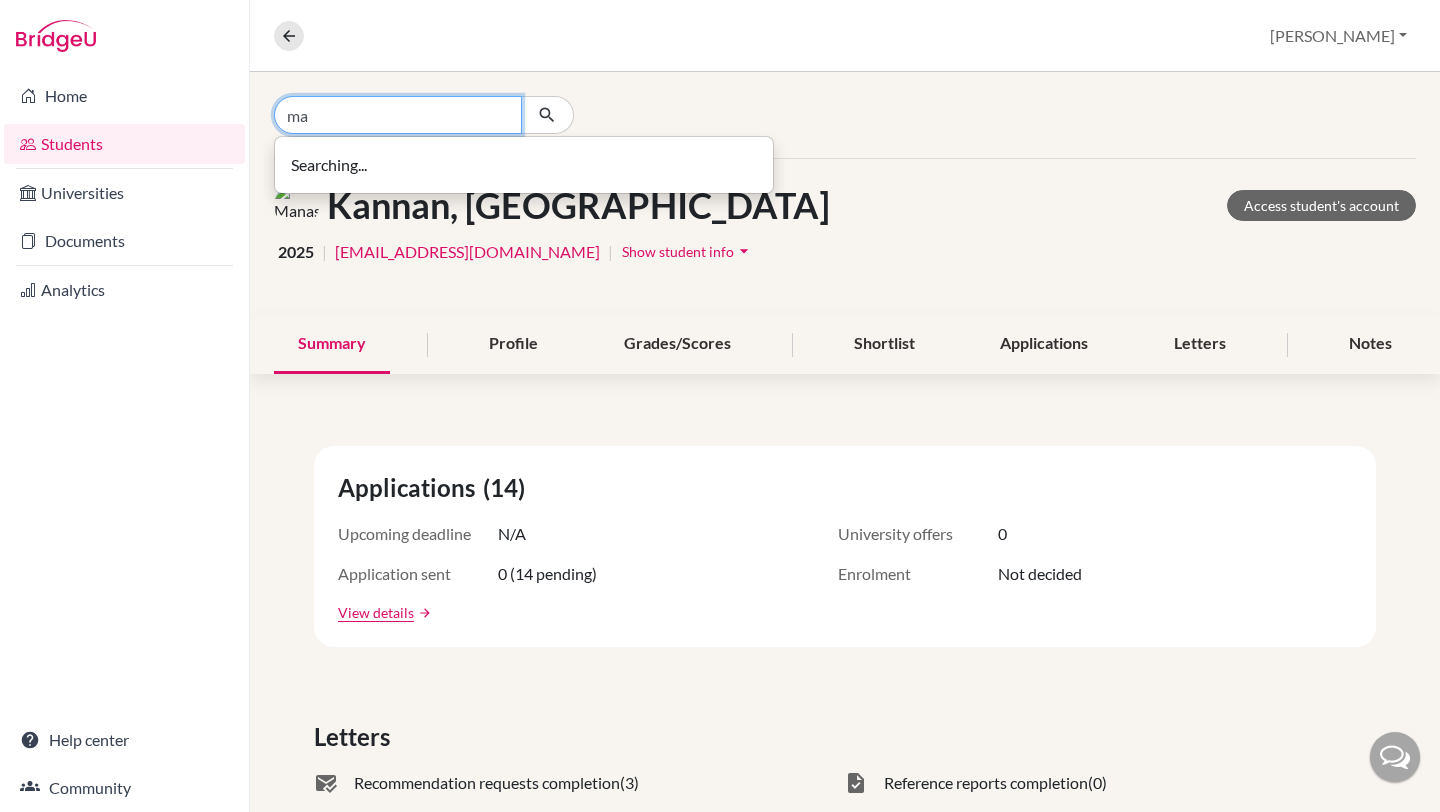 type on "m" 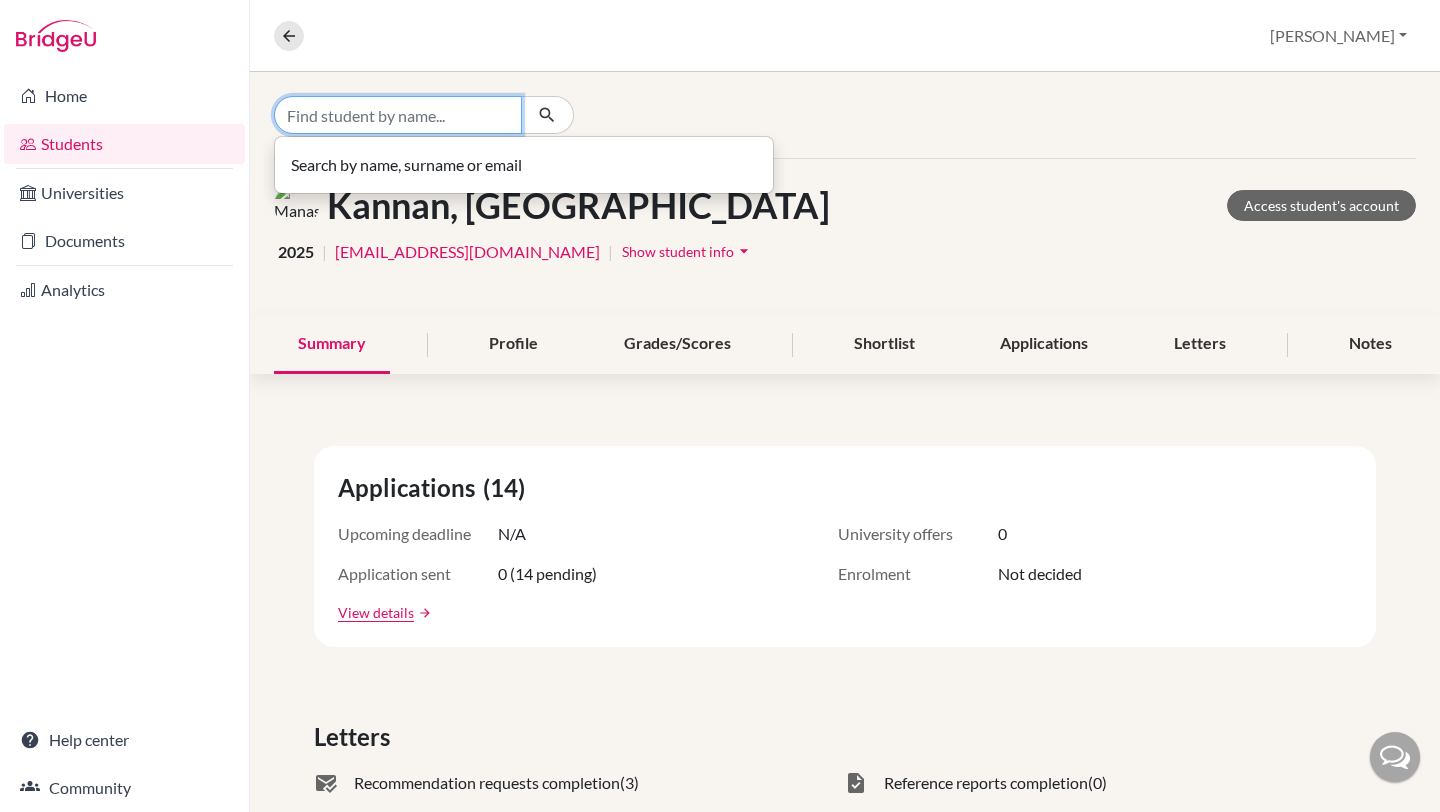 type 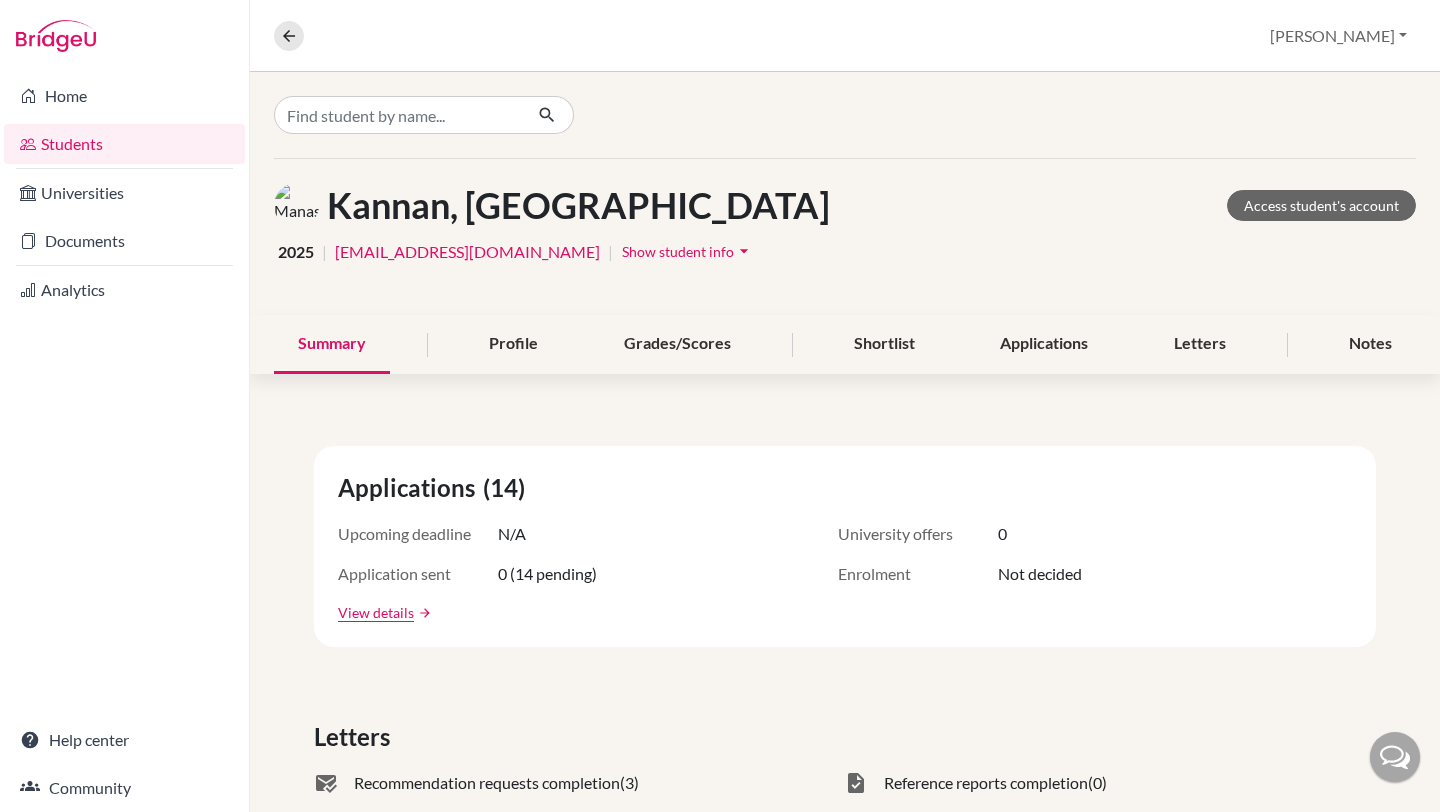 click on "Kannan, Manasa Access student's account 2025 | manasa.kannan@huschennai.in | Show student info arrow_drop_down" 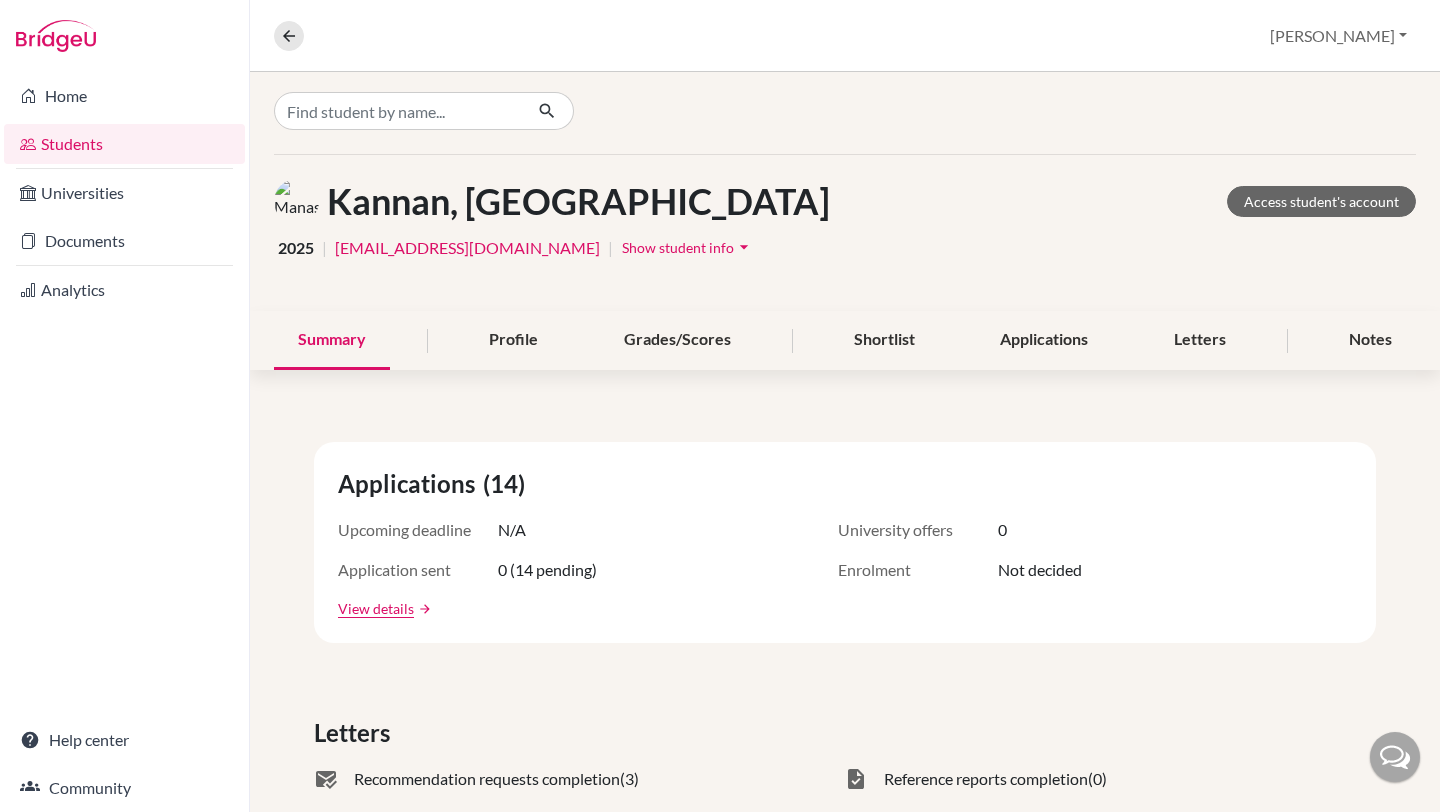 scroll, scrollTop: 0, scrollLeft: 0, axis: both 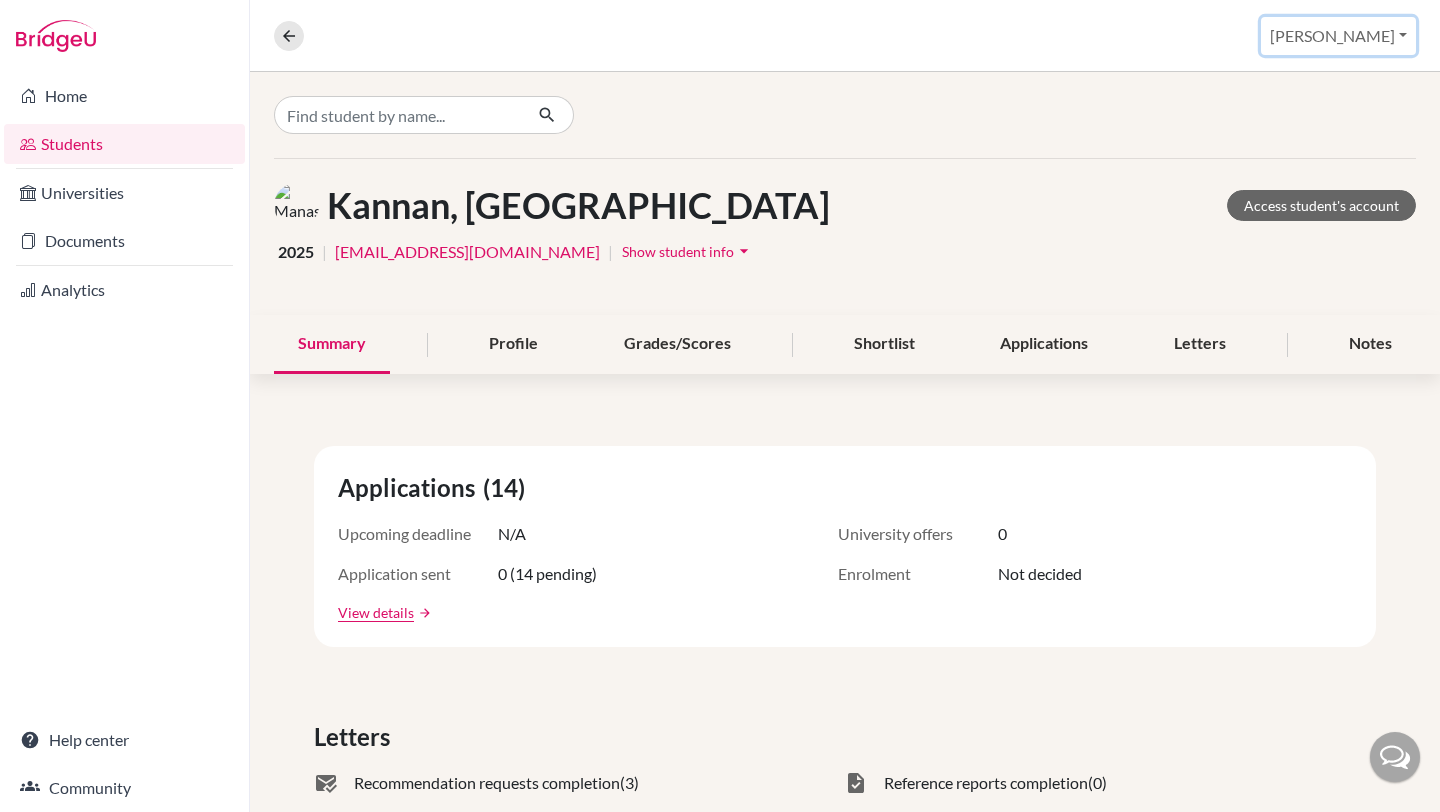 click on "[PERSON_NAME]" at bounding box center [1338, 36] 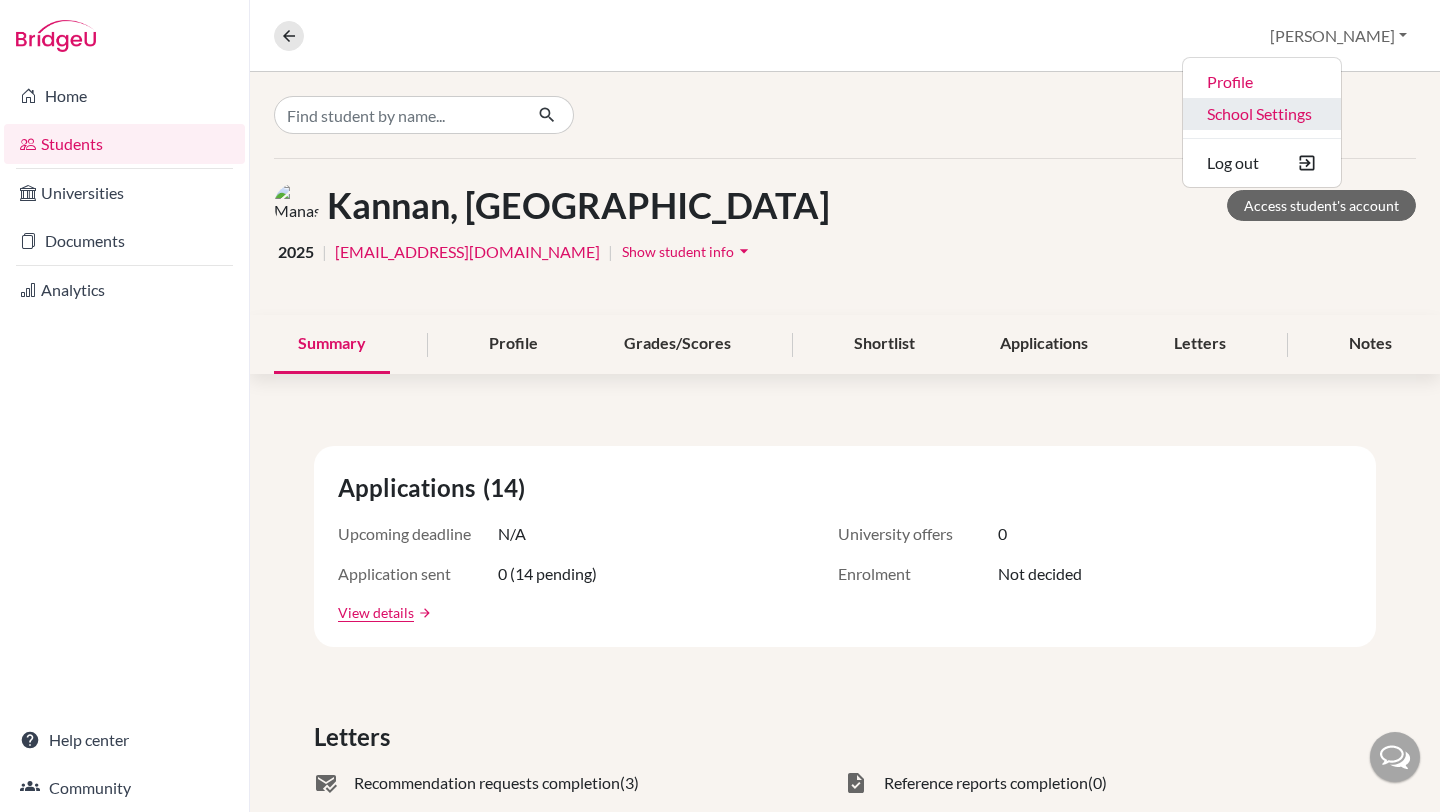 click on "School Settings" at bounding box center [1262, 114] 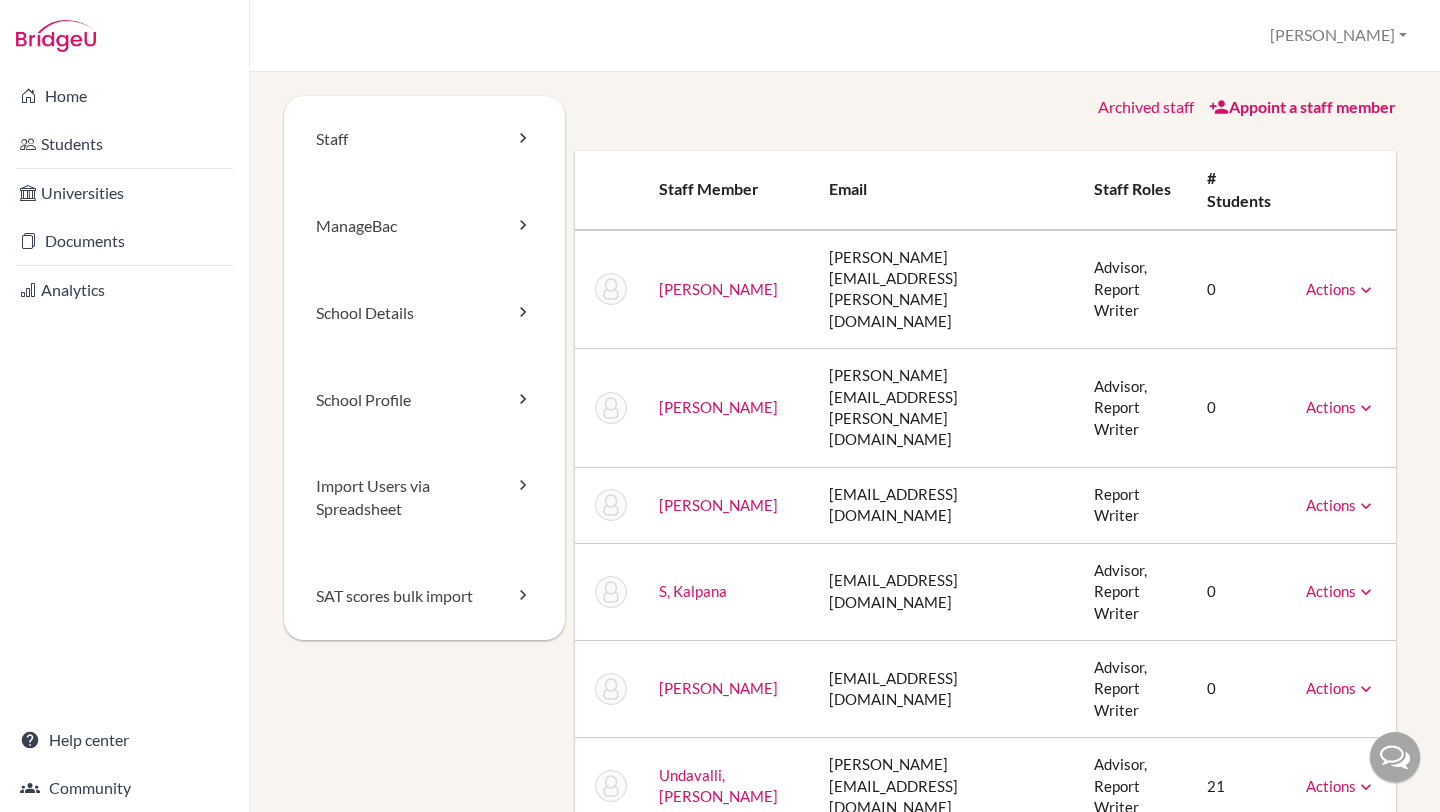 scroll, scrollTop: 0, scrollLeft: 0, axis: both 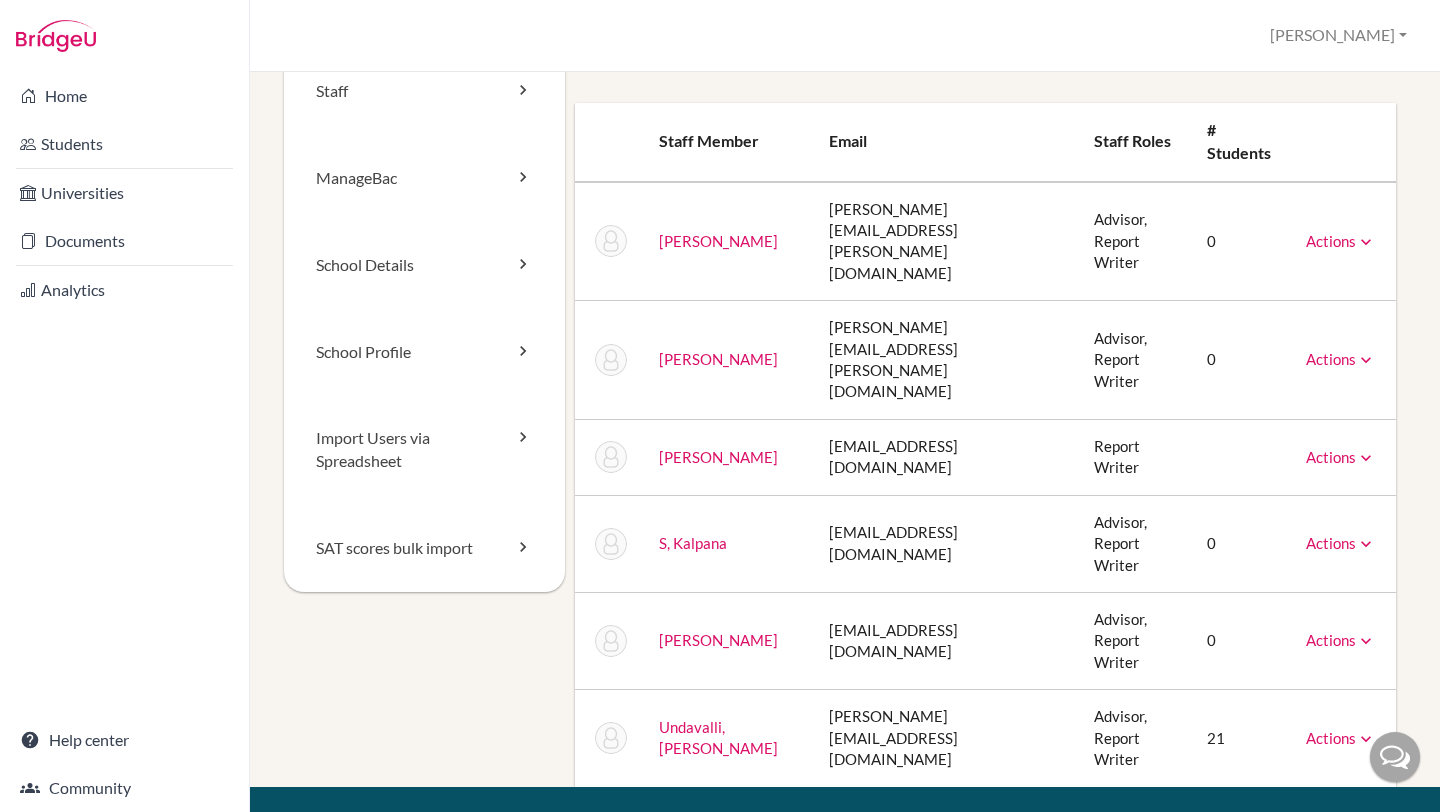 click on "Actions" at bounding box center (1341, 241) 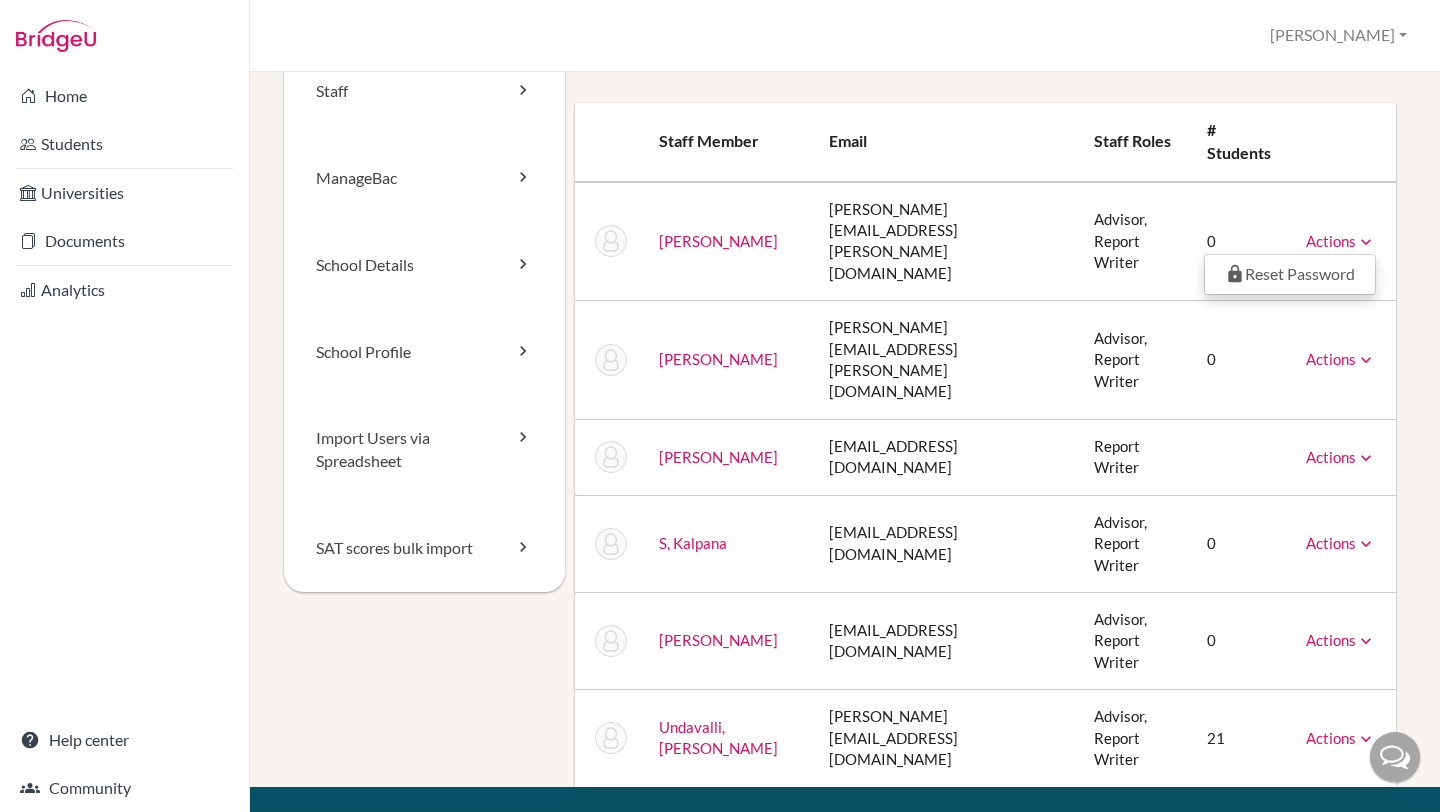 click on "0" at bounding box center [1240, 241] 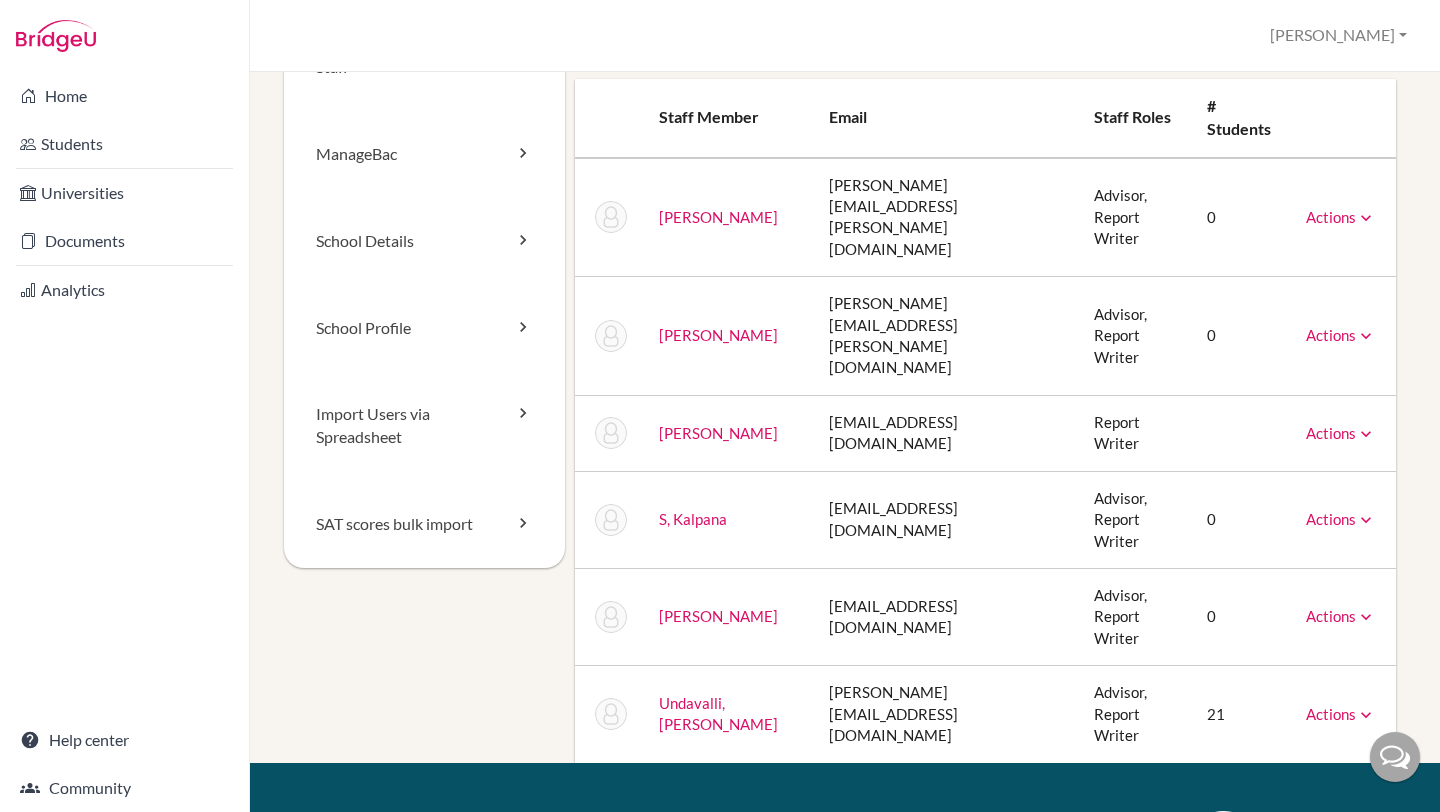 scroll, scrollTop: 0, scrollLeft: 0, axis: both 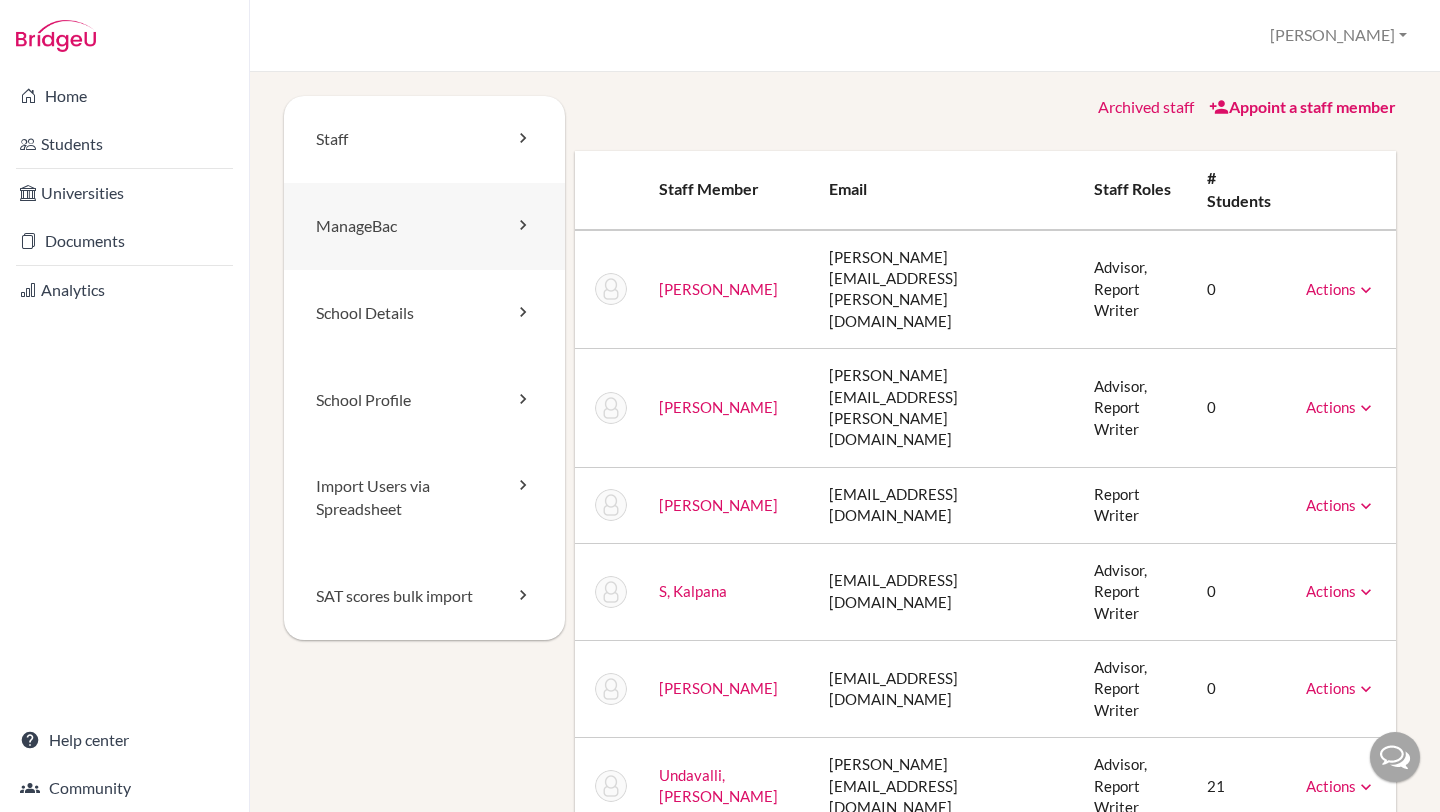 click on "ManageBac" at bounding box center [424, 226] 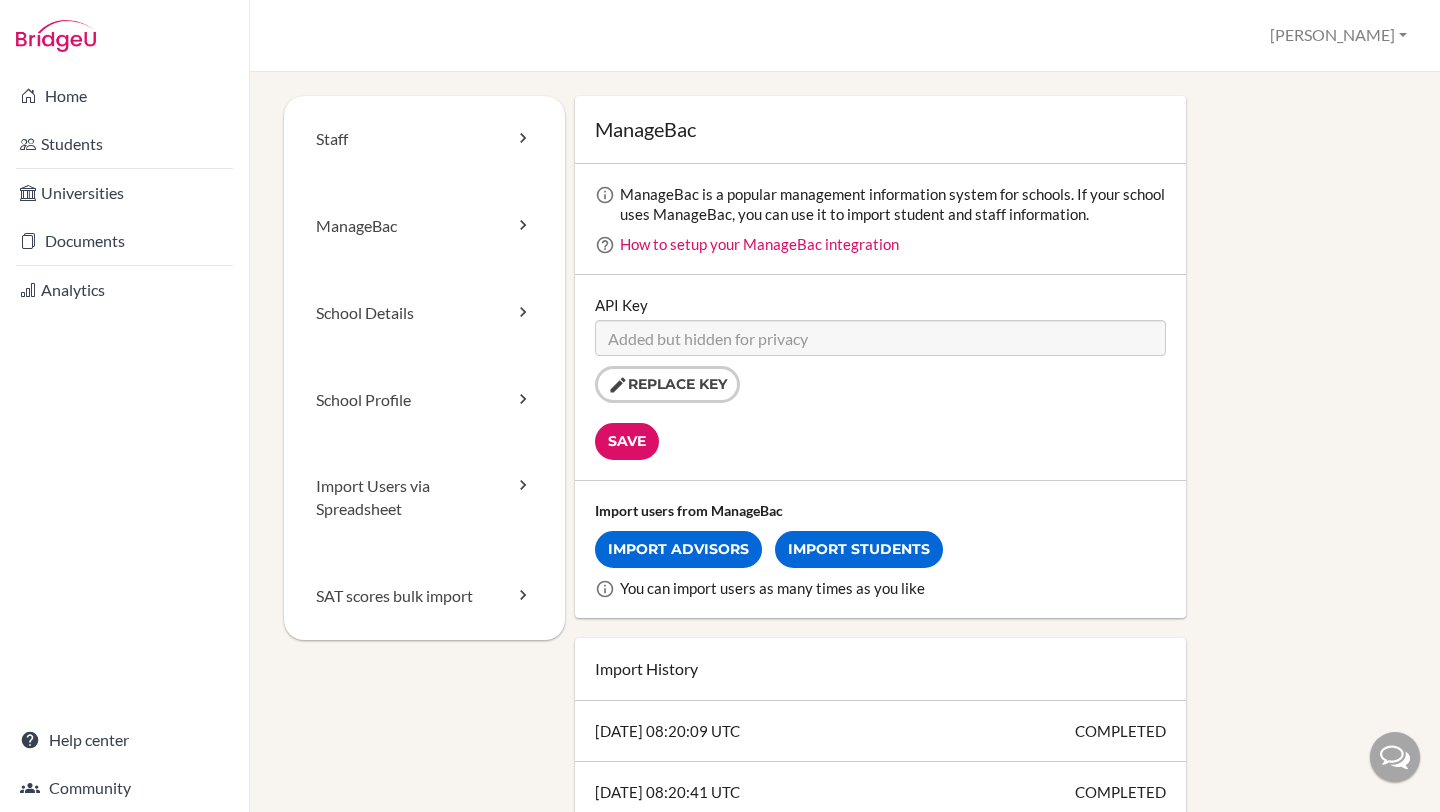 scroll, scrollTop: 0, scrollLeft: 0, axis: both 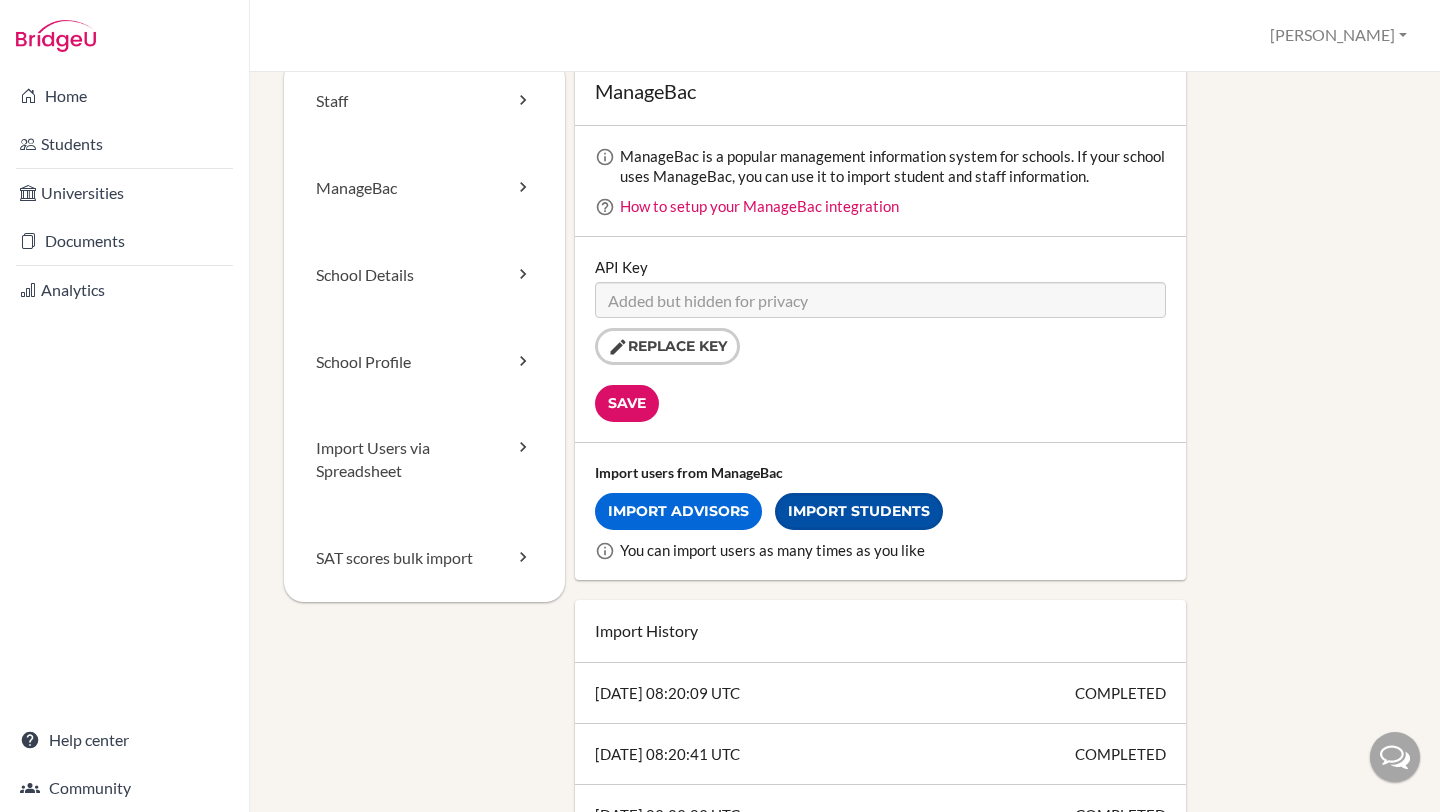 click on "Import Students" at bounding box center (859, 511) 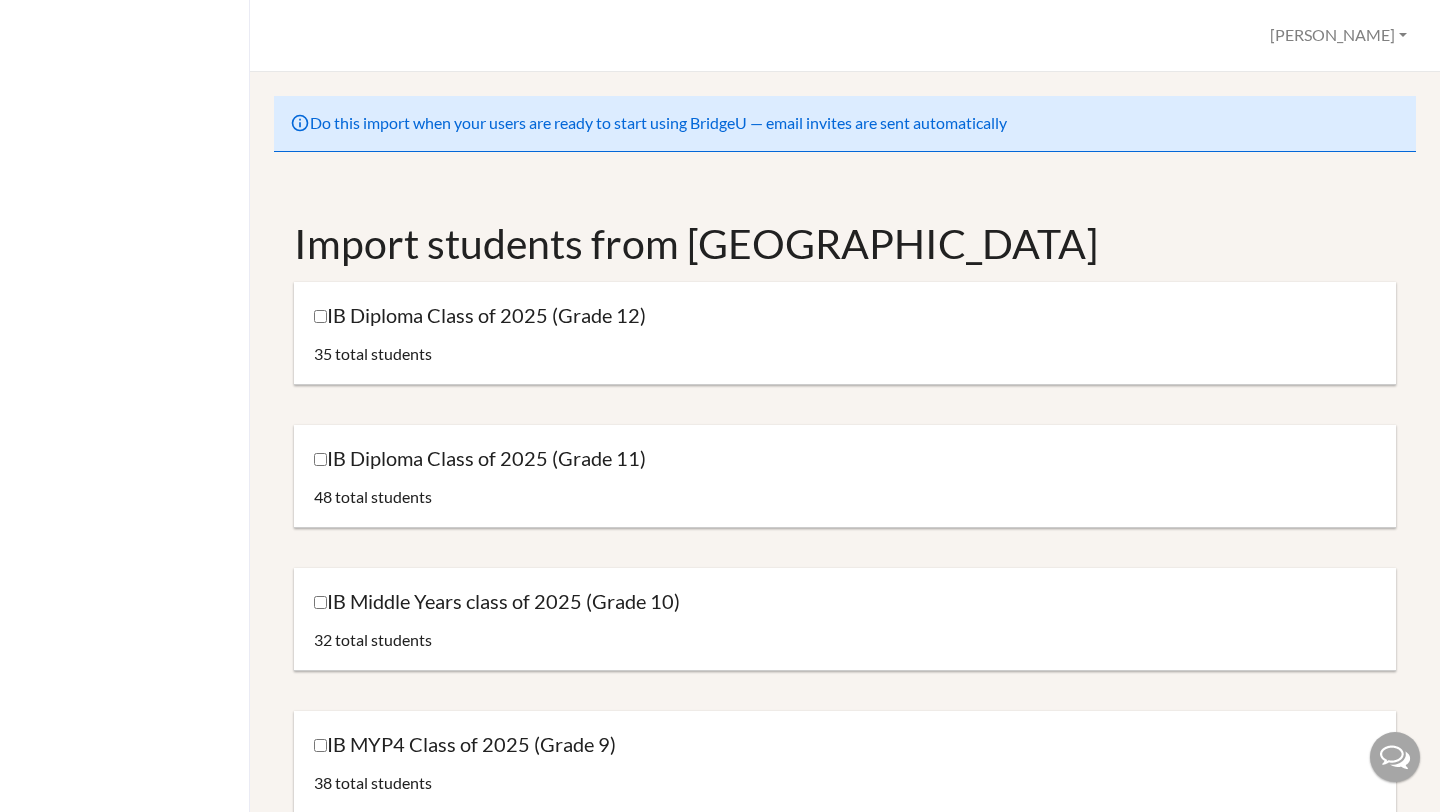 scroll, scrollTop: 0, scrollLeft: 0, axis: both 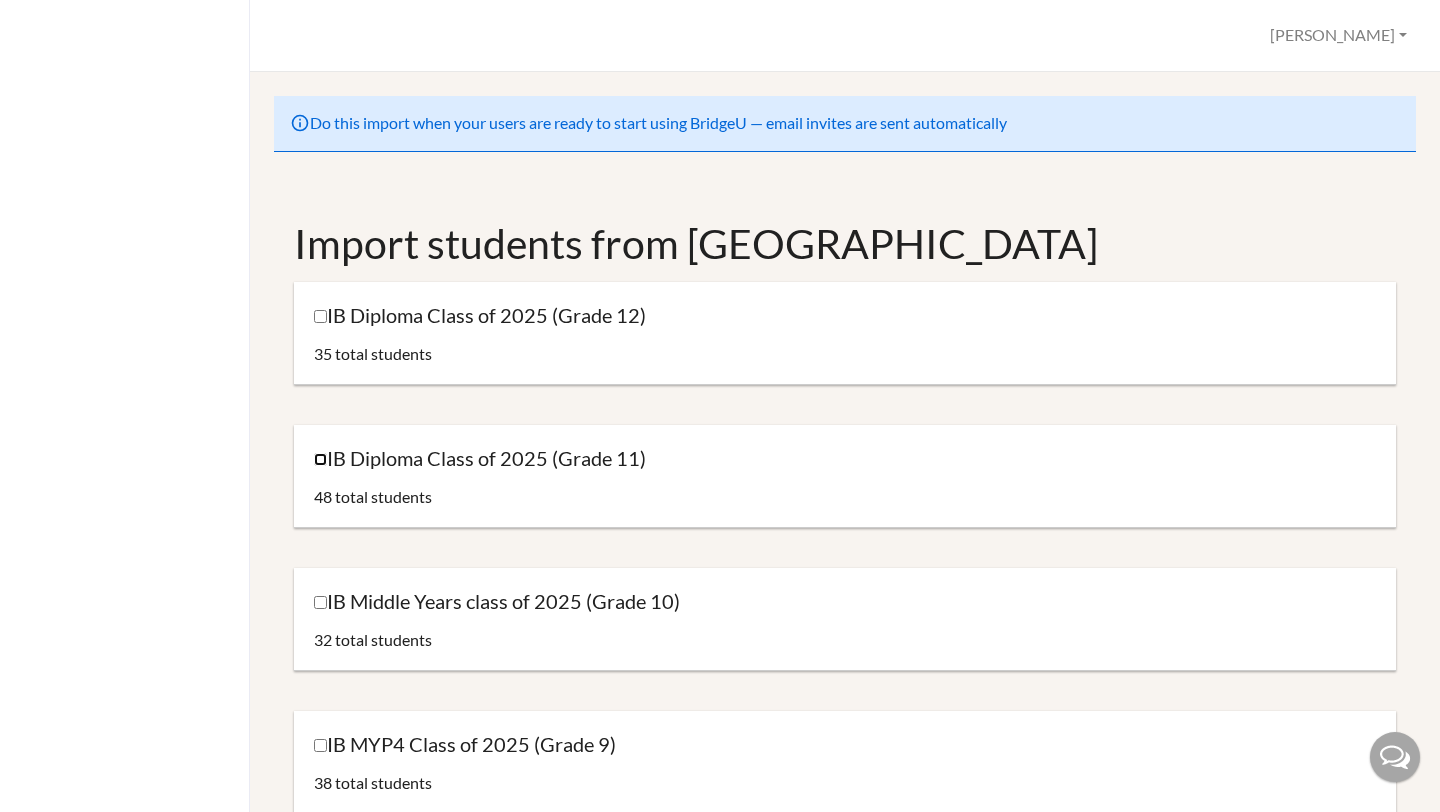 click on "IB Diploma Class of 2025 (Grade 11)" at bounding box center (320, 459) 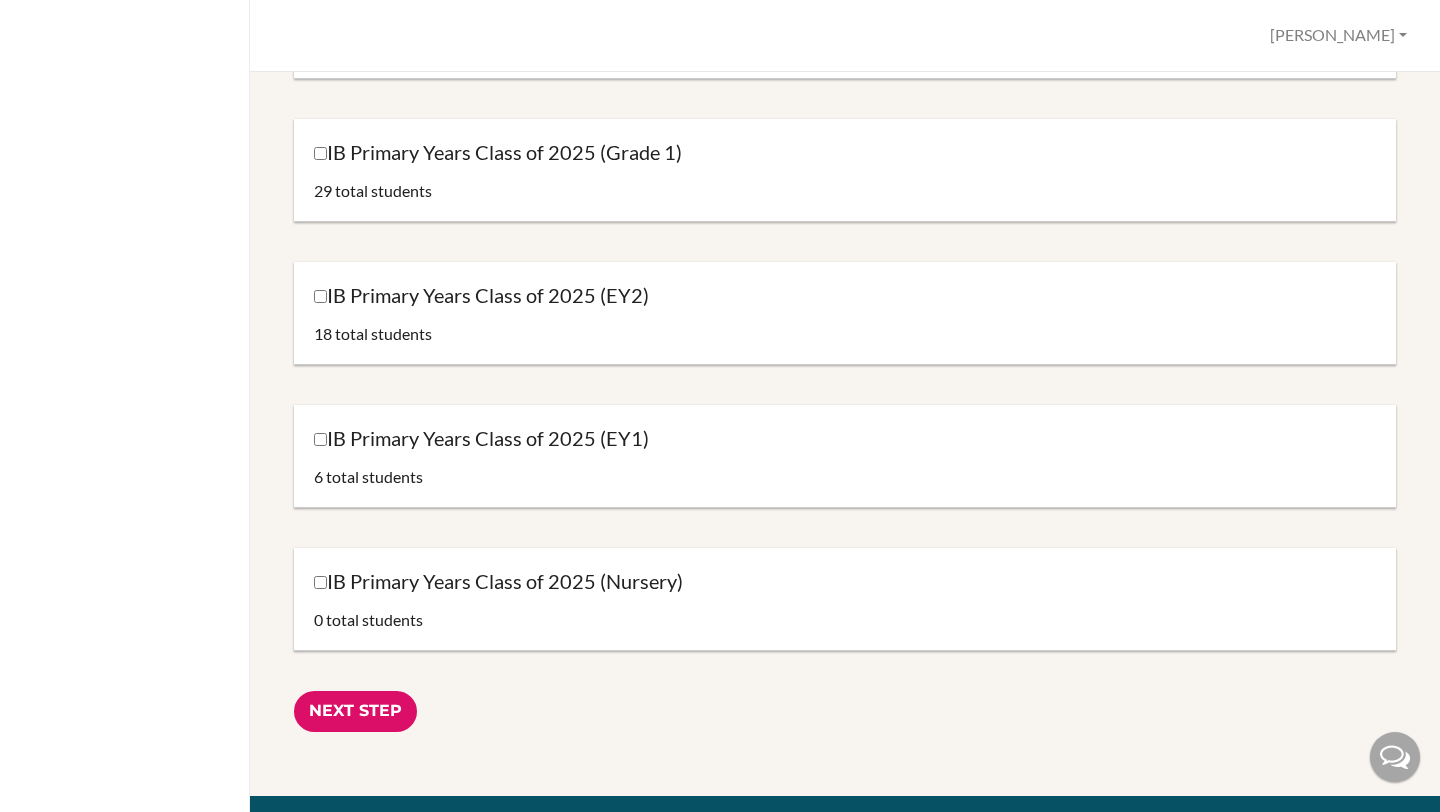 scroll, scrollTop: 2189, scrollLeft: 0, axis: vertical 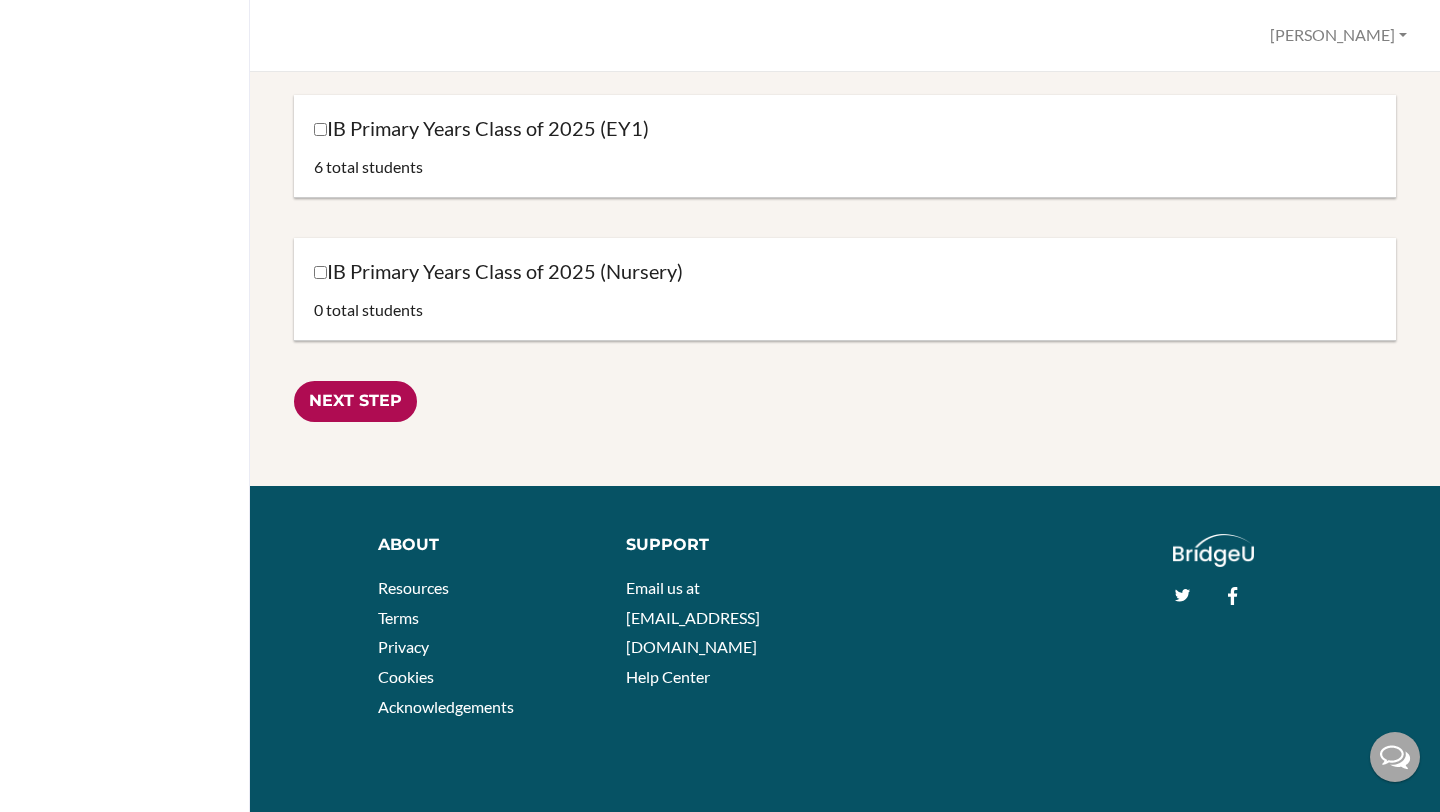 click on "Next Step" at bounding box center (355, 401) 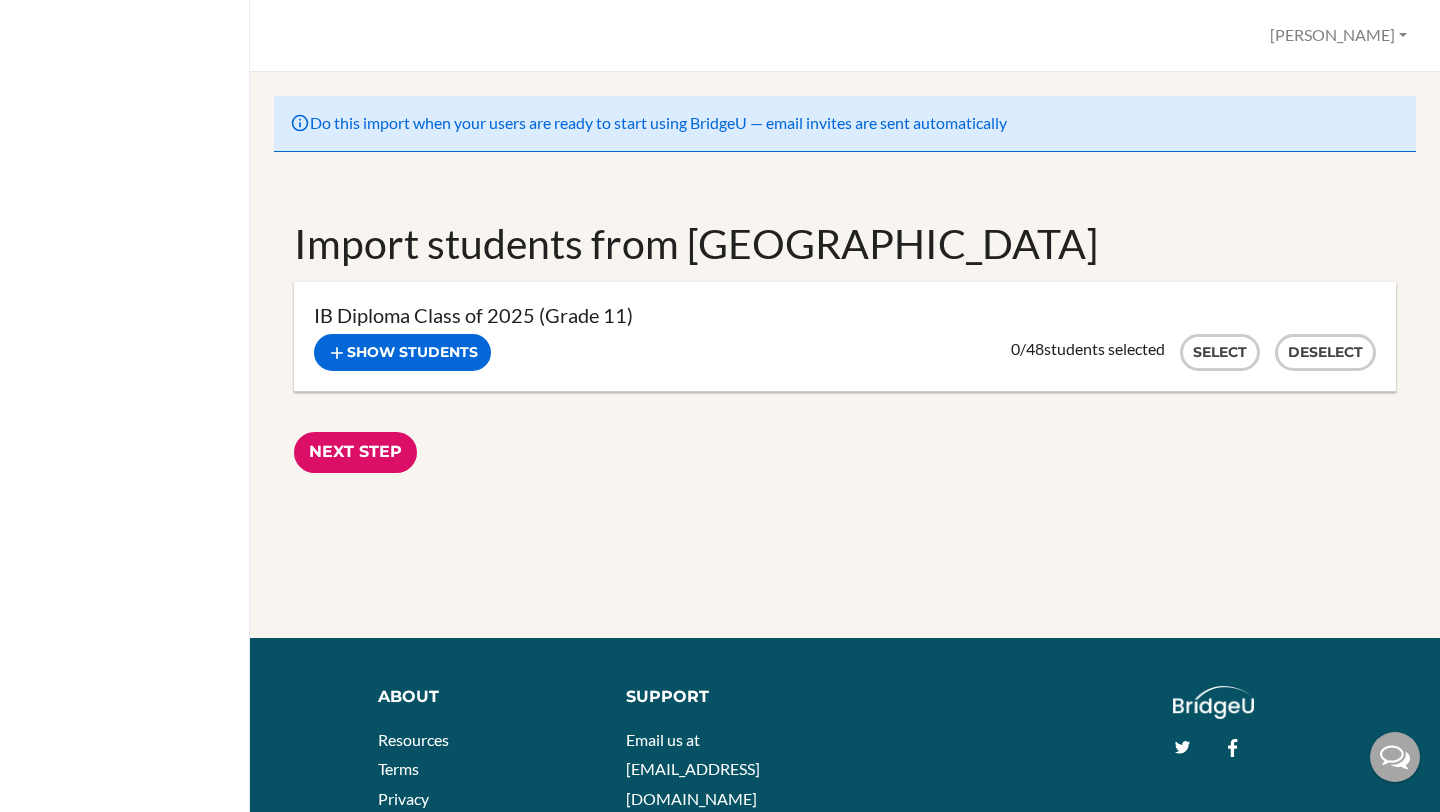 scroll, scrollTop: 0, scrollLeft: 0, axis: both 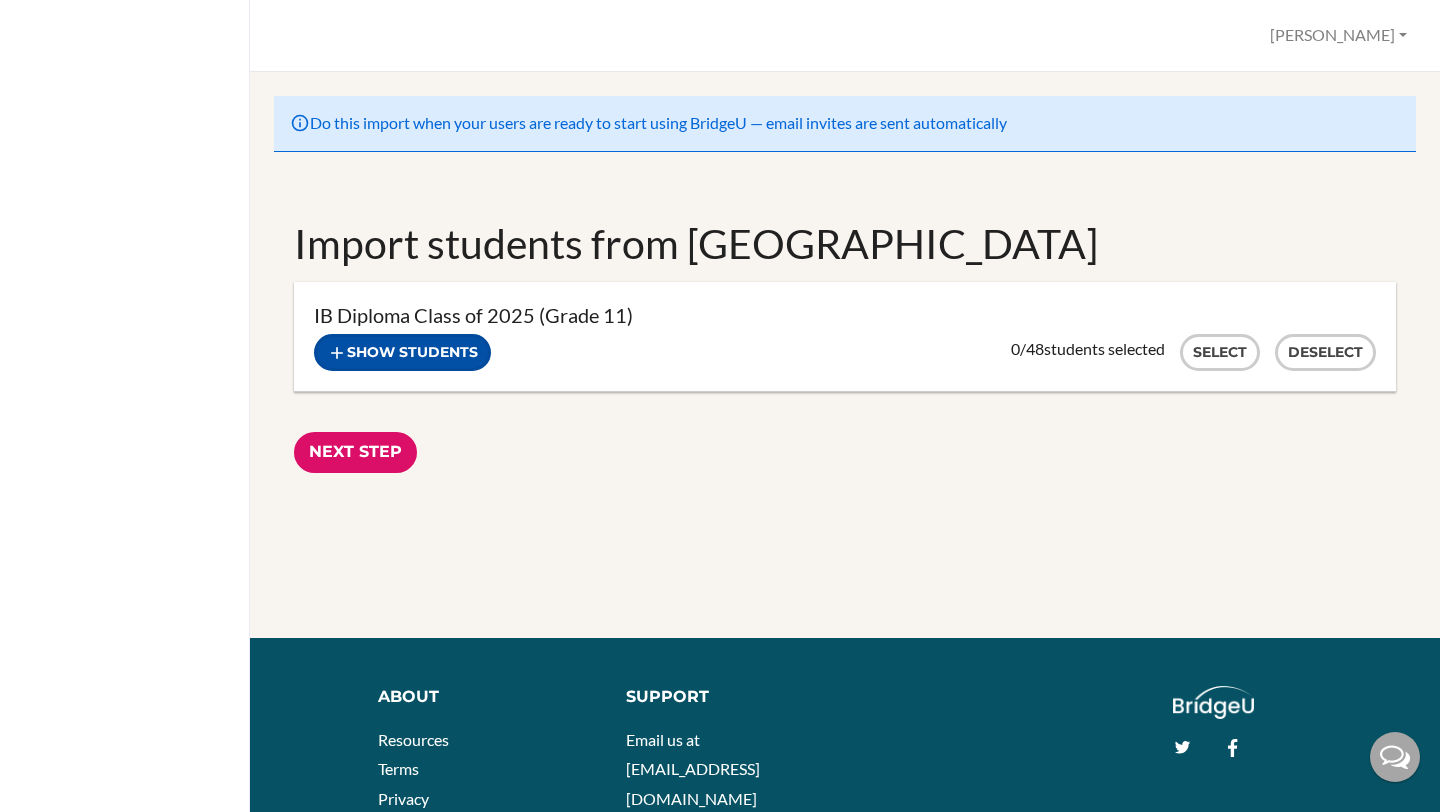click on "Show students" at bounding box center (402, 352) 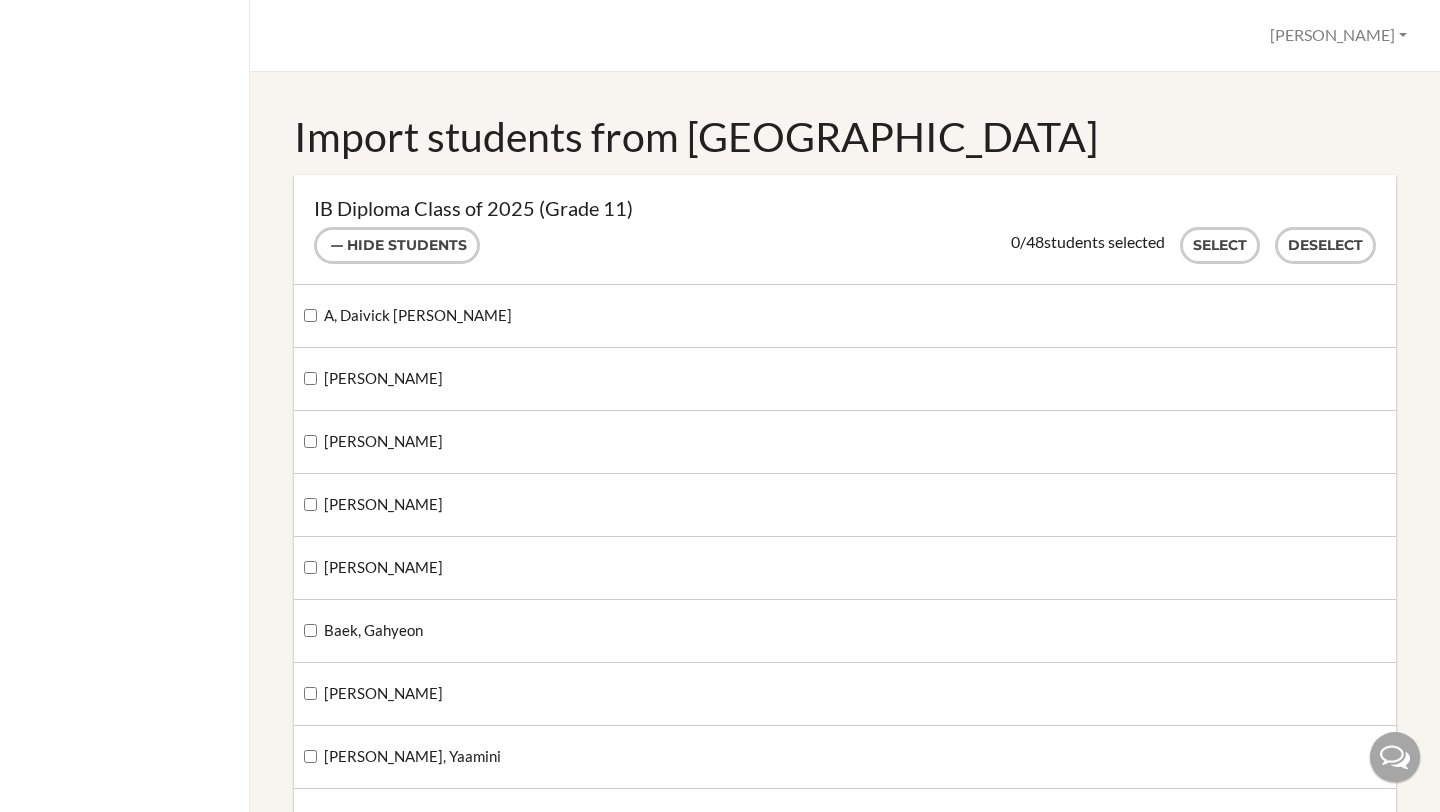 scroll, scrollTop: 0, scrollLeft: 0, axis: both 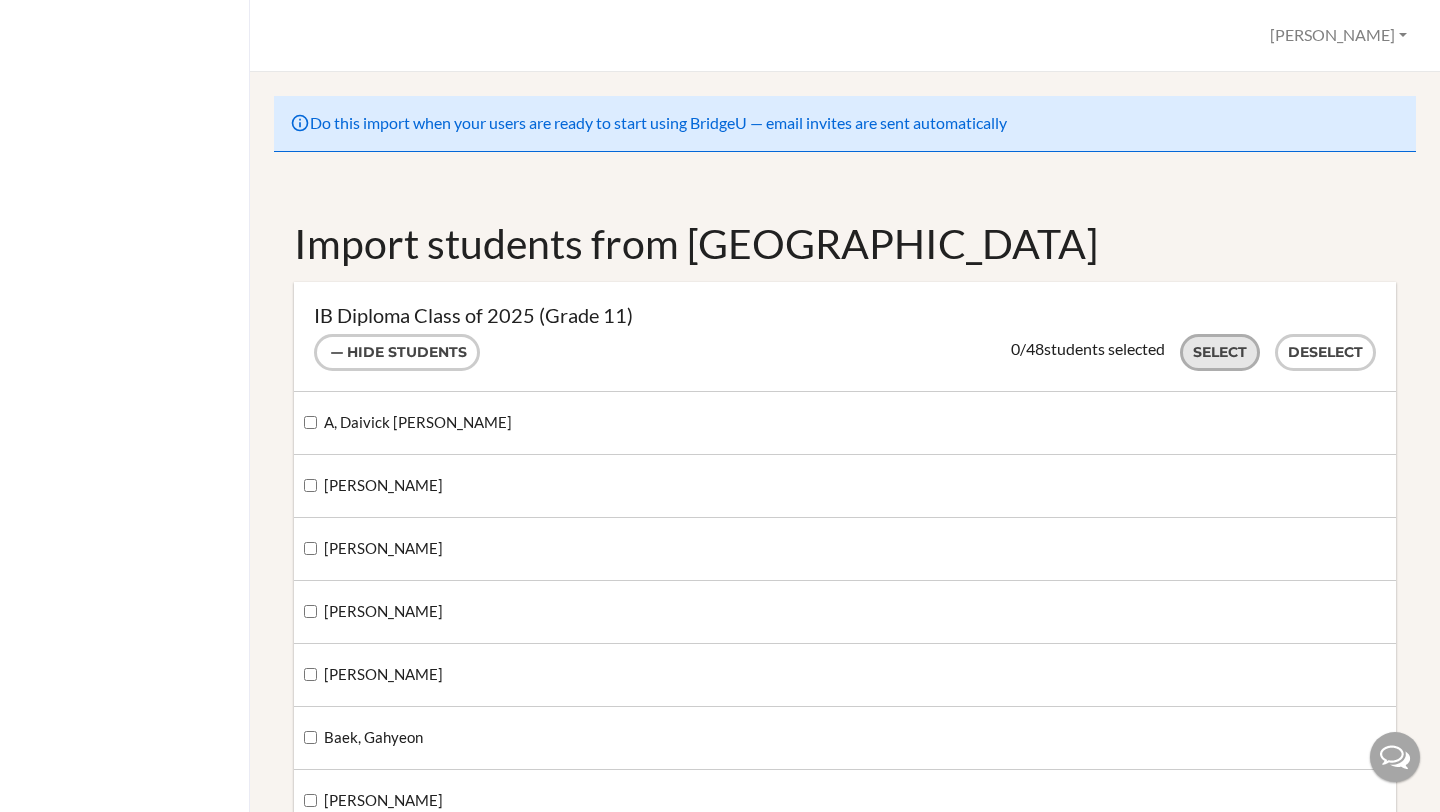 click on "Select" at bounding box center [1220, 352] 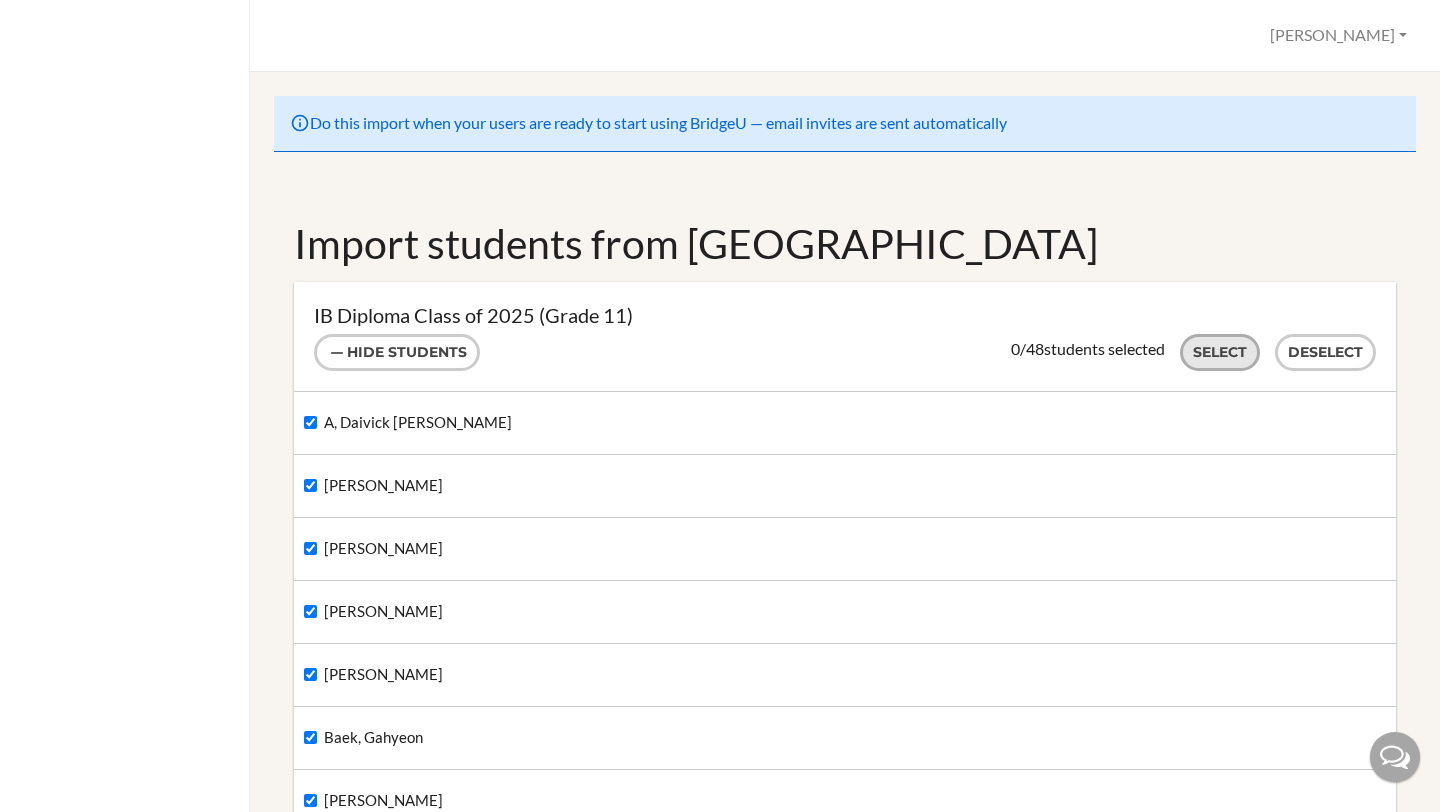 checkbox on "true" 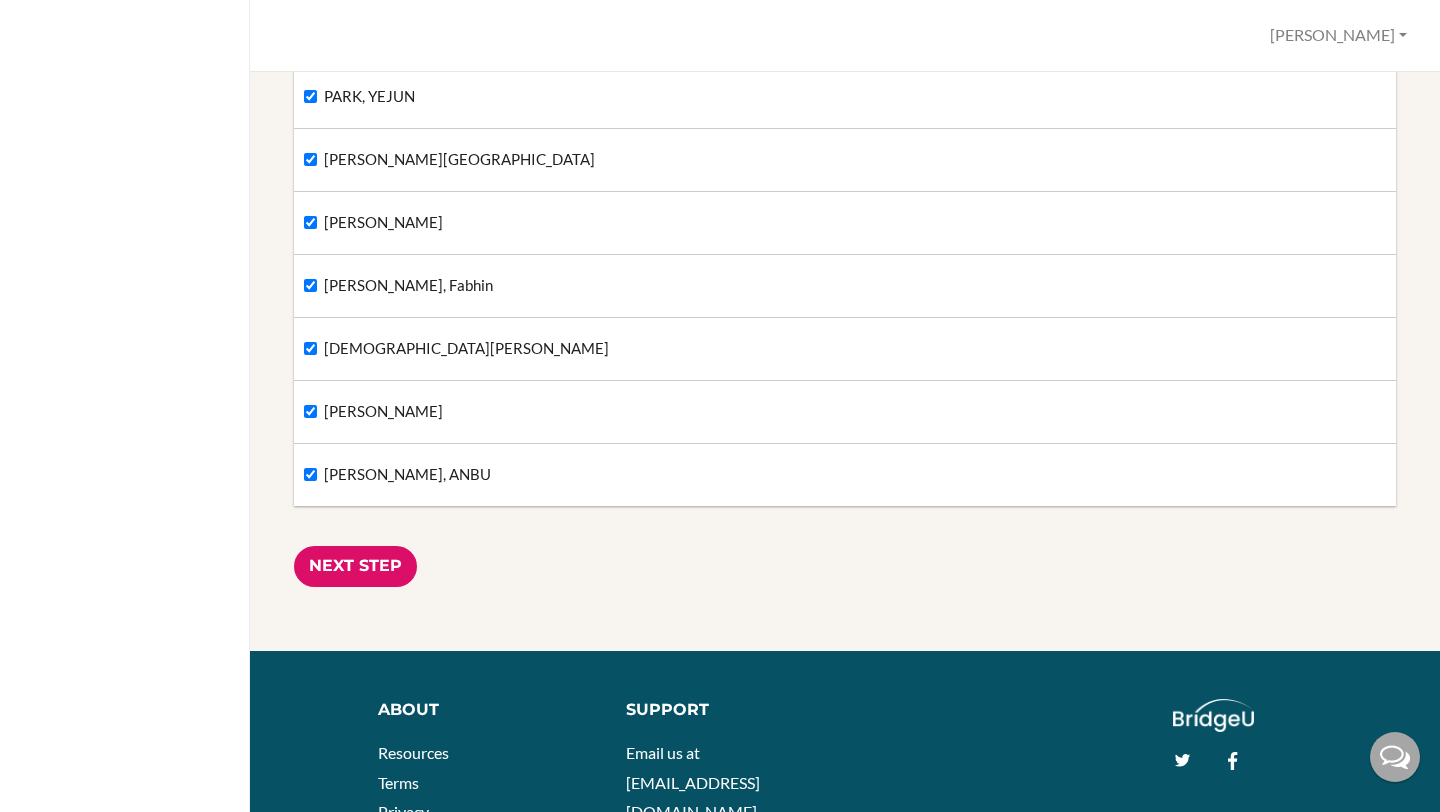 scroll, scrollTop: 2916, scrollLeft: 0, axis: vertical 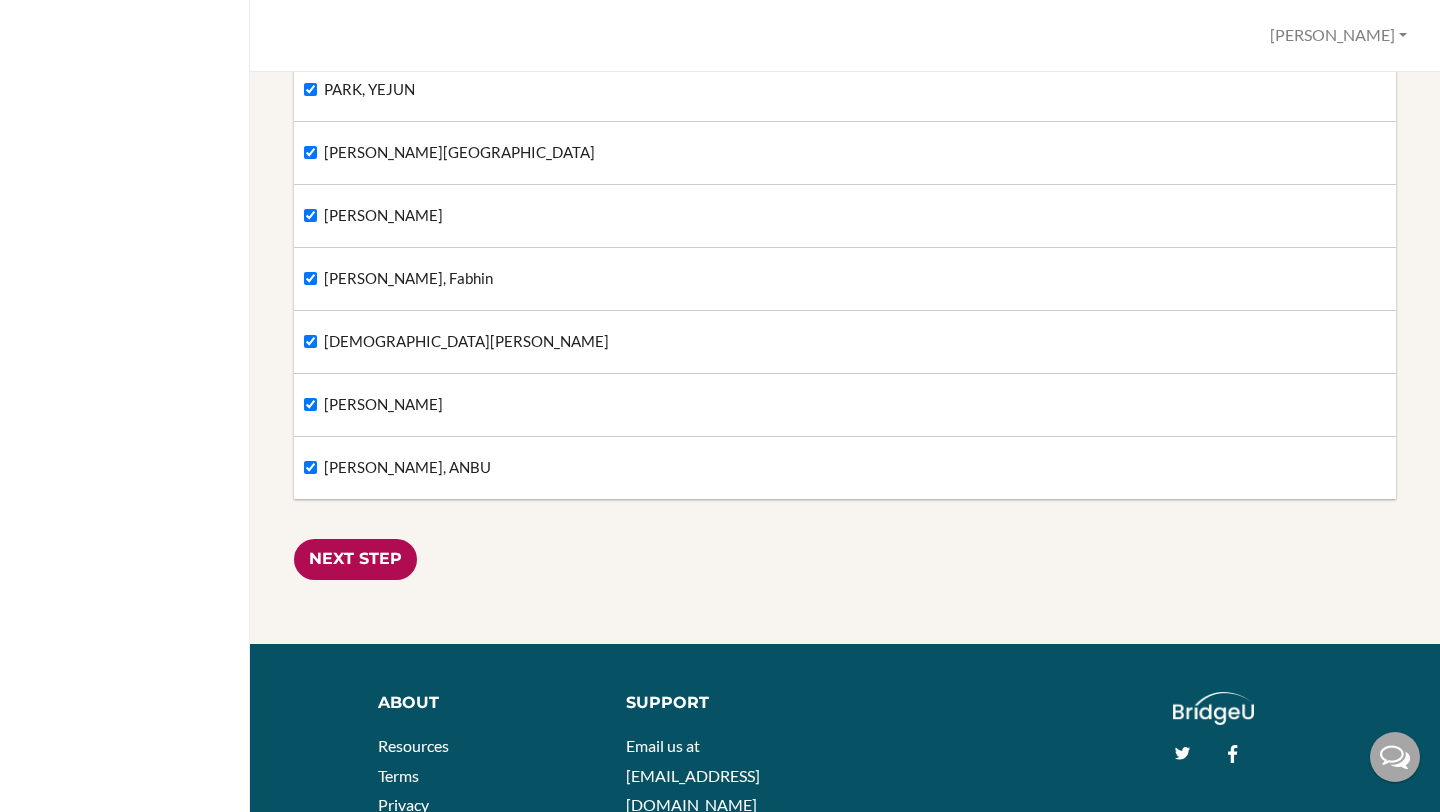 click on "Next Step" at bounding box center [355, 559] 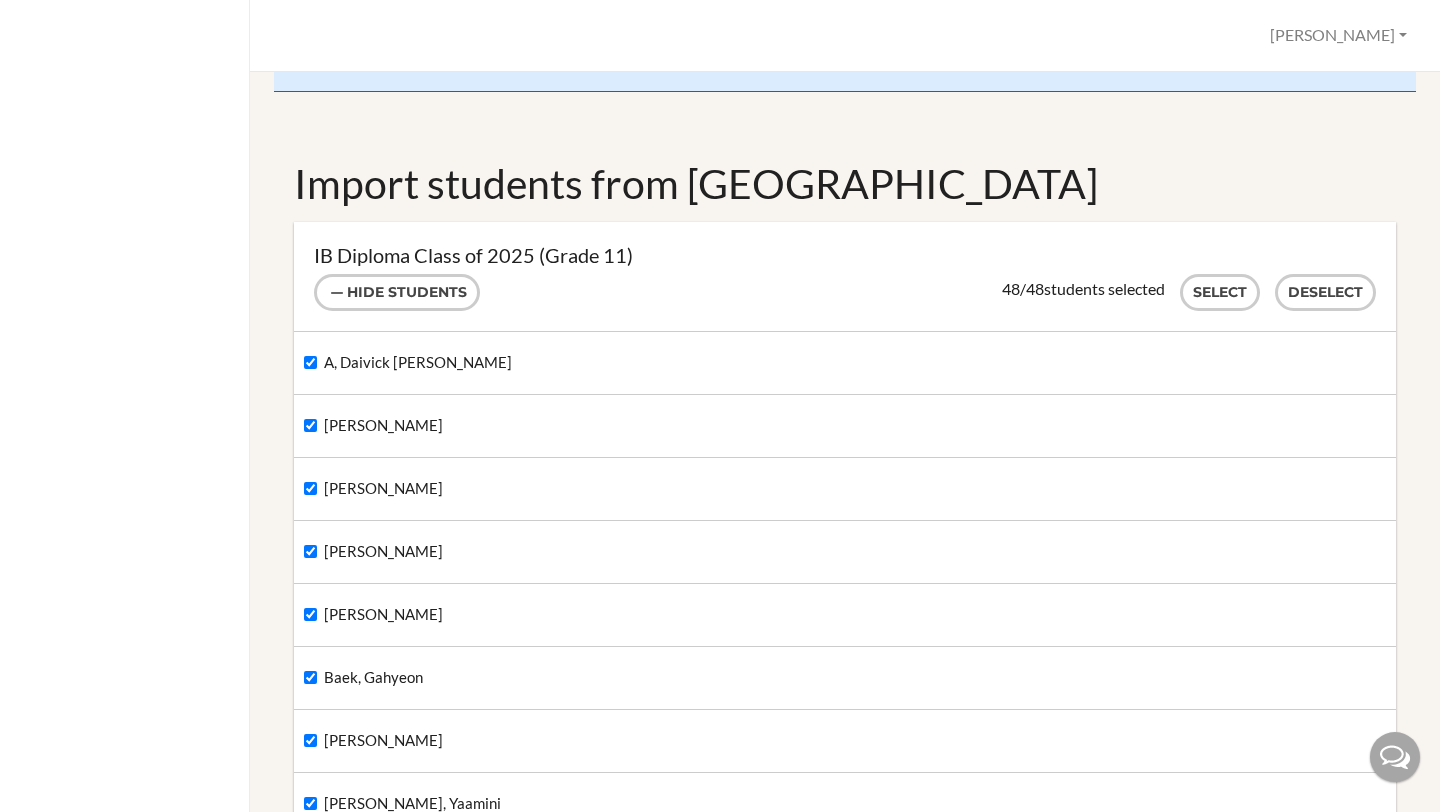 scroll, scrollTop: 0, scrollLeft: 0, axis: both 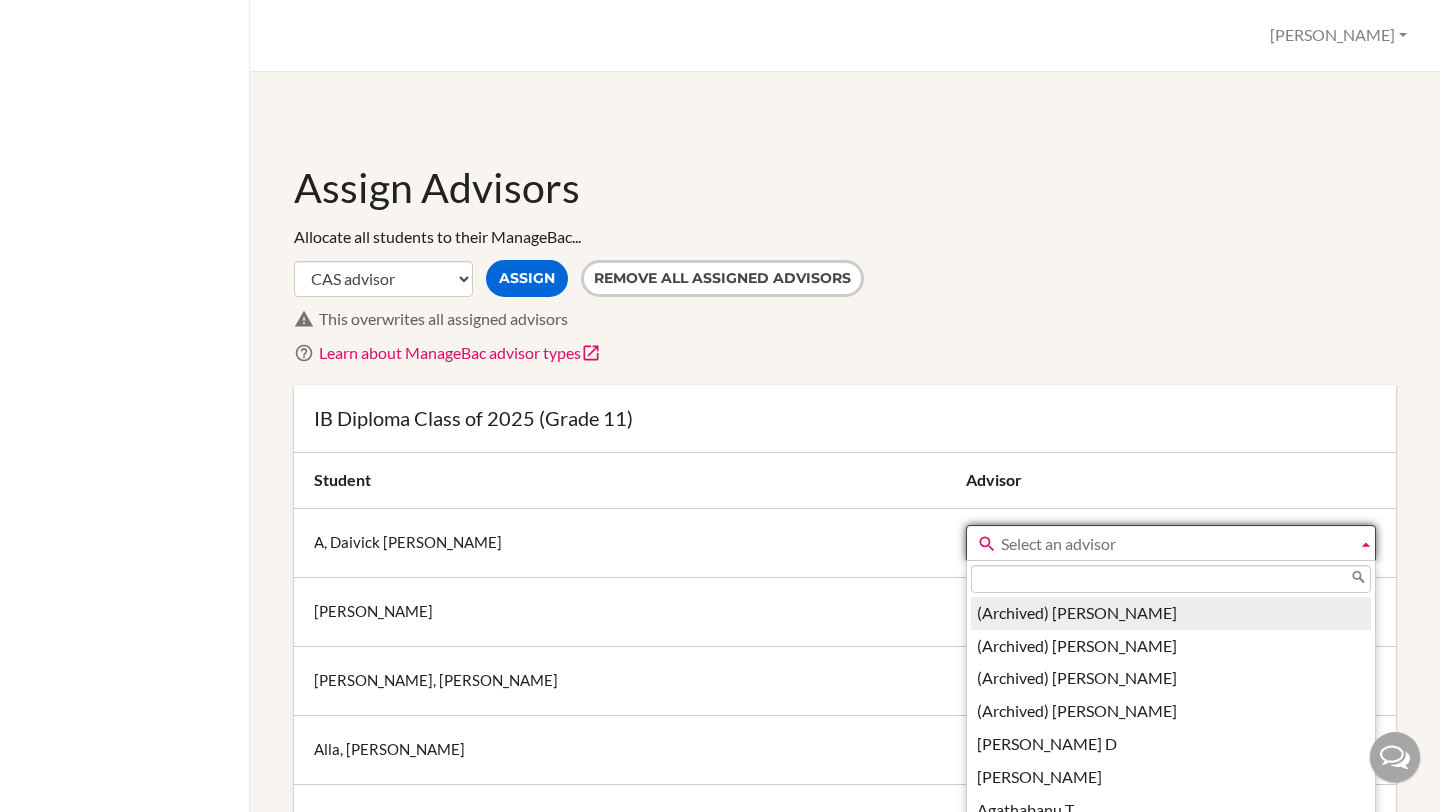 click at bounding box center (987, 544) 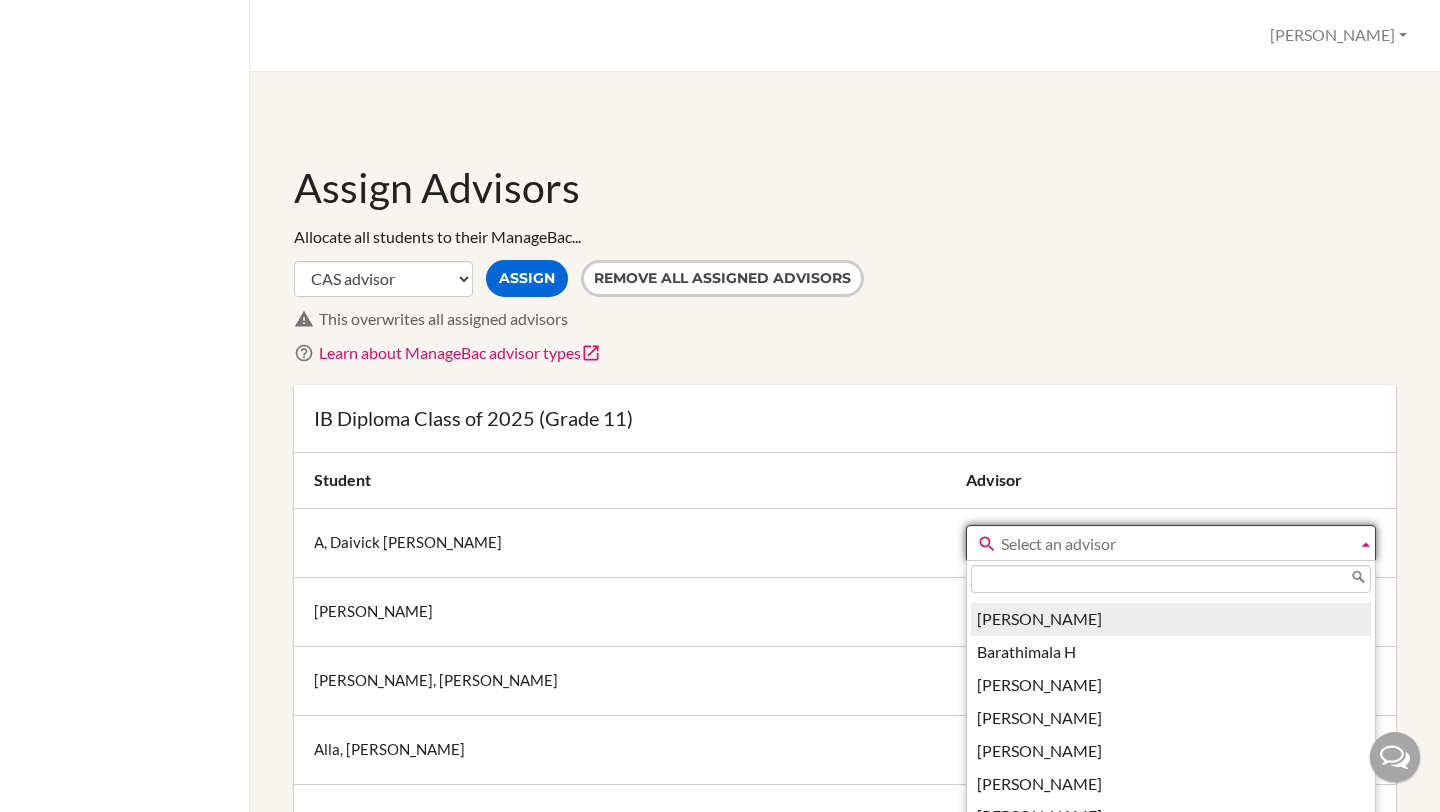 scroll, scrollTop: 712, scrollLeft: 0, axis: vertical 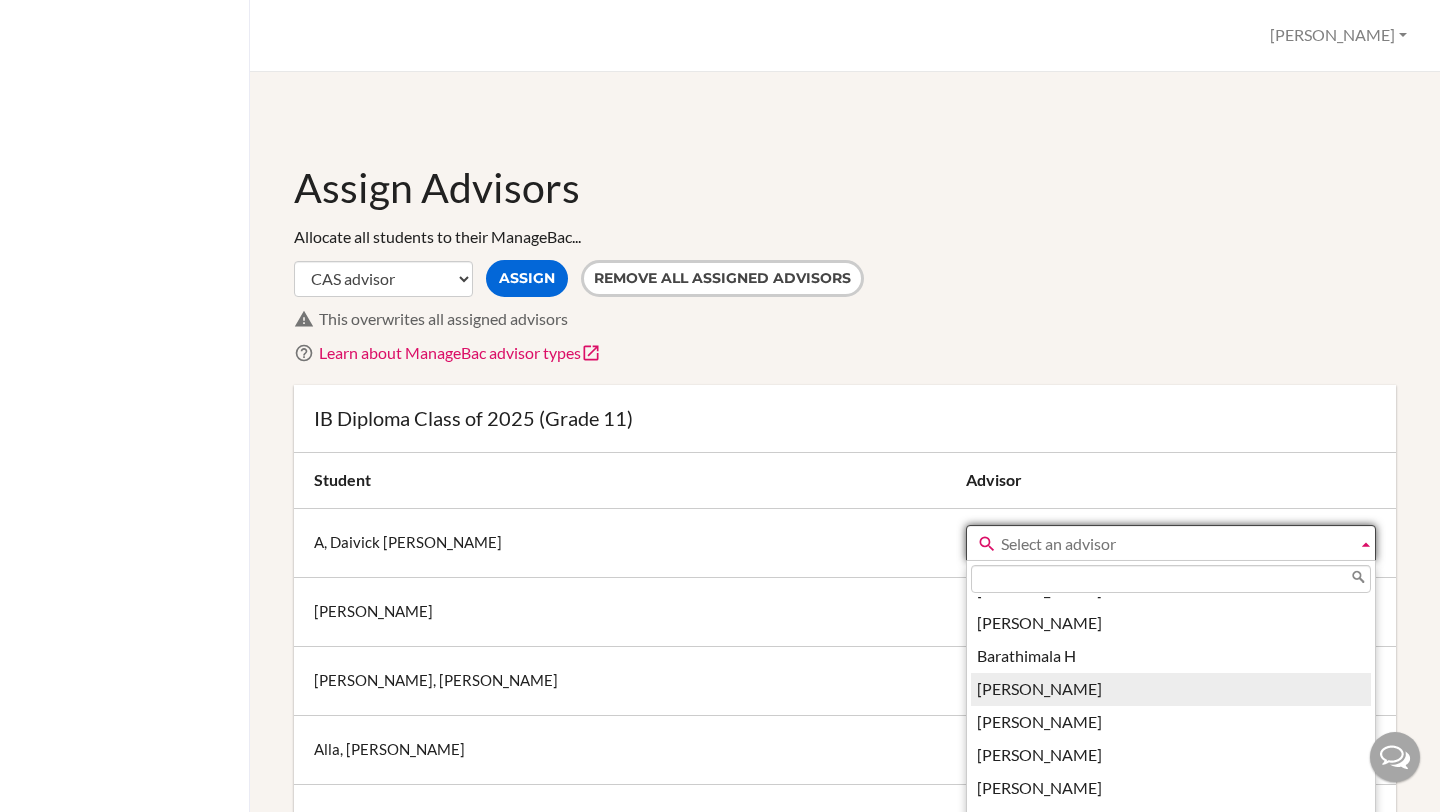 click on "Brinda Anandh" at bounding box center (1171, 689) 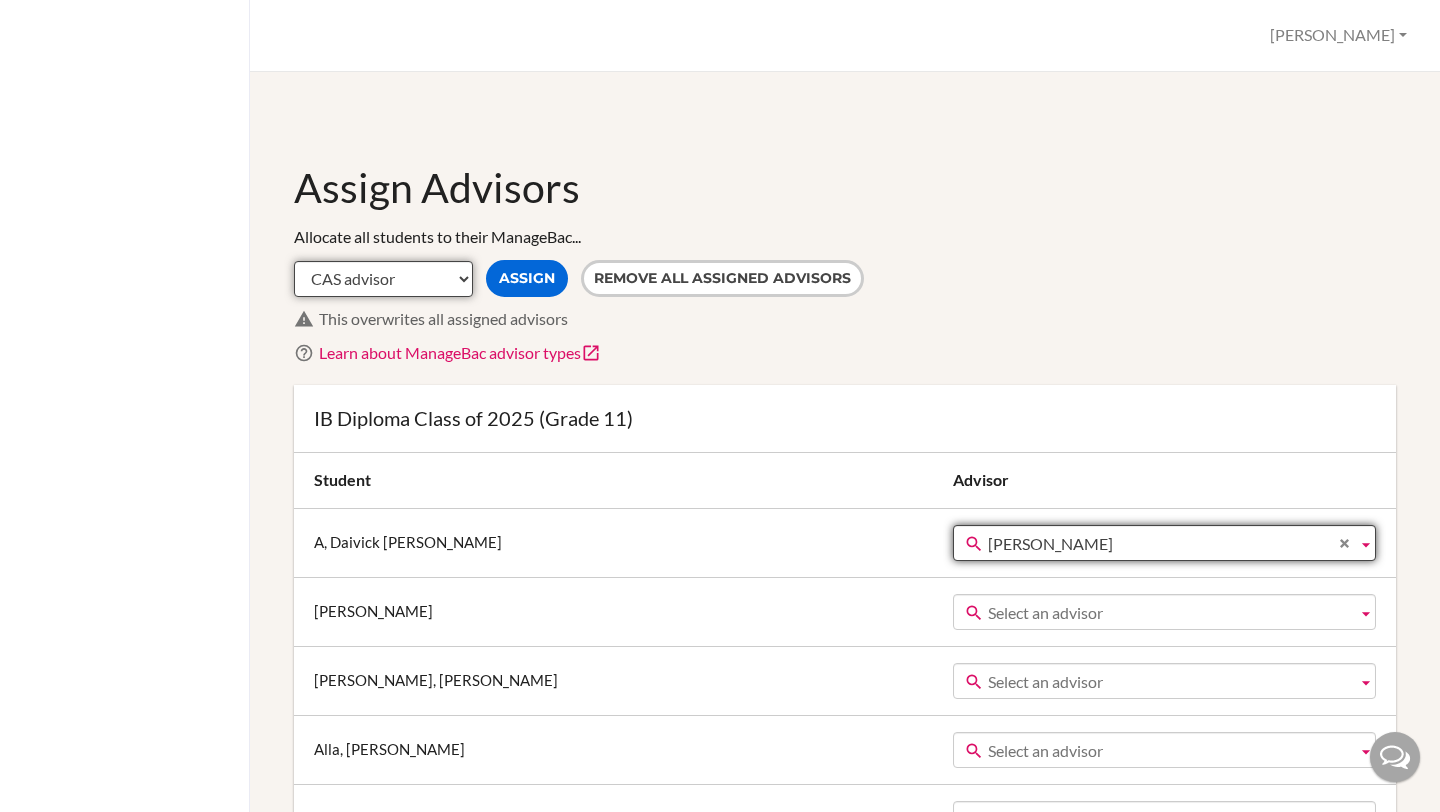 click on "CAS advisor
EE advisor
Homeroom advisor
TOK advisor" at bounding box center [383, 279] 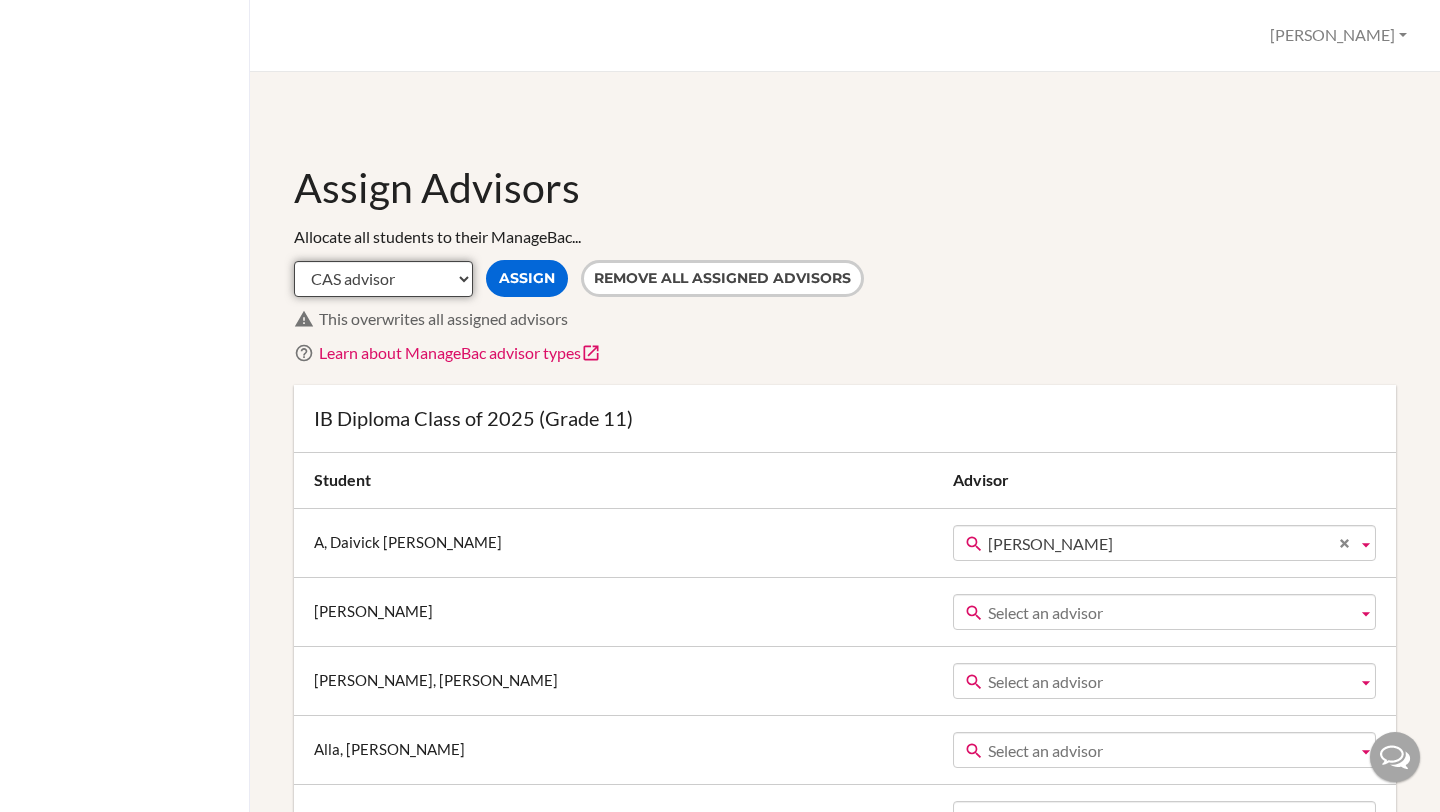 click on "CAS advisor
EE advisor
Homeroom advisor
TOK advisor" at bounding box center (383, 279) 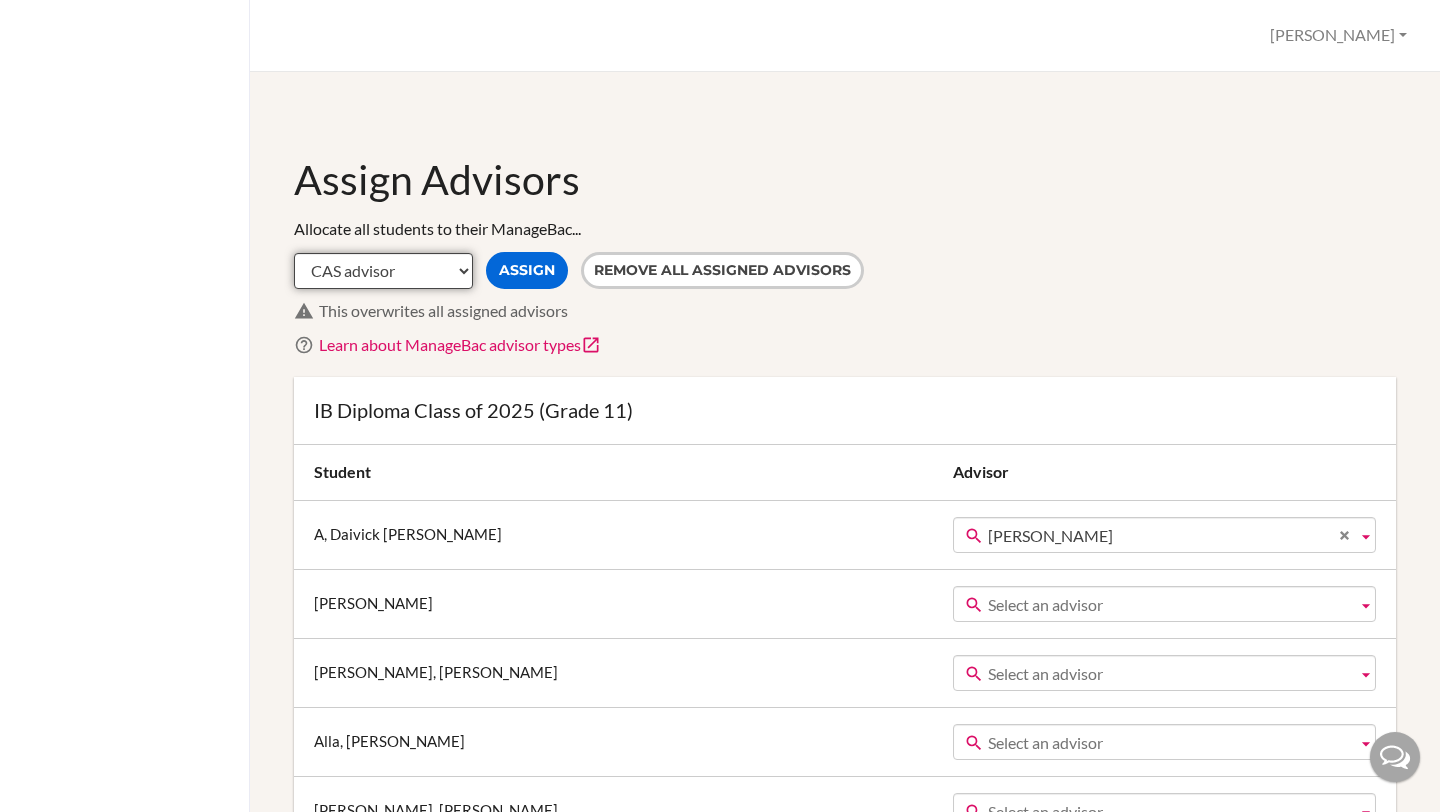 scroll, scrollTop: 6, scrollLeft: 0, axis: vertical 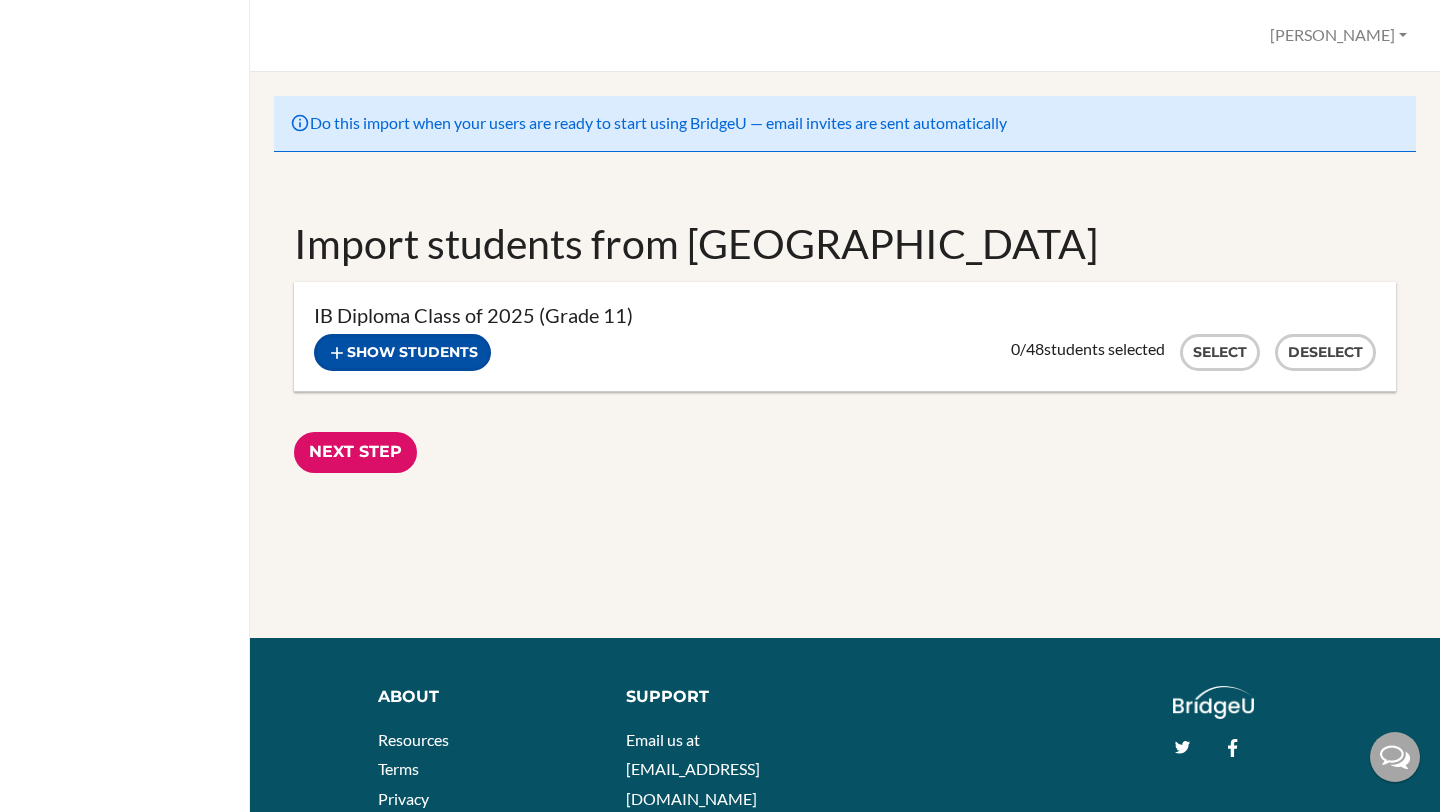click on "Show students" at bounding box center (402, 352) 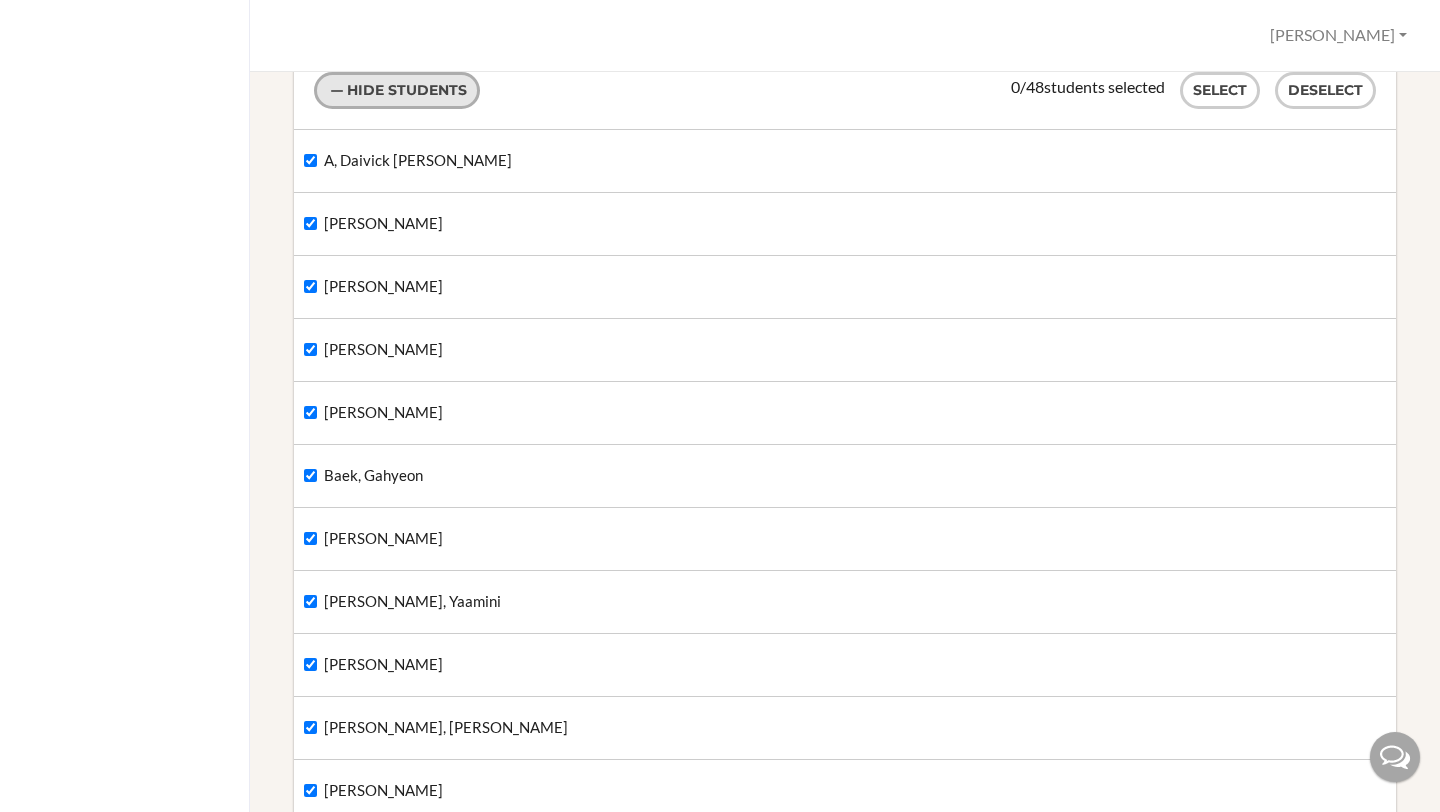 scroll, scrollTop: 0, scrollLeft: 0, axis: both 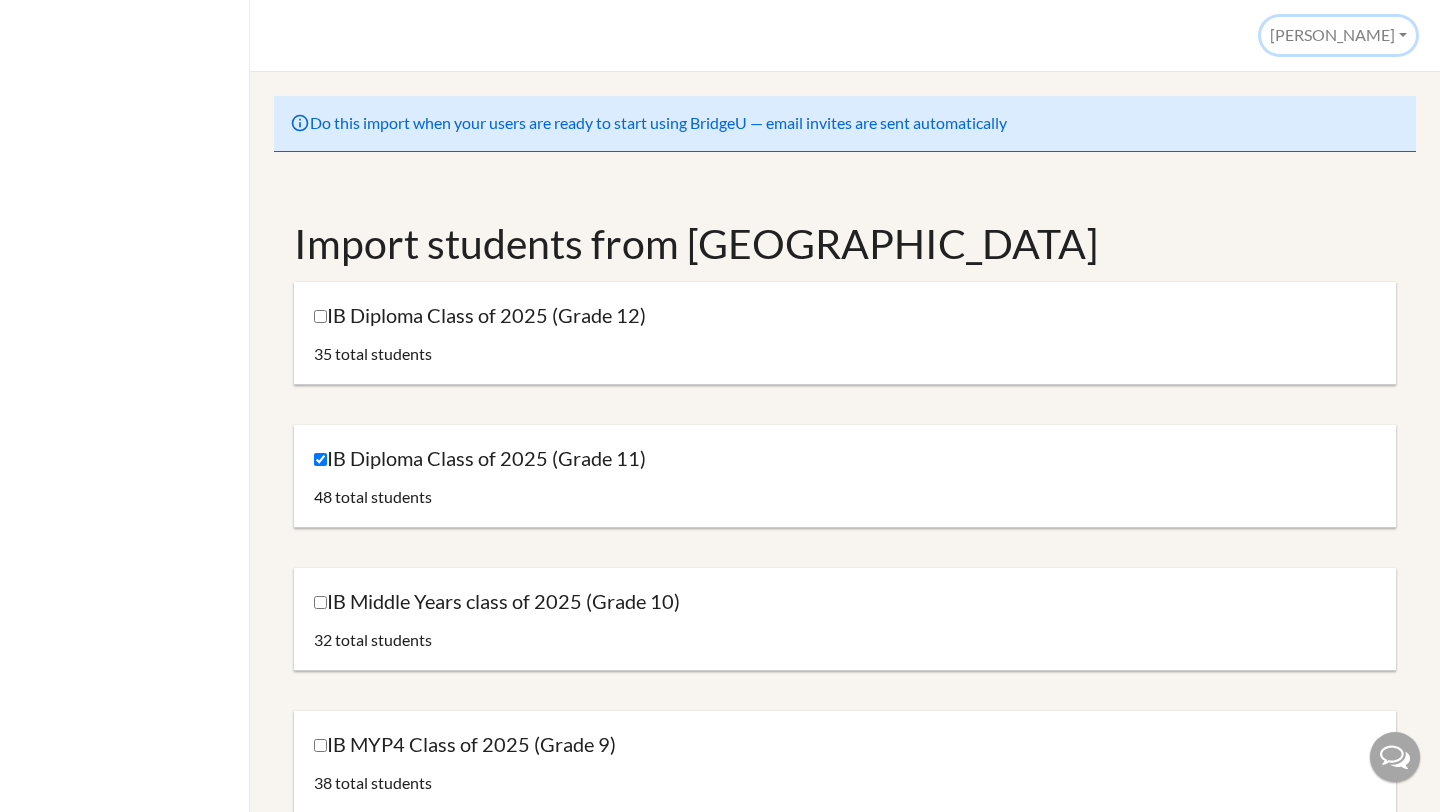 click on "[PERSON_NAME]" at bounding box center [1338, 35] 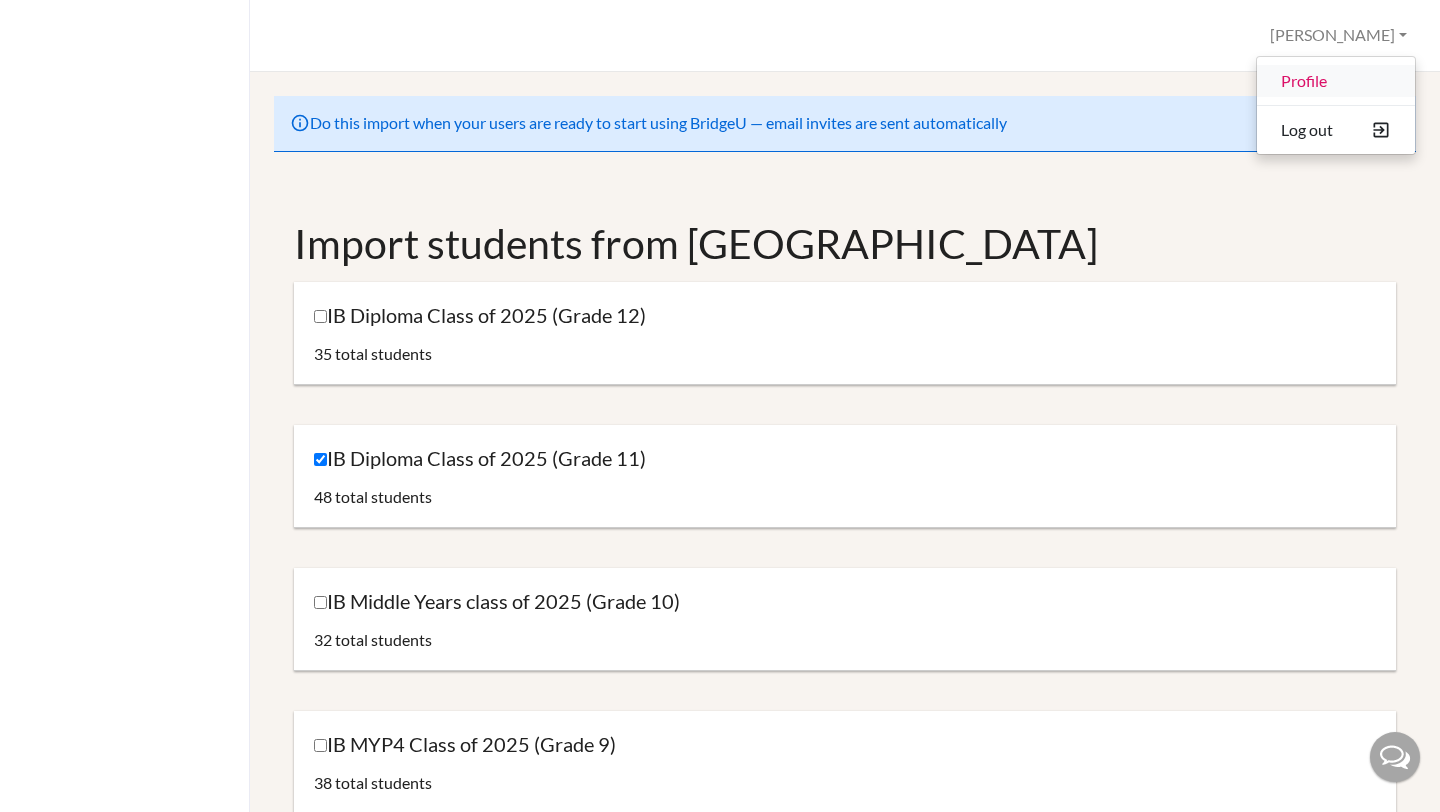 click on "Profile" at bounding box center (1336, 81) 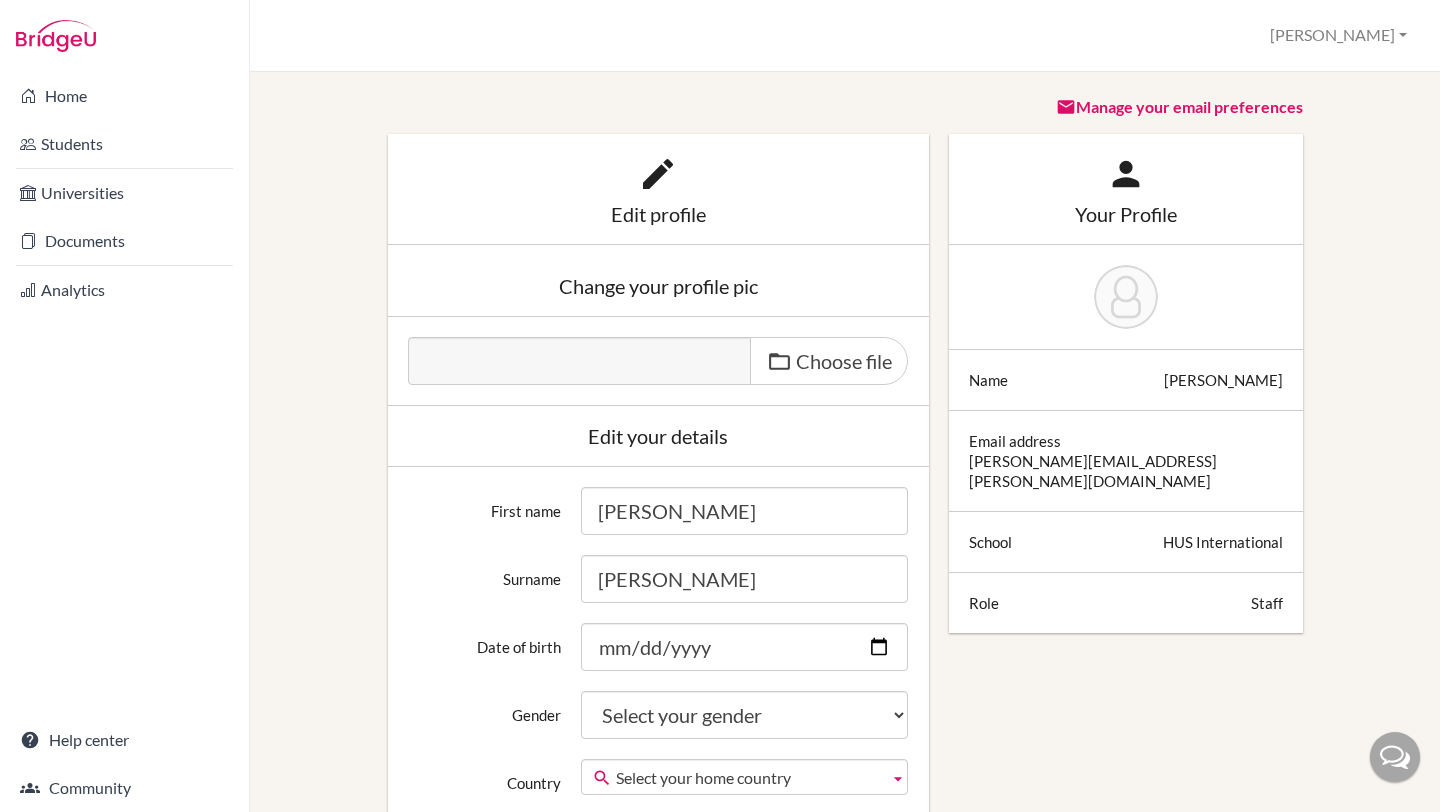 scroll, scrollTop: 0, scrollLeft: 0, axis: both 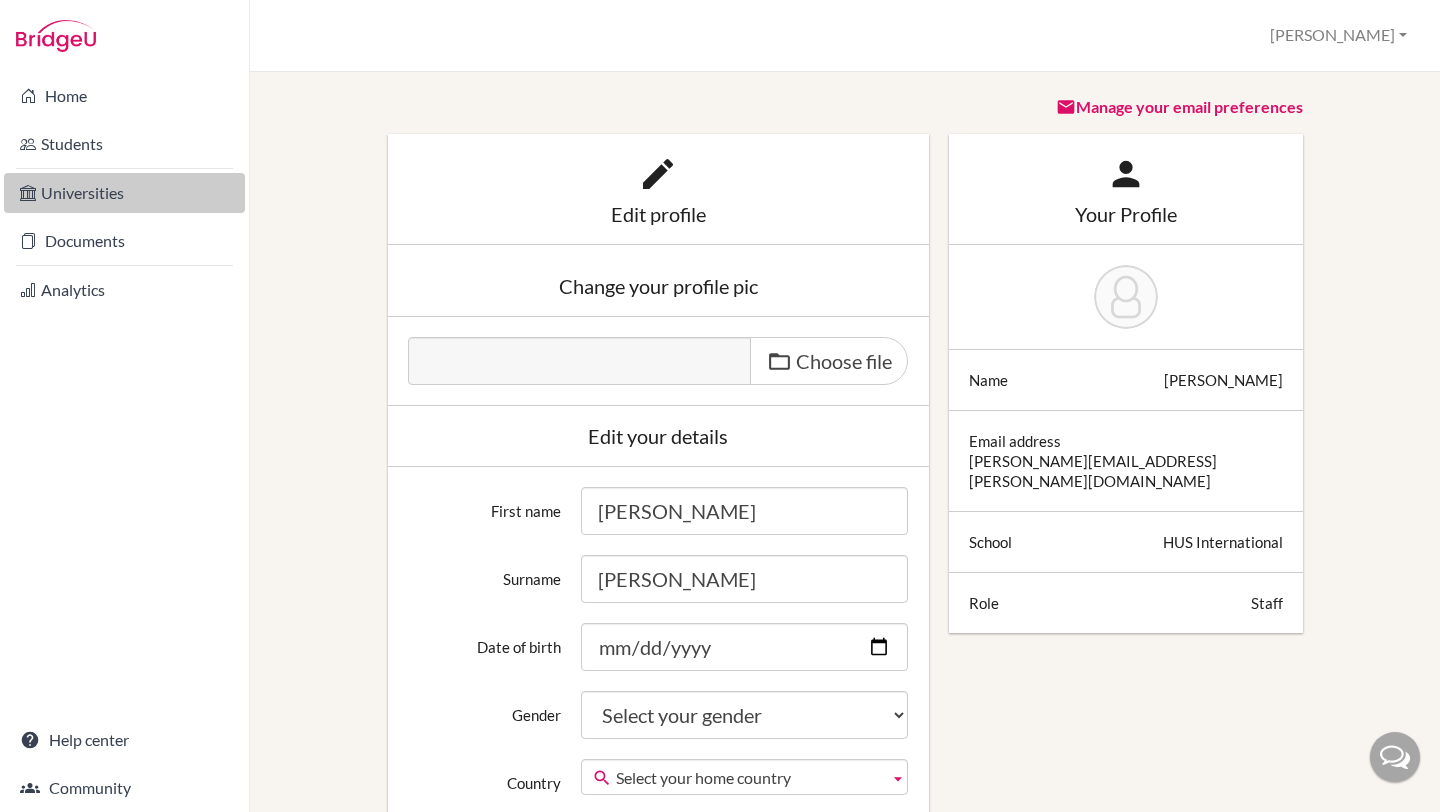 click on "Universities" at bounding box center (124, 193) 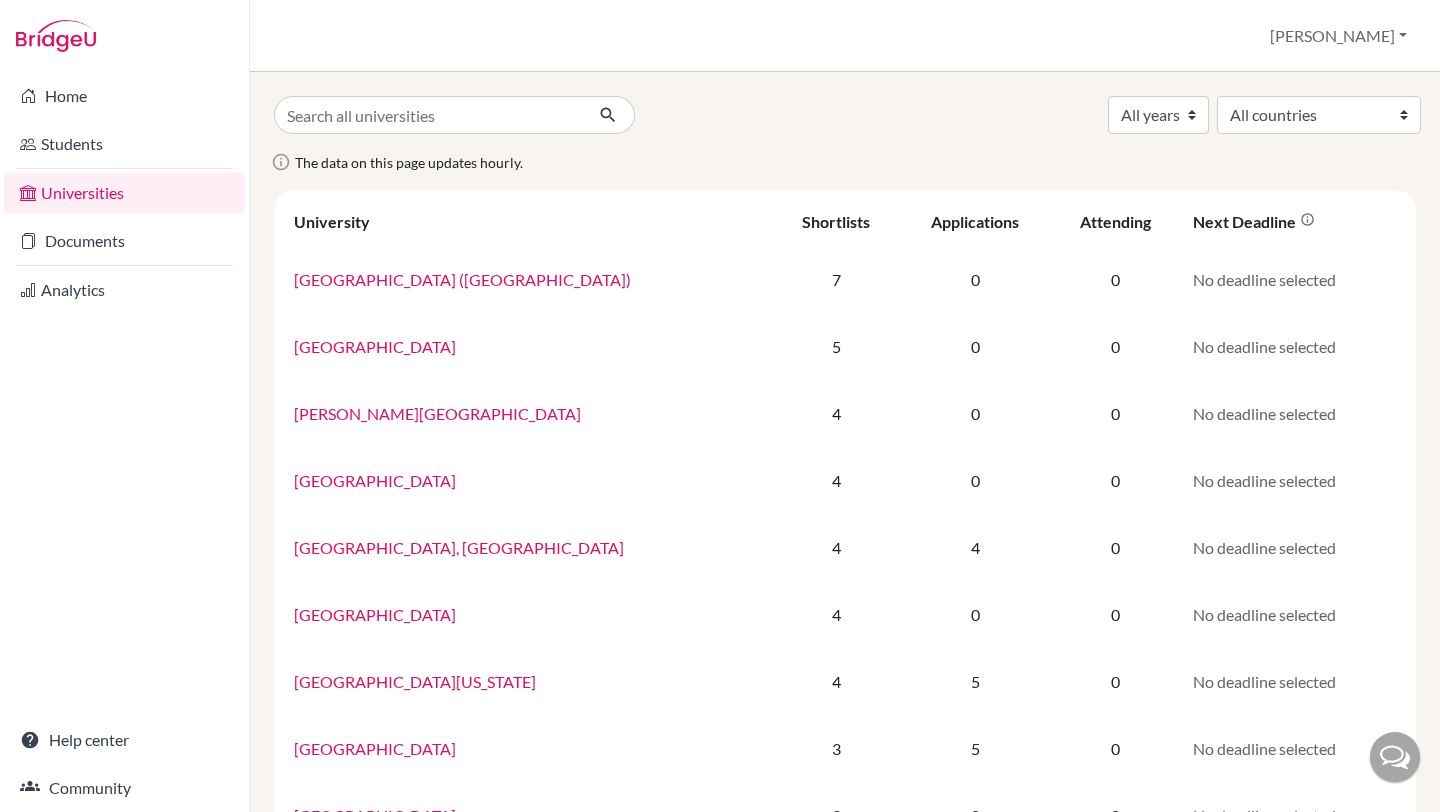 scroll, scrollTop: 0, scrollLeft: 0, axis: both 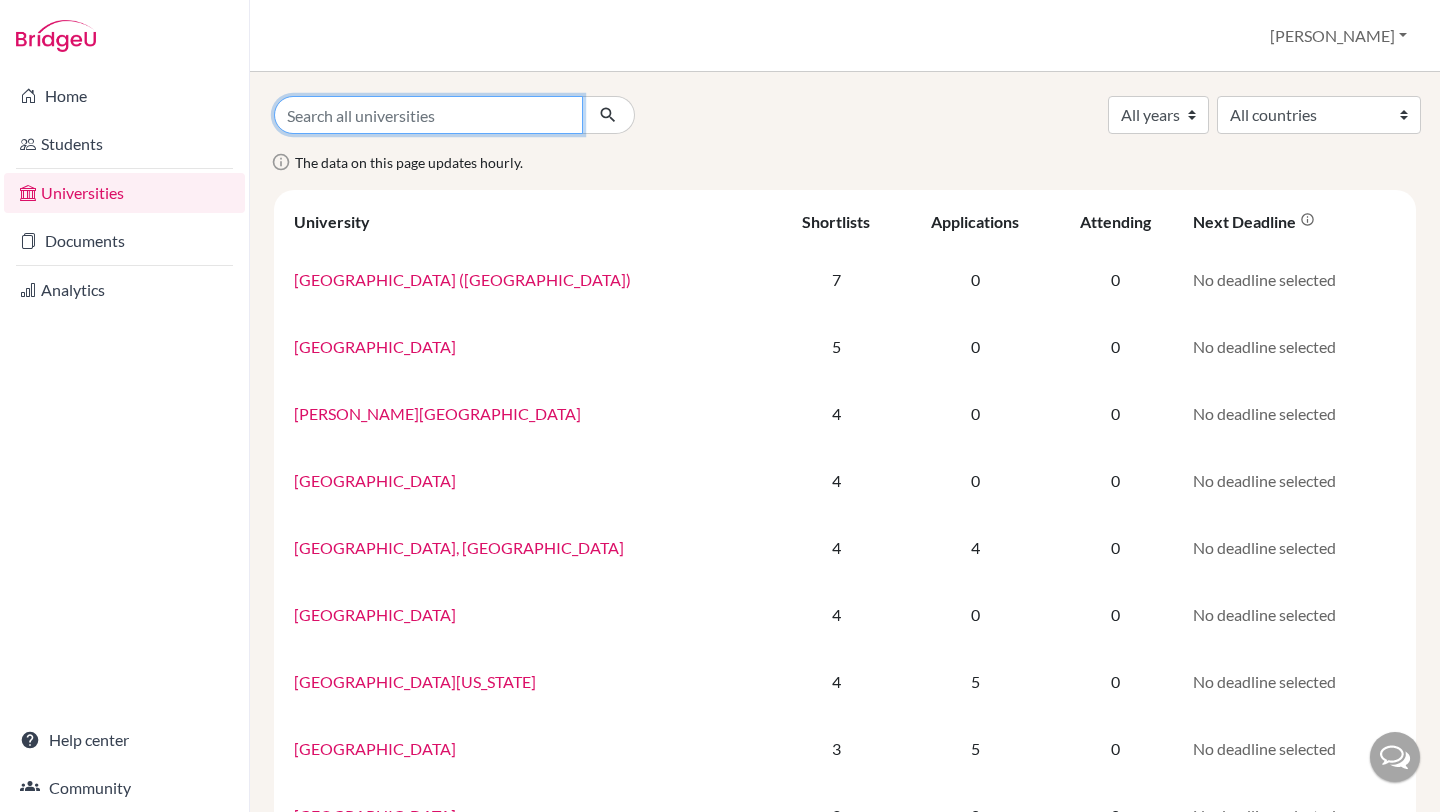 click at bounding box center [428, 115] 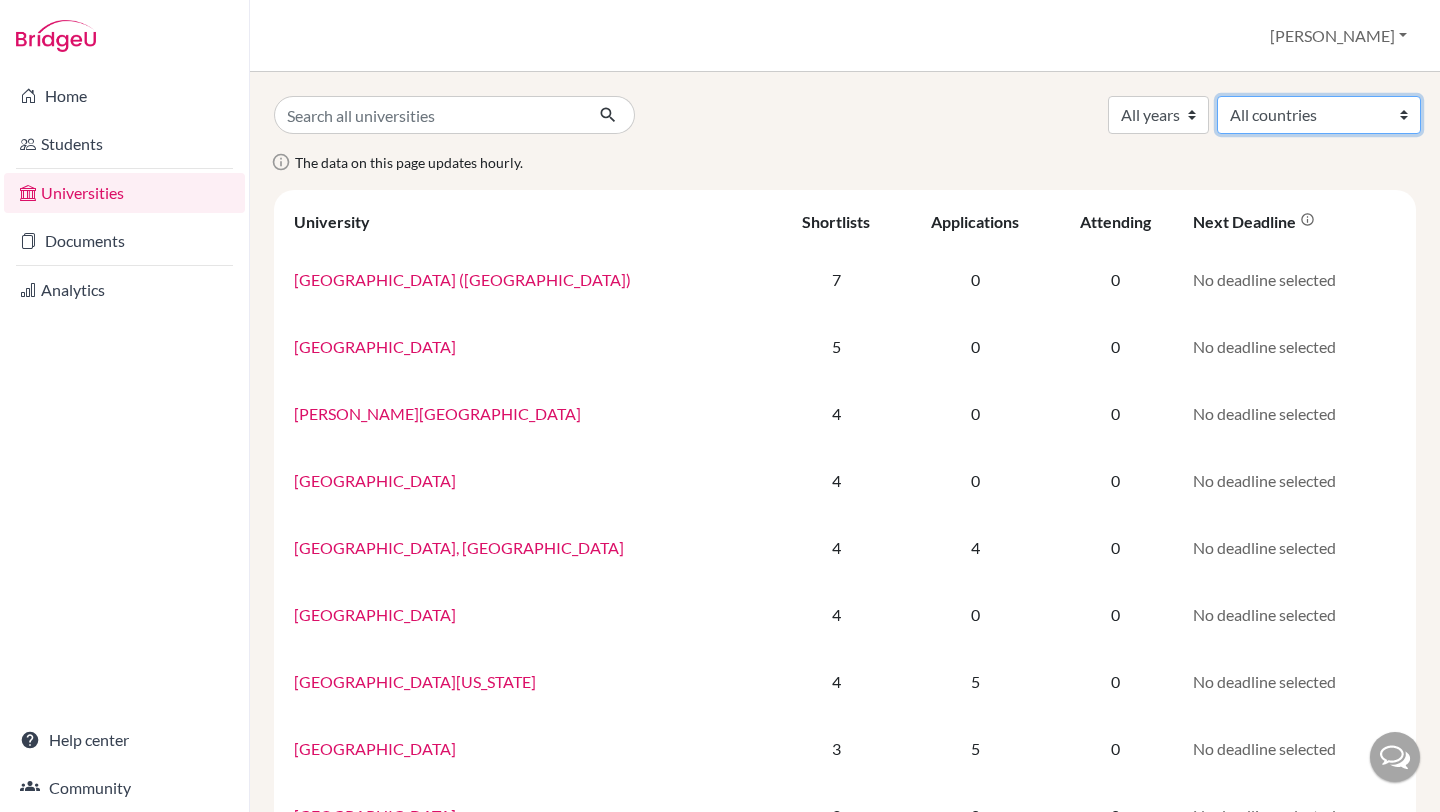 click on "All countries Australia Canada Egypt Estonia France Germany India Ireland Italy Japan Kenya Netherlands New Zealand Portugal Singapore South Korea Spain United Arab Emirates United Kingdom United States of America" at bounding box center [1319, 115] 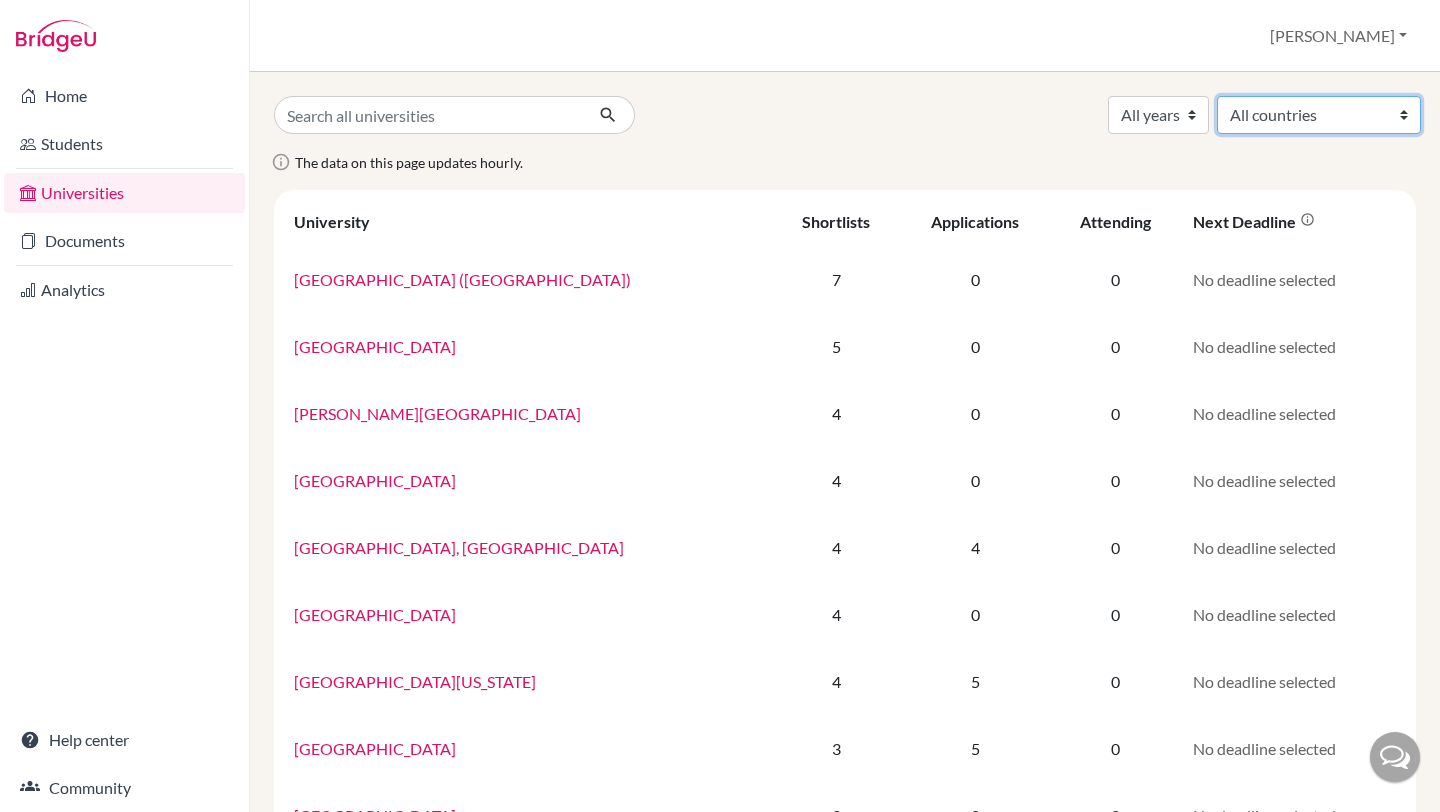select on "14" 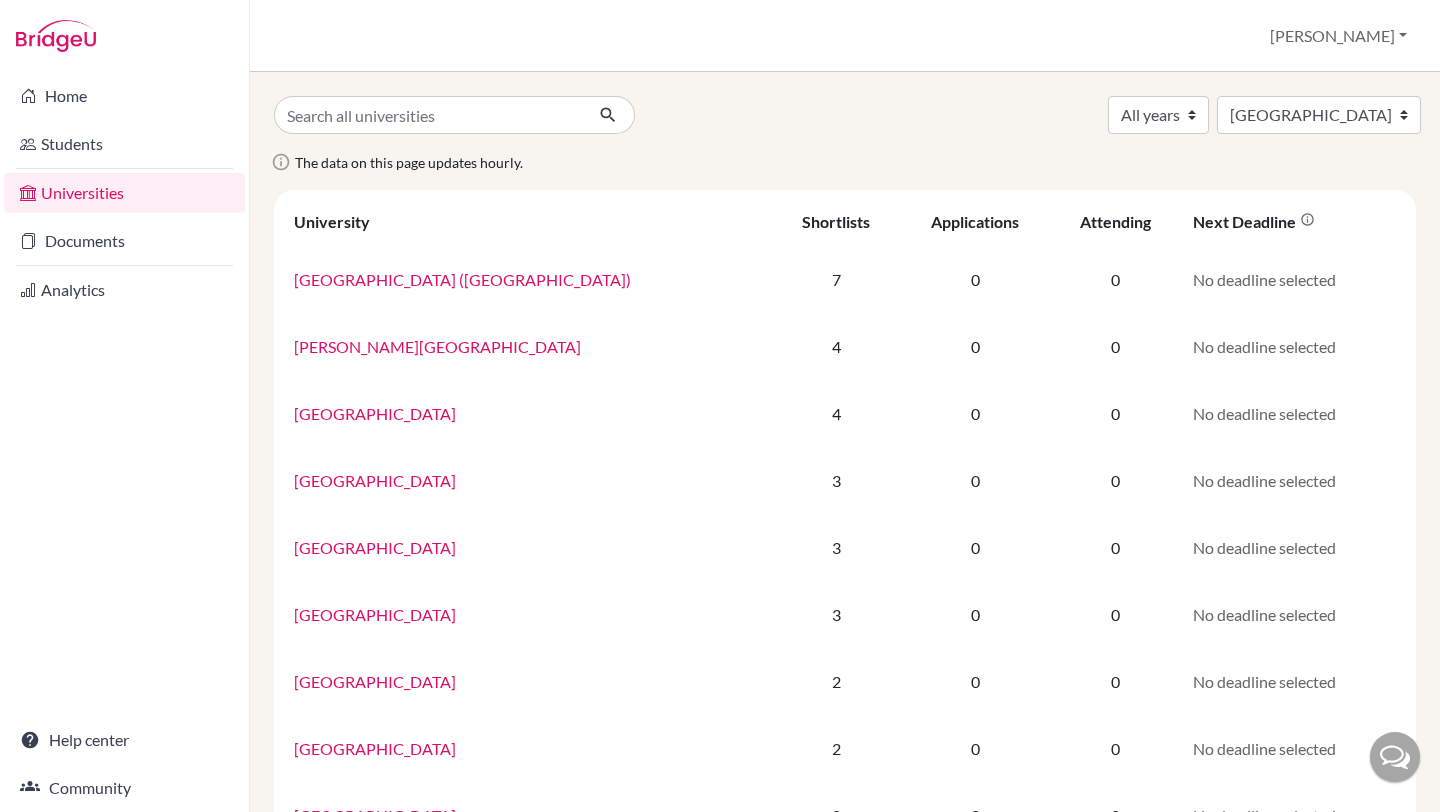 select on "14" 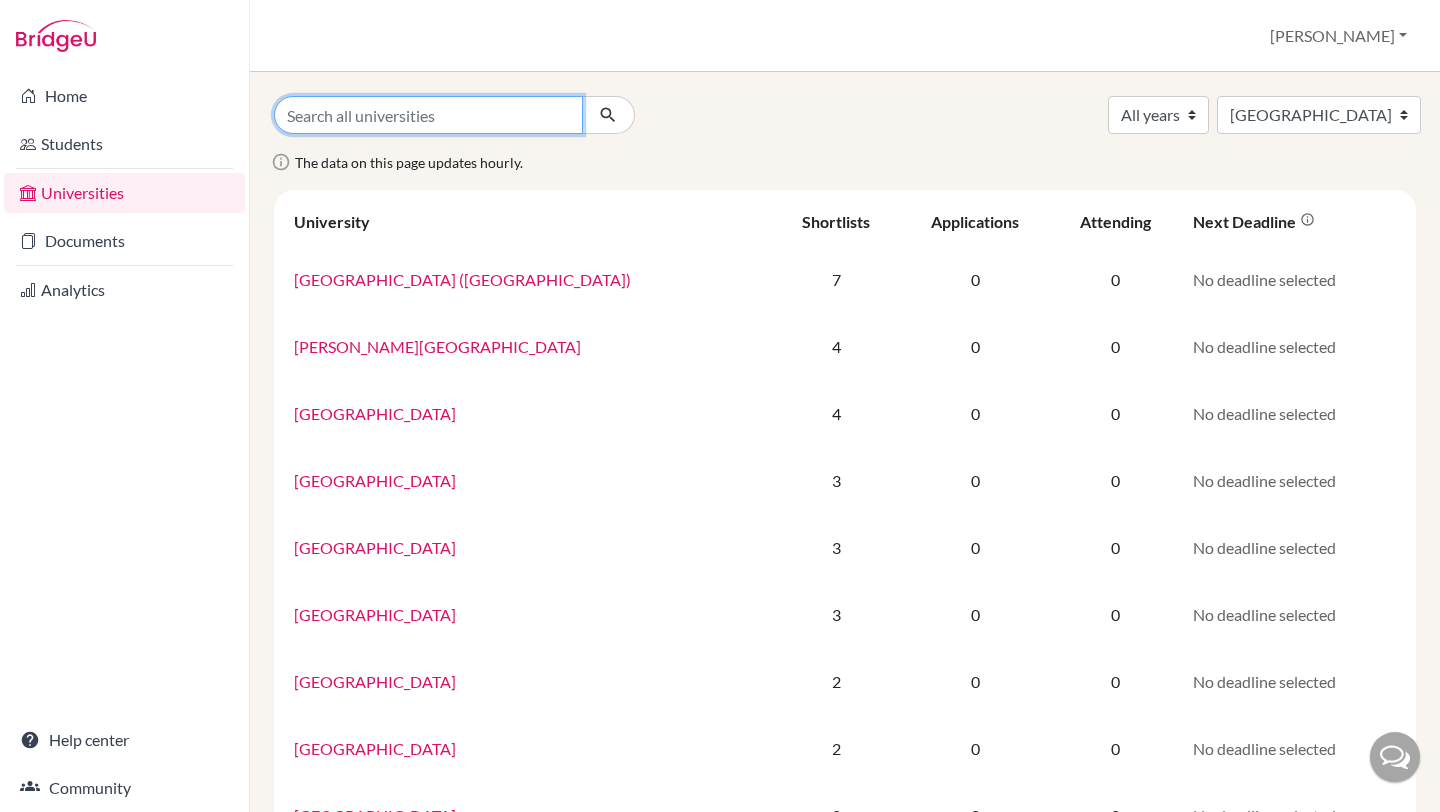 click at bounding box center (428, 115) 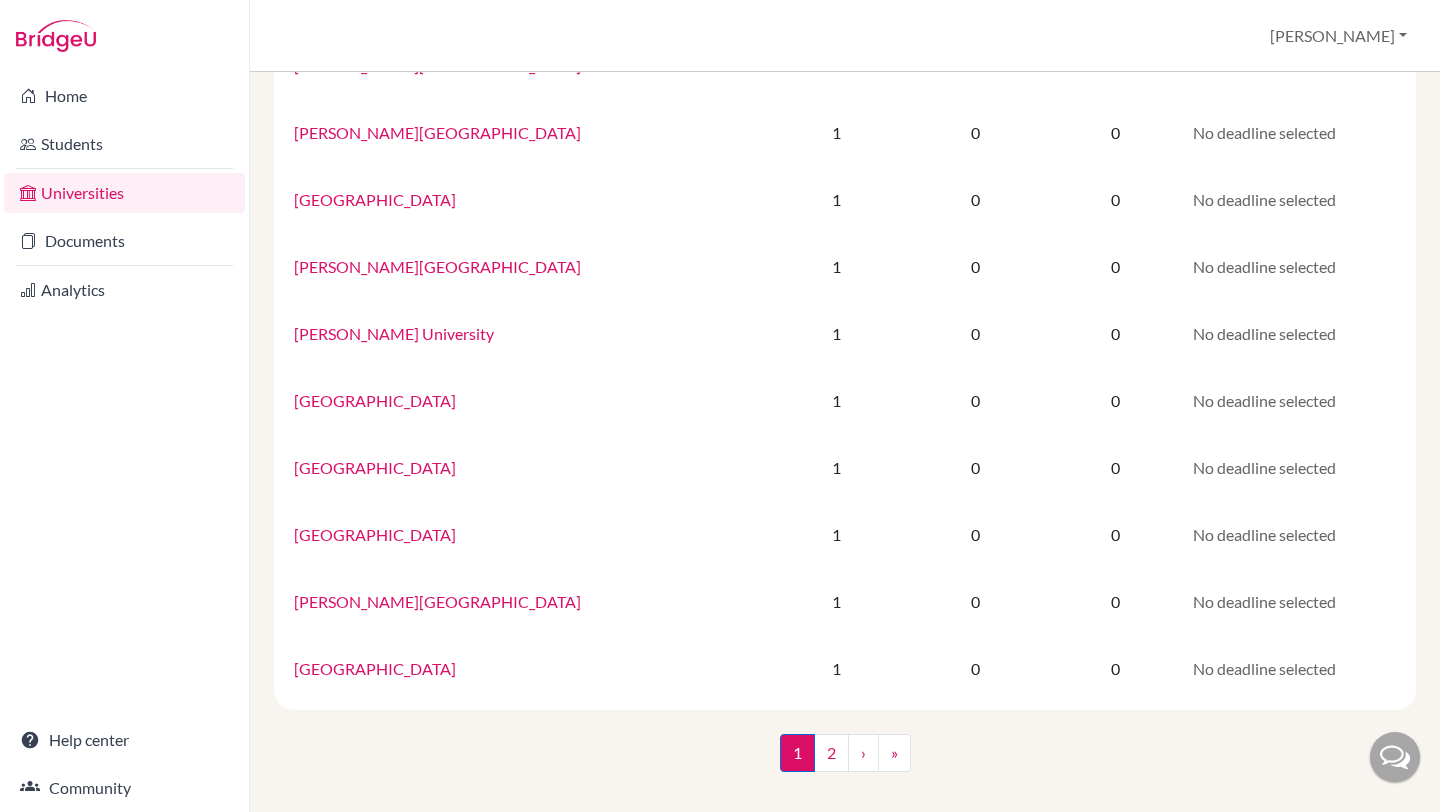 scroll, scrollTop: 0, scrollLeft: 0, axis: both 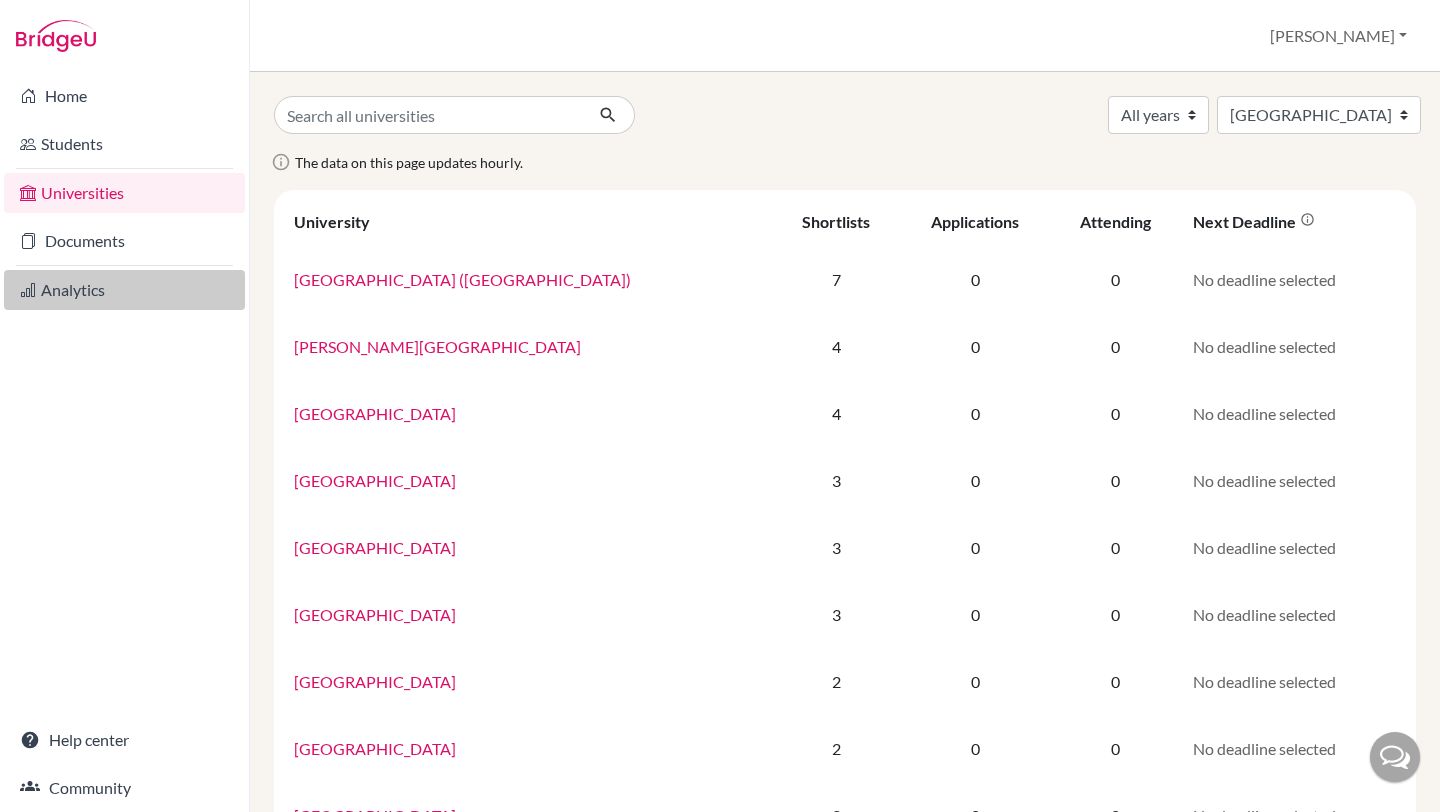 click on "Analytics" at bounding box center [124, 290] 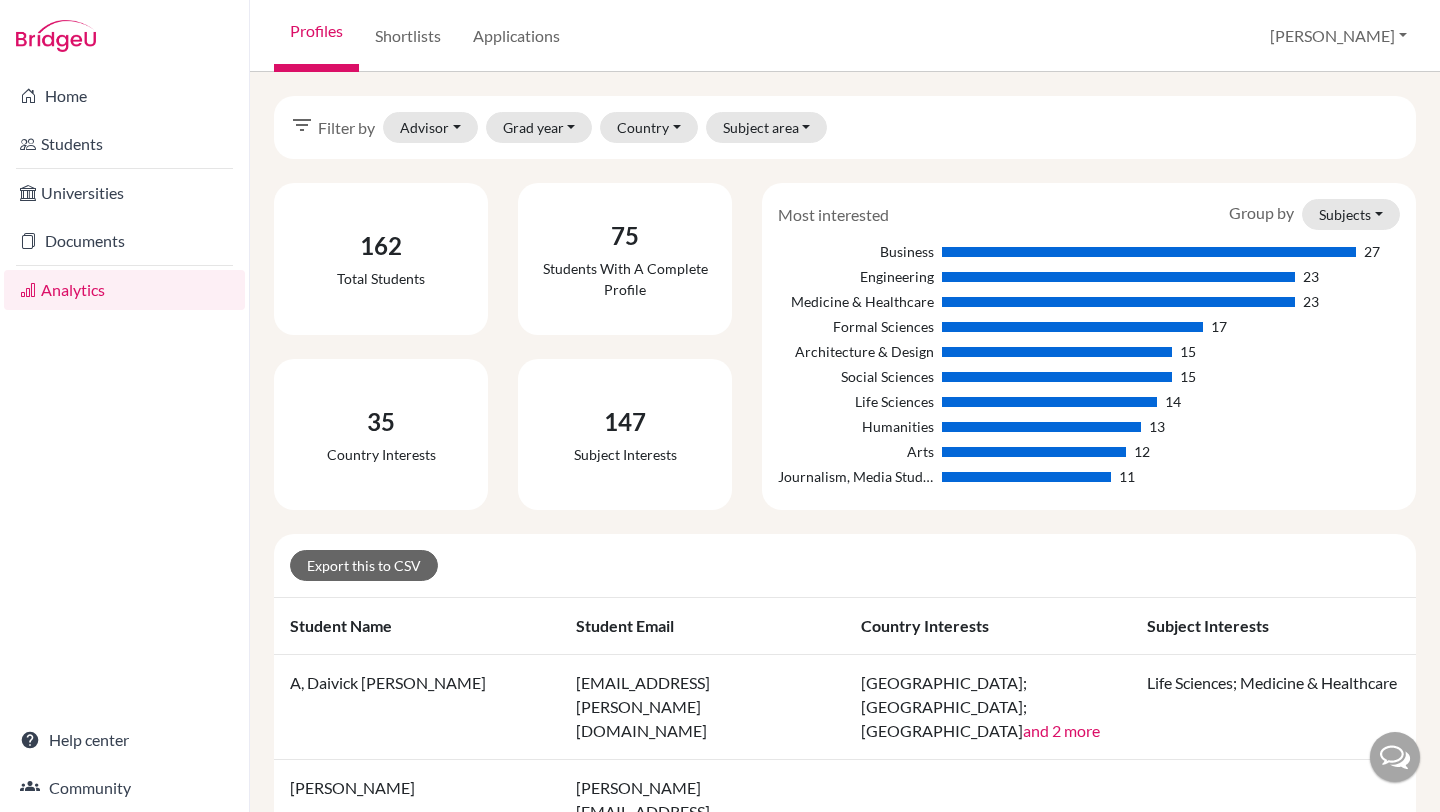 scroll, scrollTop: 0, scrollLeft: 0, axis: both 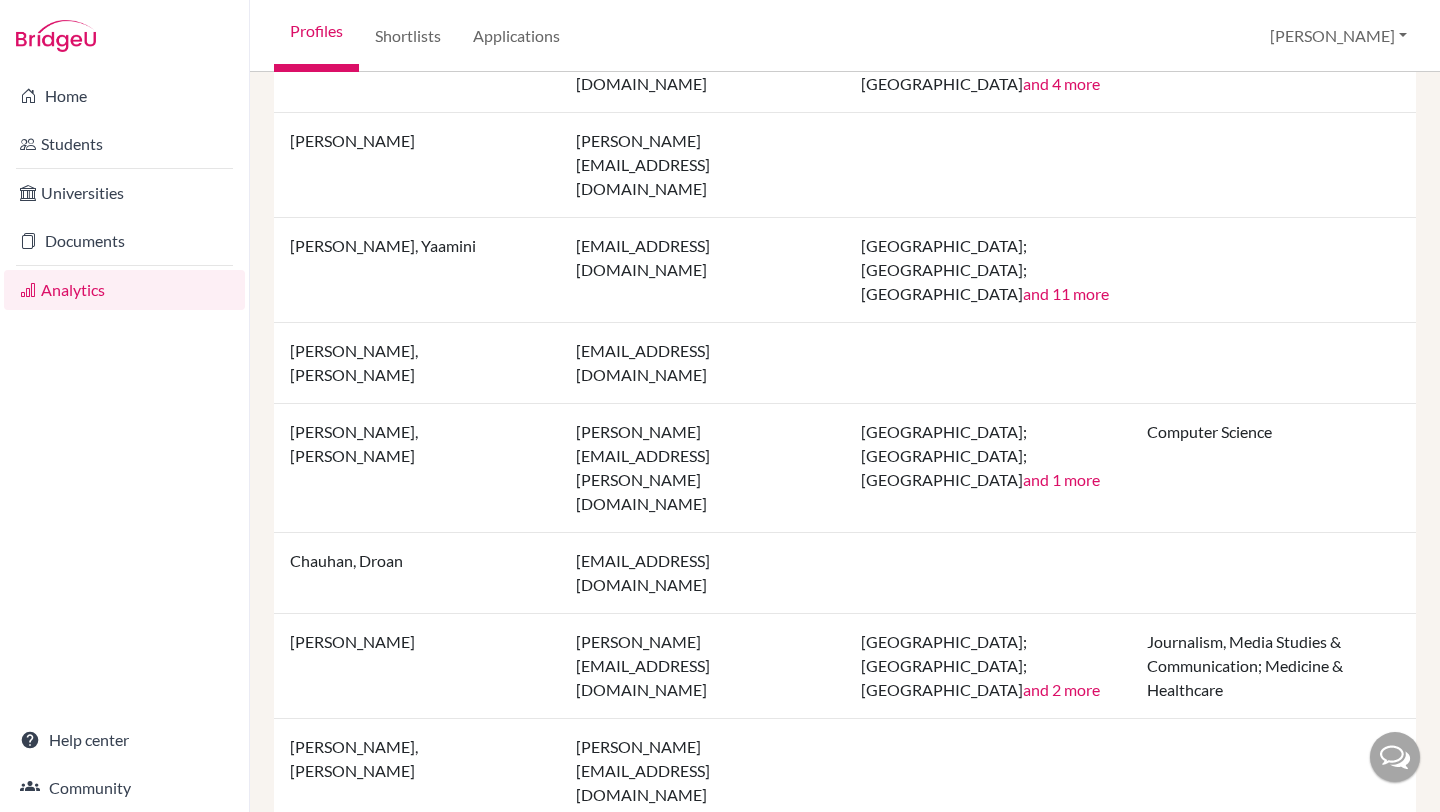 click on "›" at bounding box center [948, 1473] 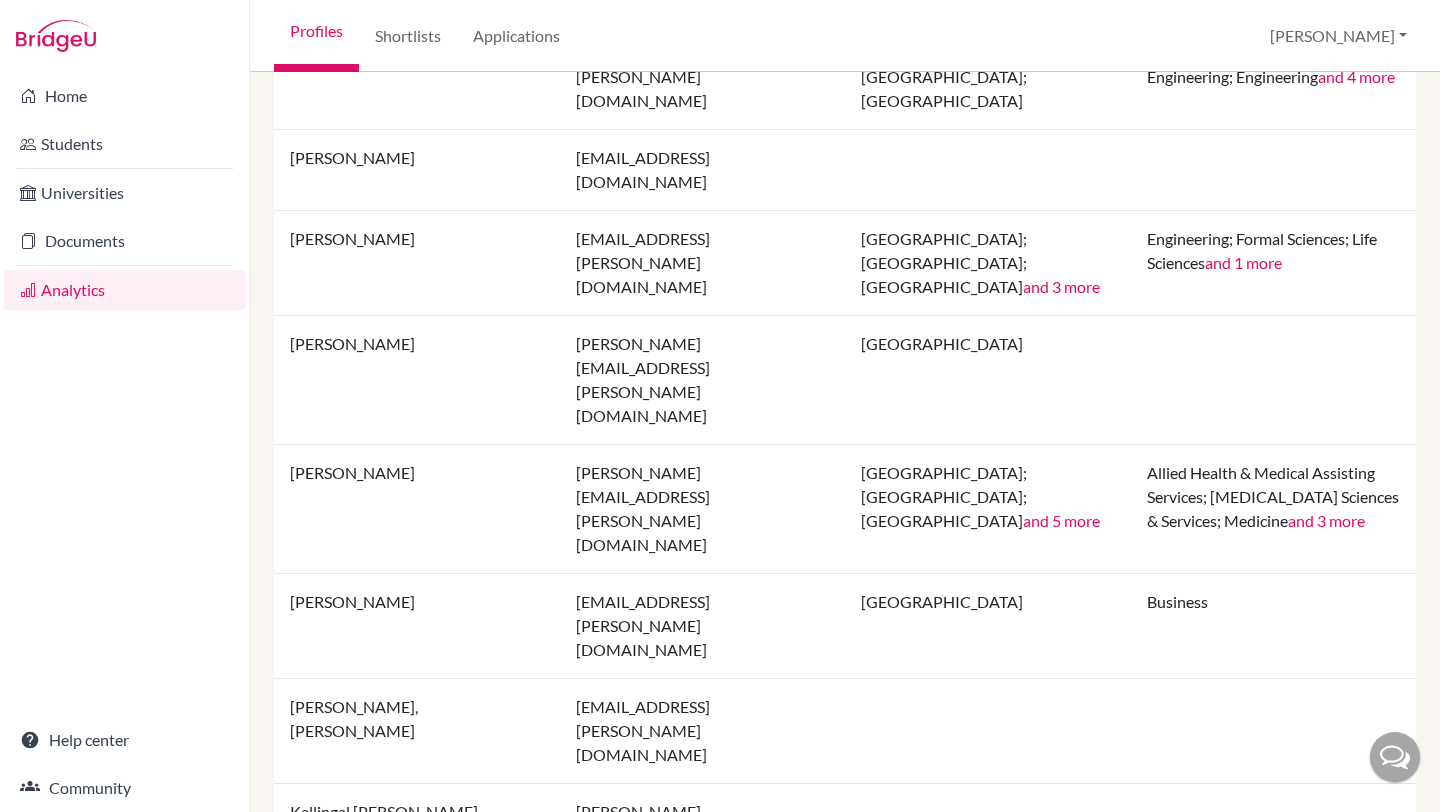 scroll, scrollTop: 1754, scrollLeft: 0, axis: vertical 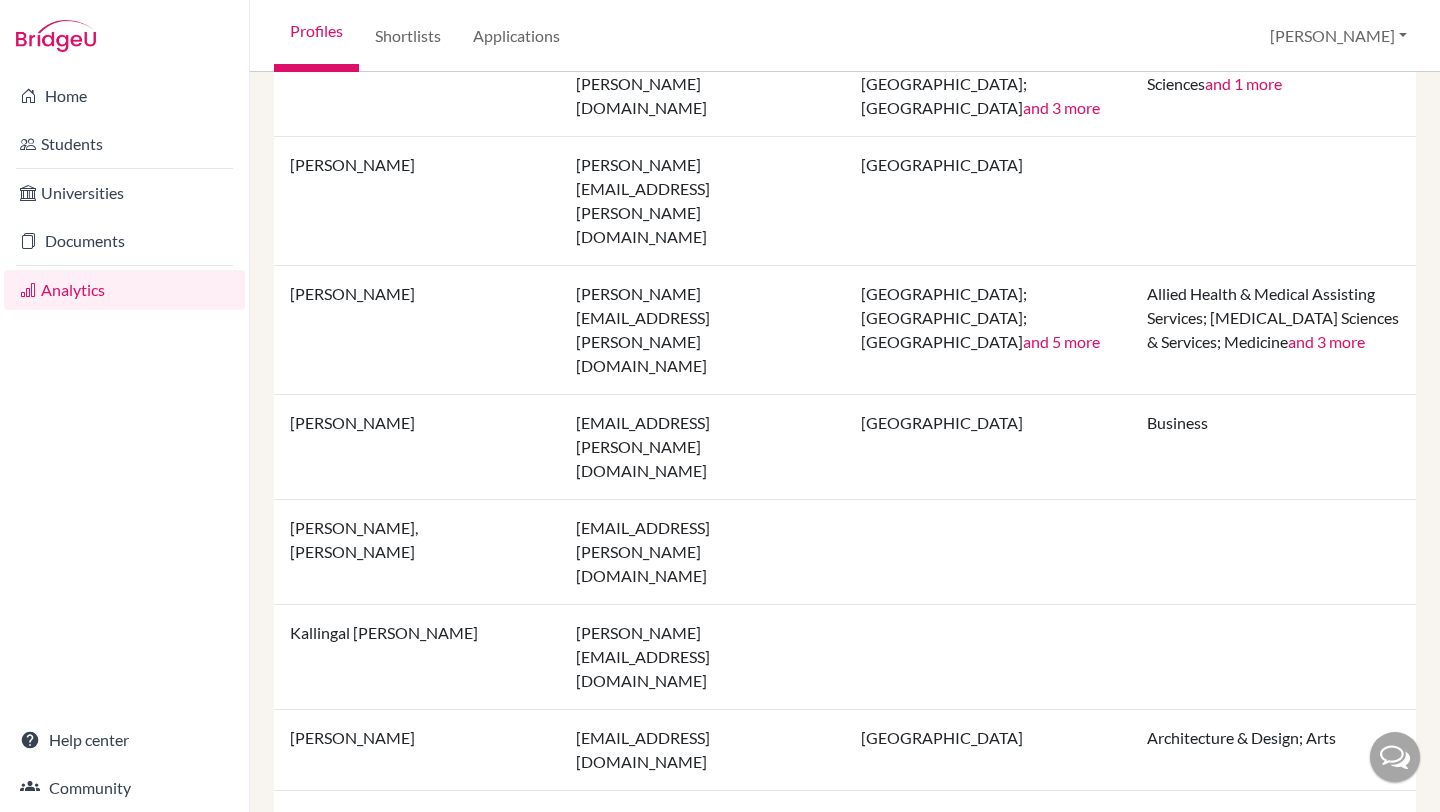click on "›" at bounding box center (979, 1593) 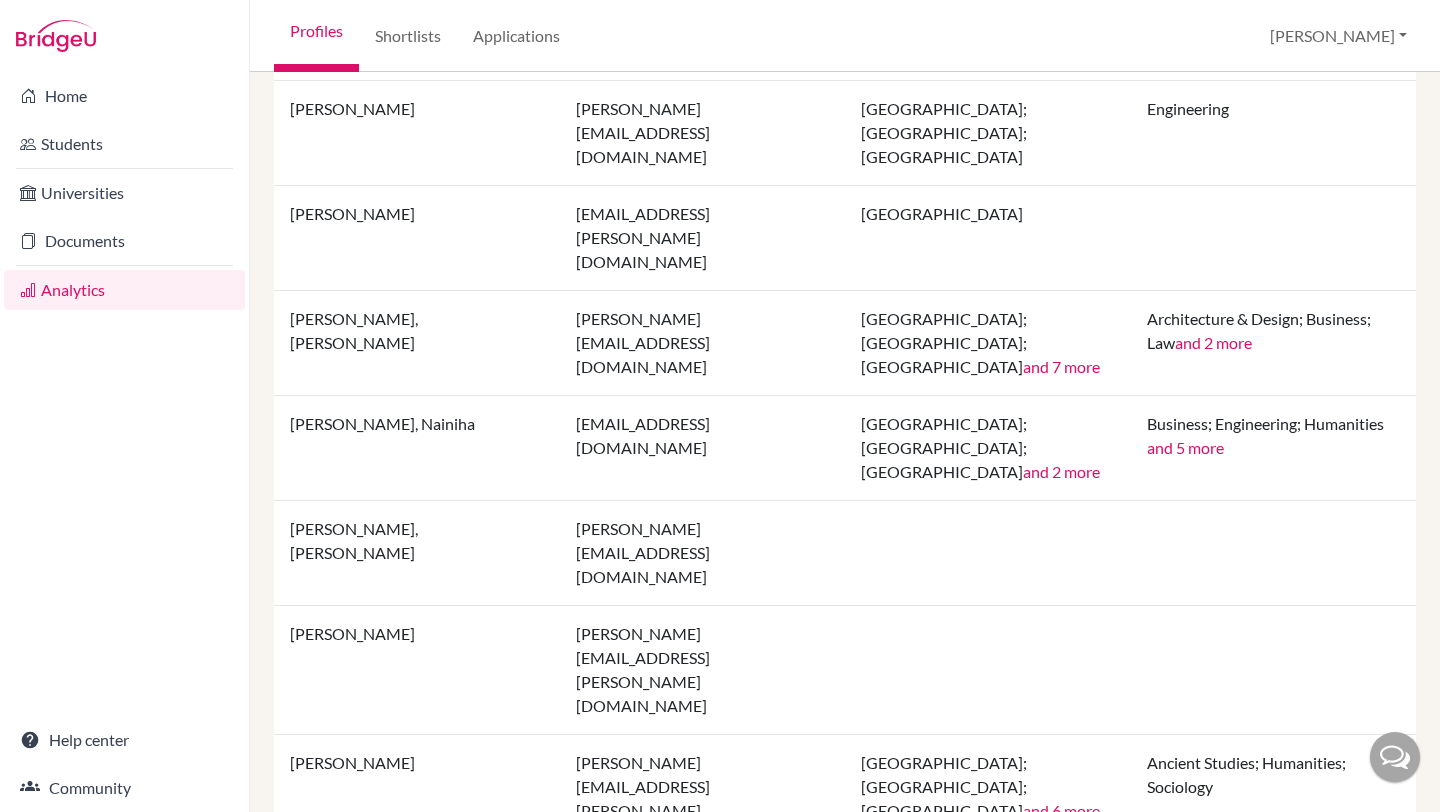 scroll, scrollTop: 1682, scrollLeft: 0, axis: vertical 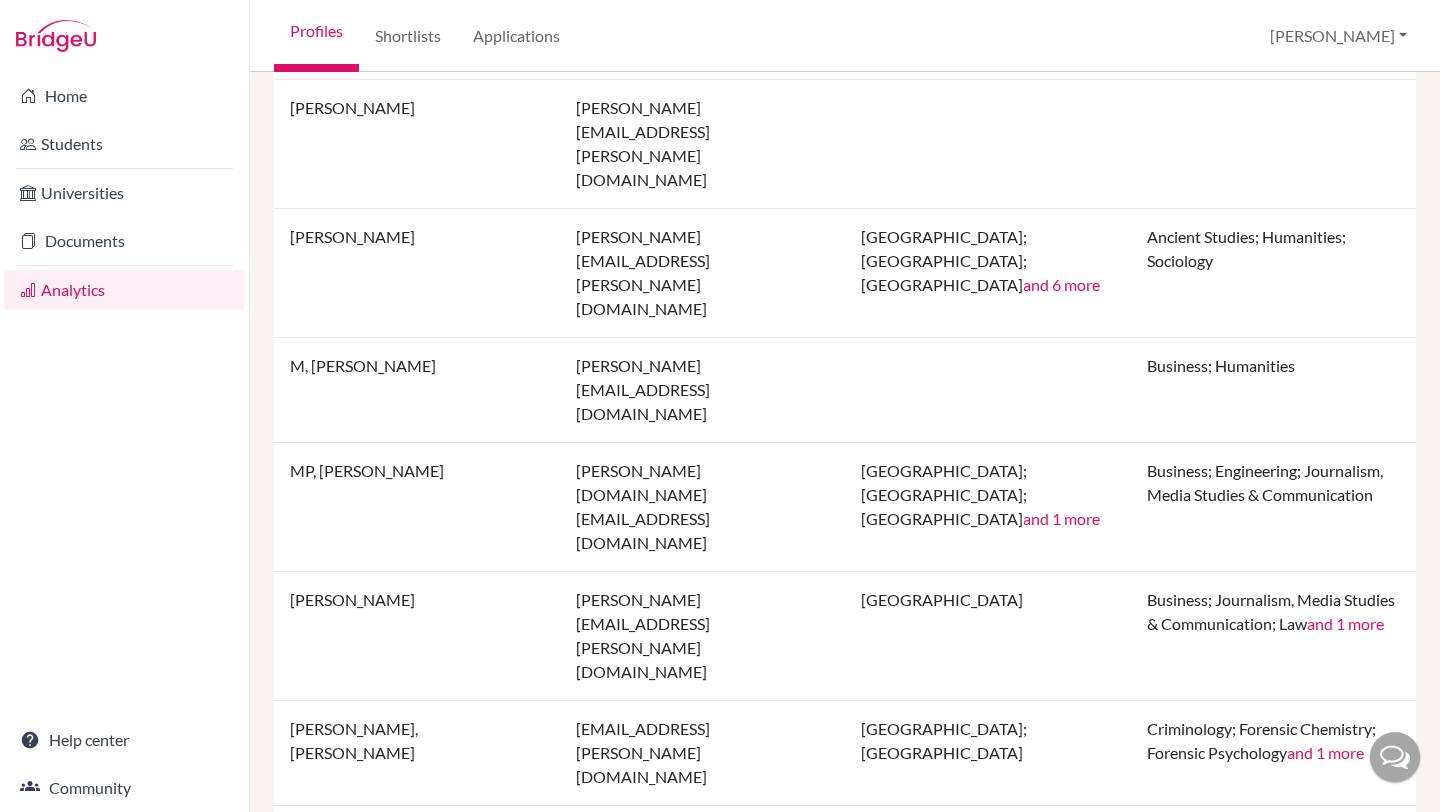 click on "›" at bounding box center (979, 1665) 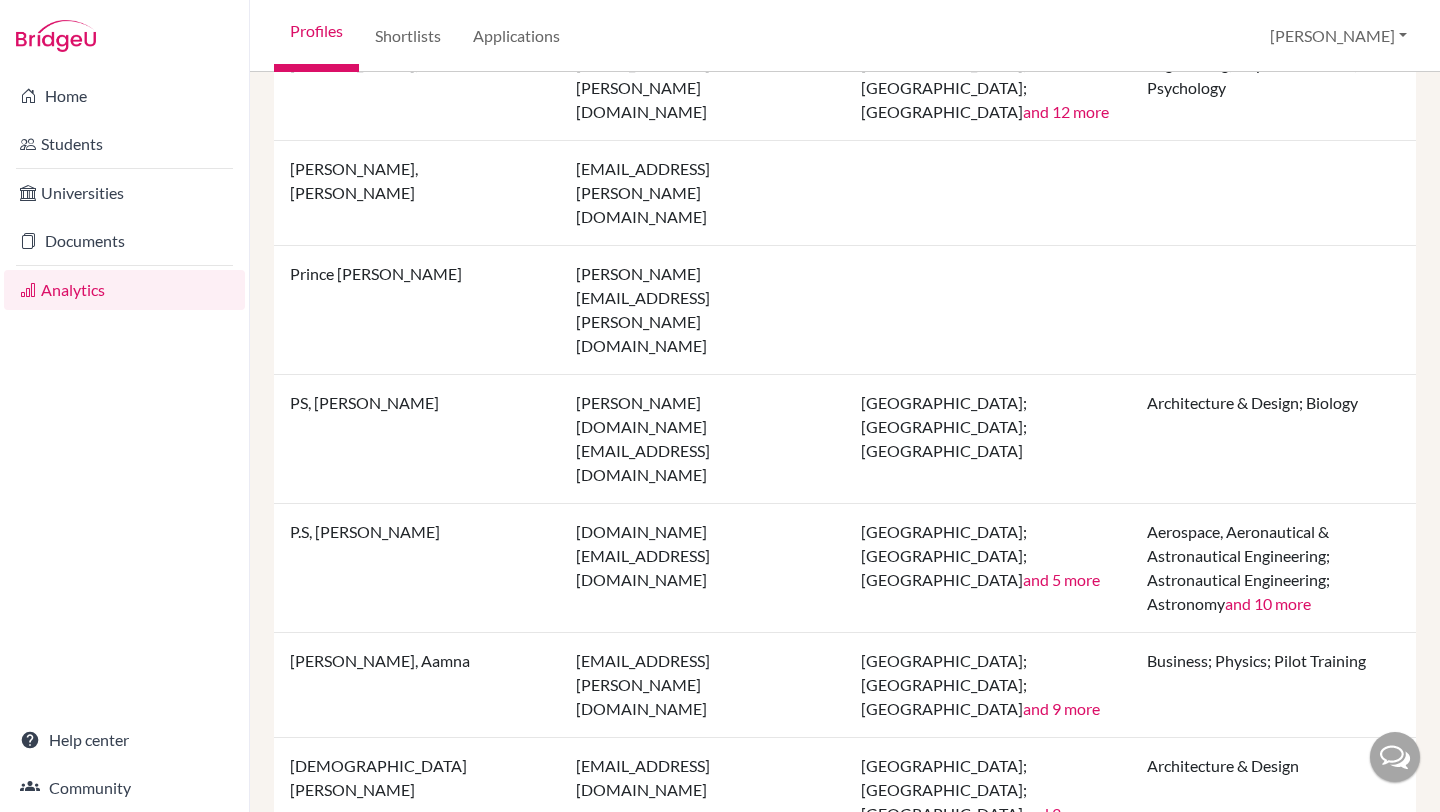scroll, scrollTop: 1682, scrollLeft: 0, axis: vertical 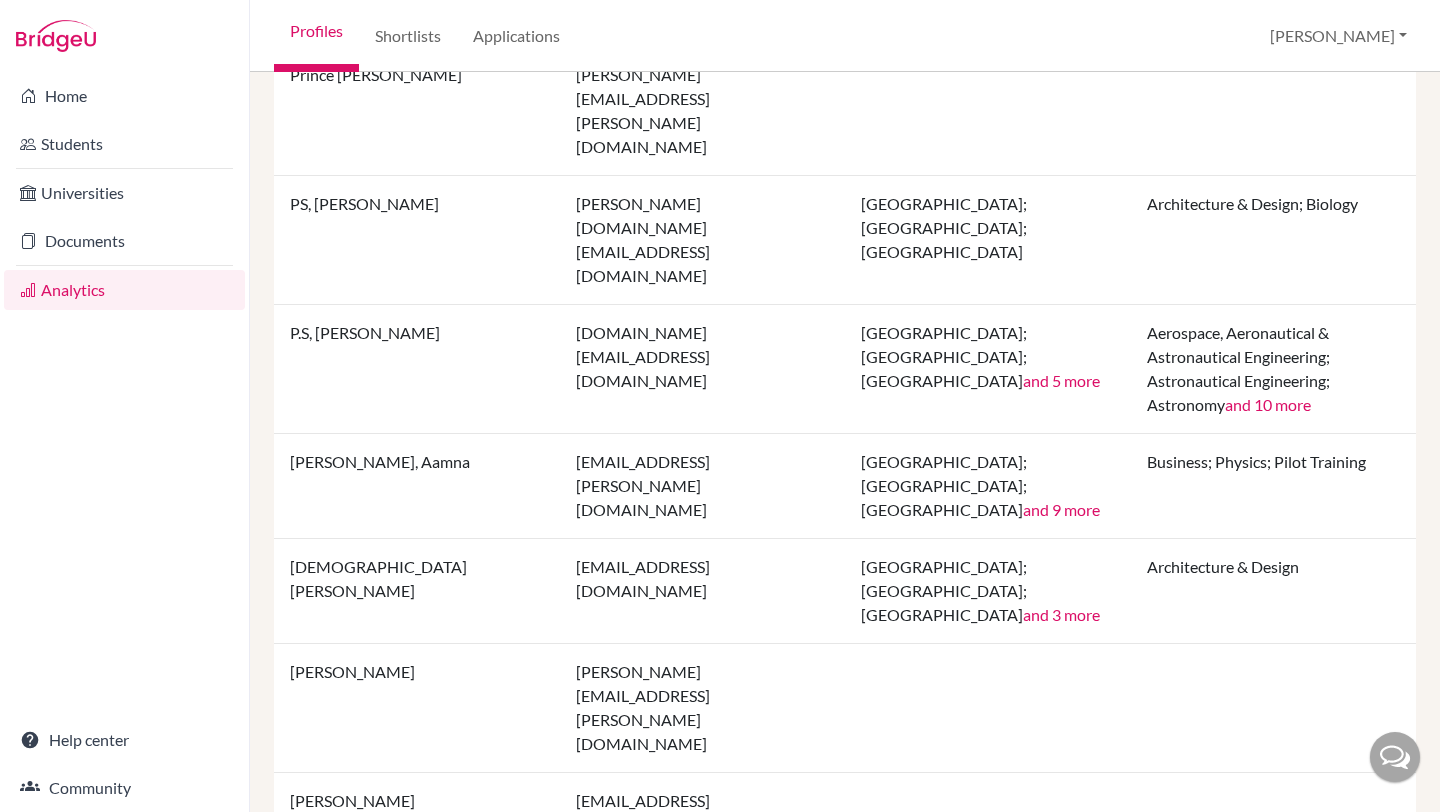 click on "›" at bounding box center (979, 1785) 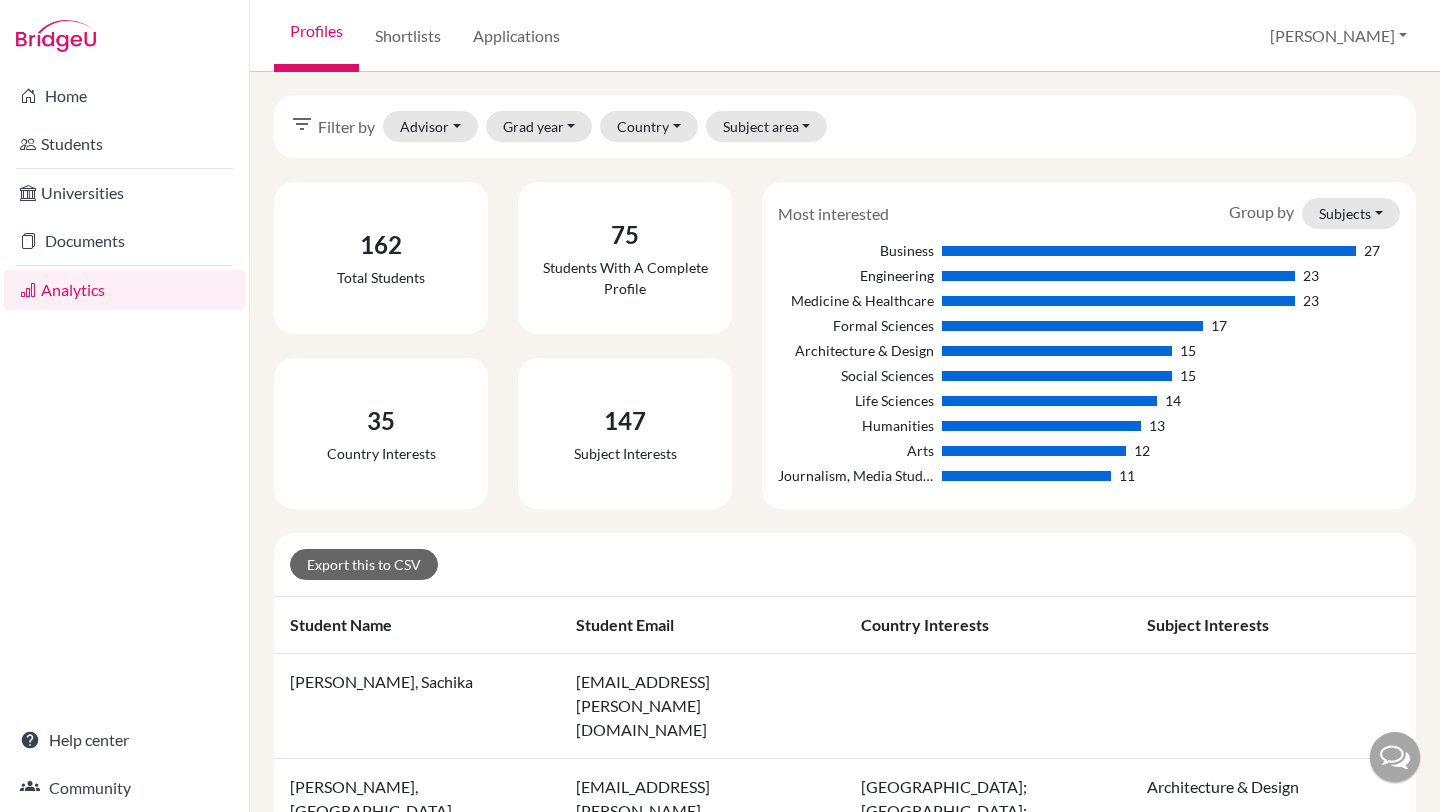 scroll, scrollTop: 0, scrollLeft: 0, axis: both 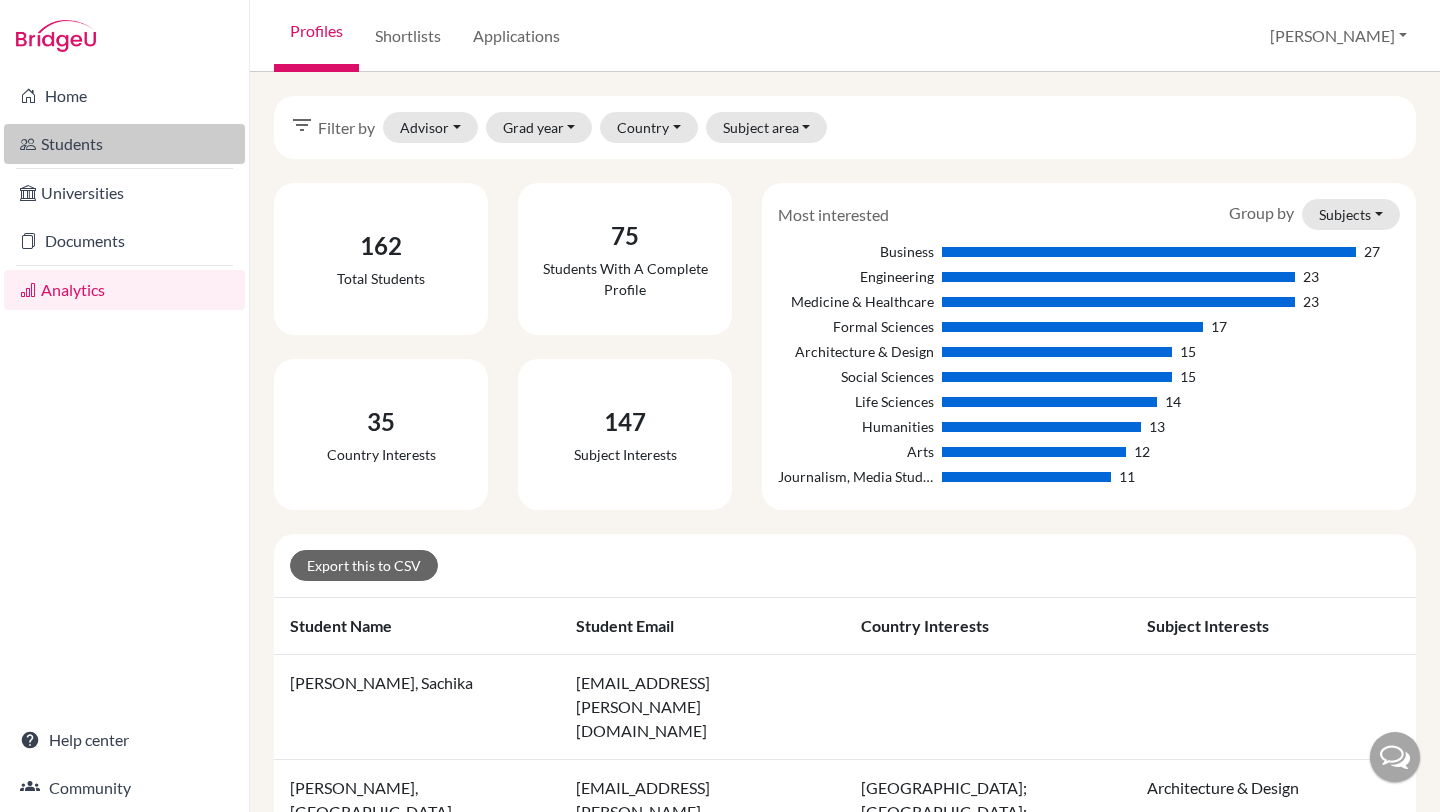 click on "Students" at bounding box center (124, 144) 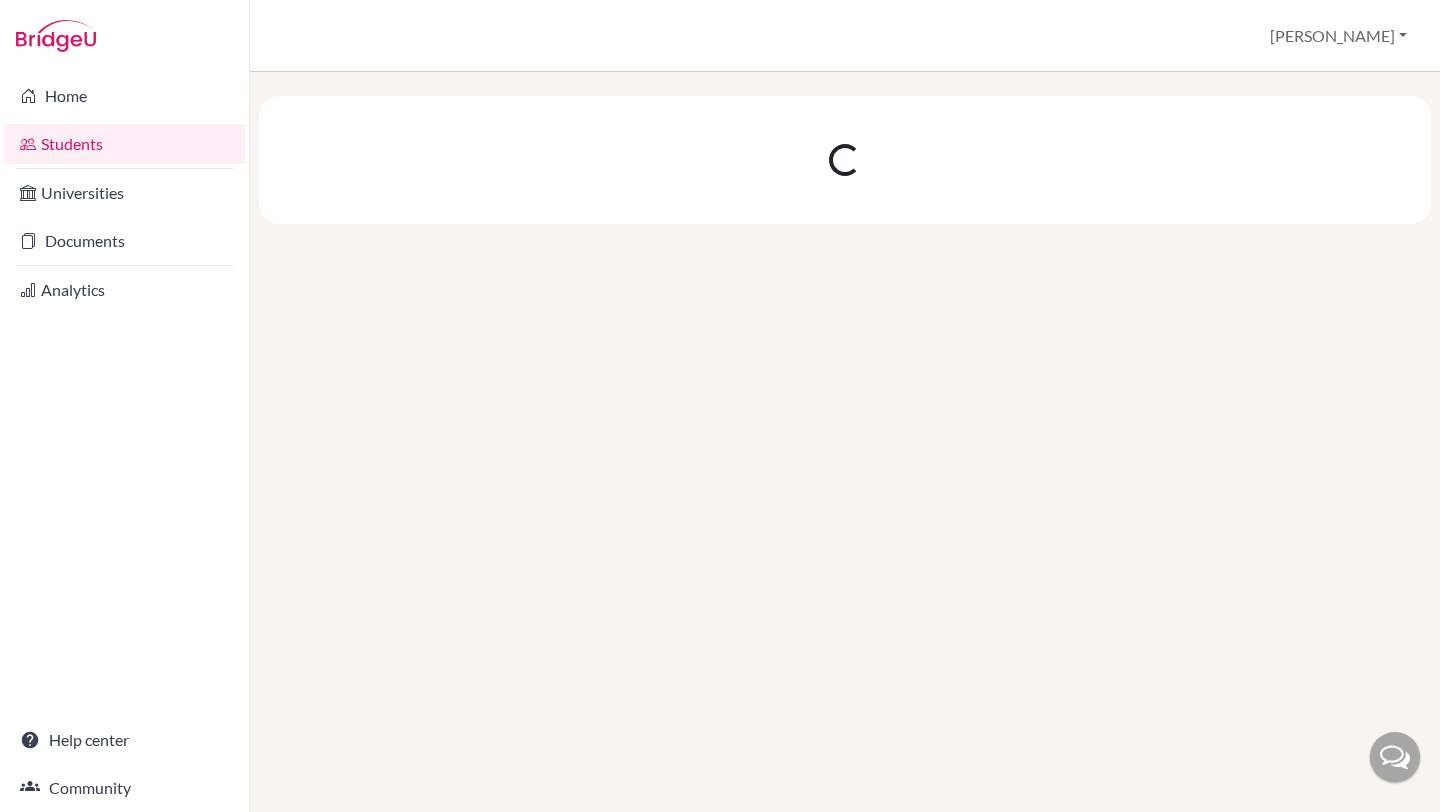scroll, scrollTop: 0, scrollLeft: 0, axis: both 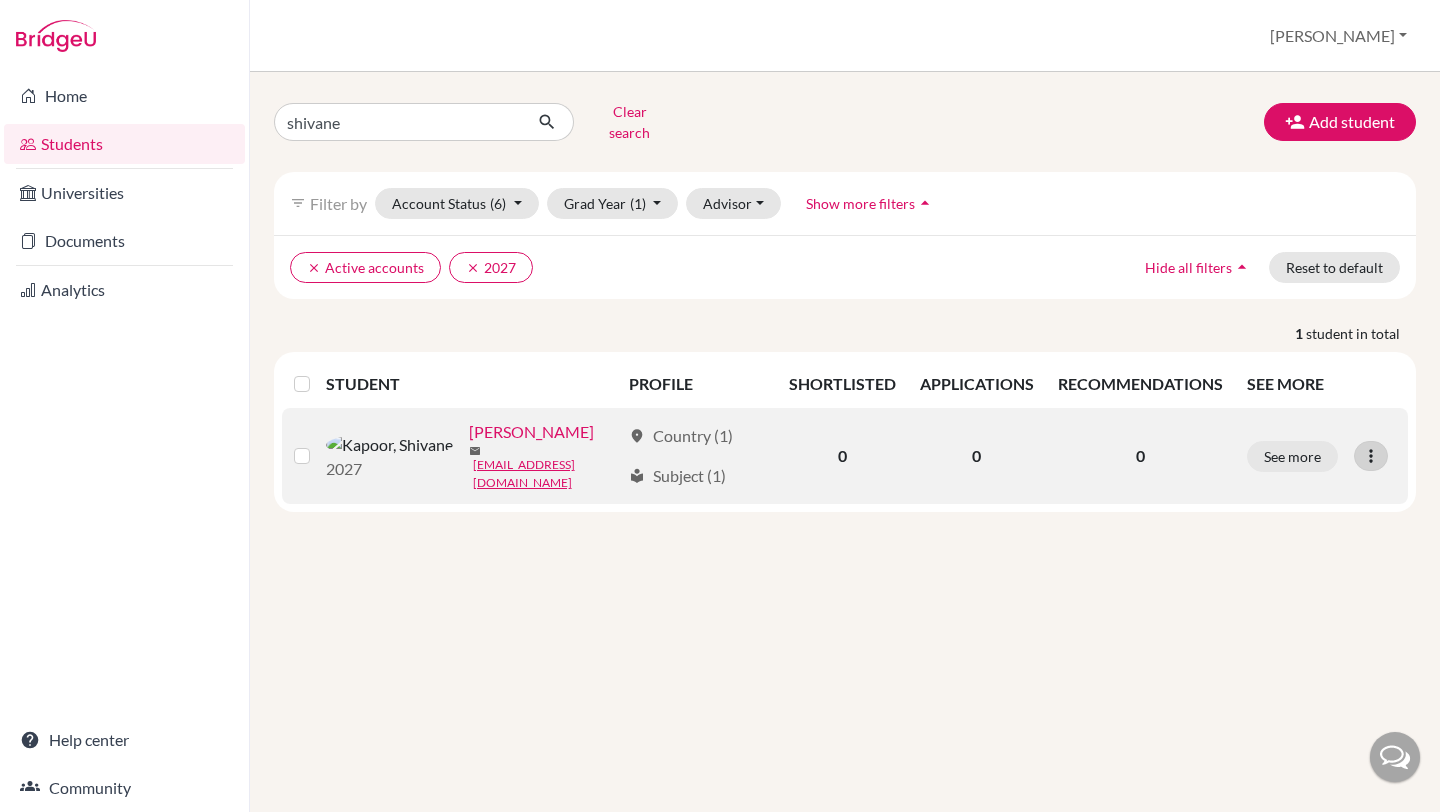 click at bounding box center [1371, 456] 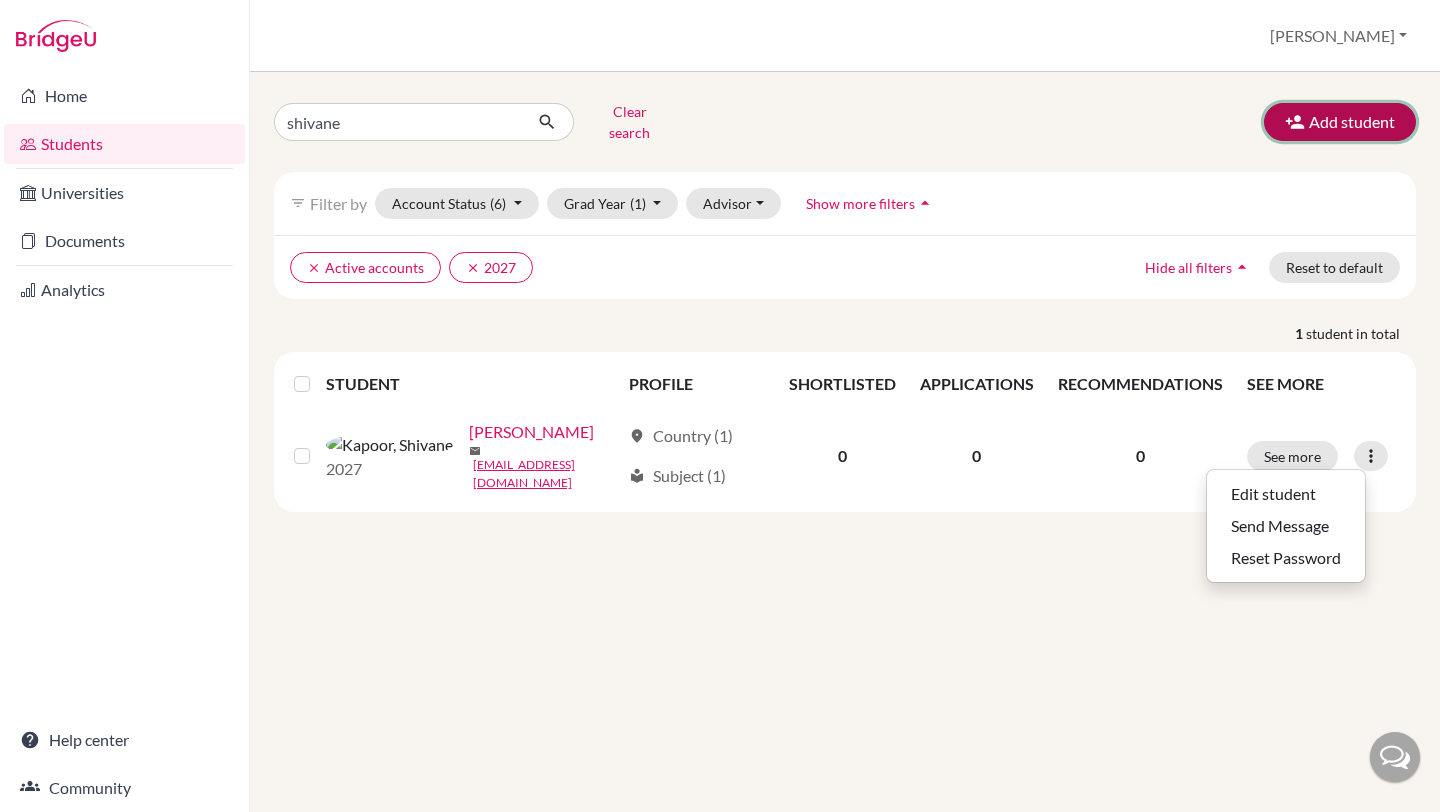 click on "Add student" at bounding box center (1340, 122) 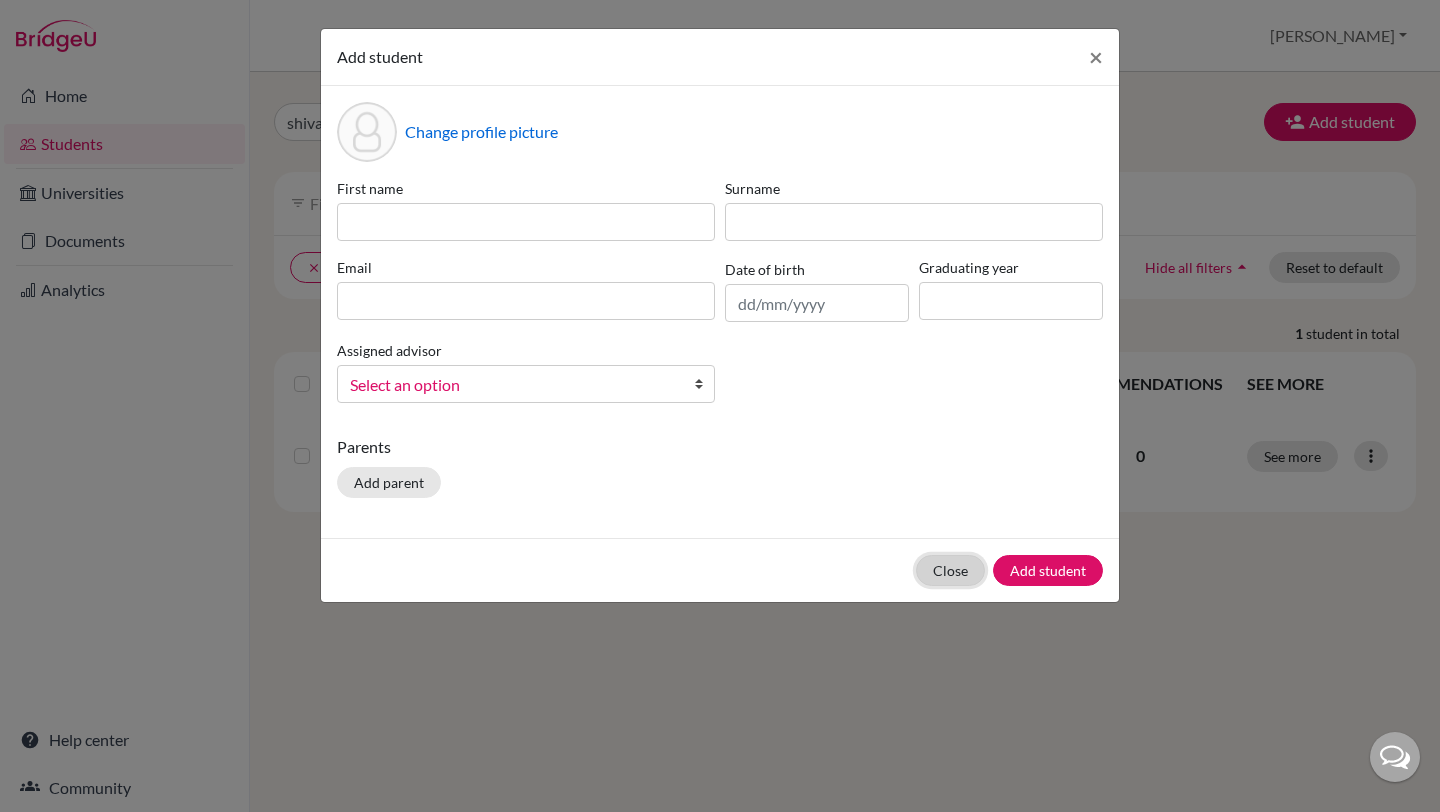 click on "Close" at bounding box center [950, 570] 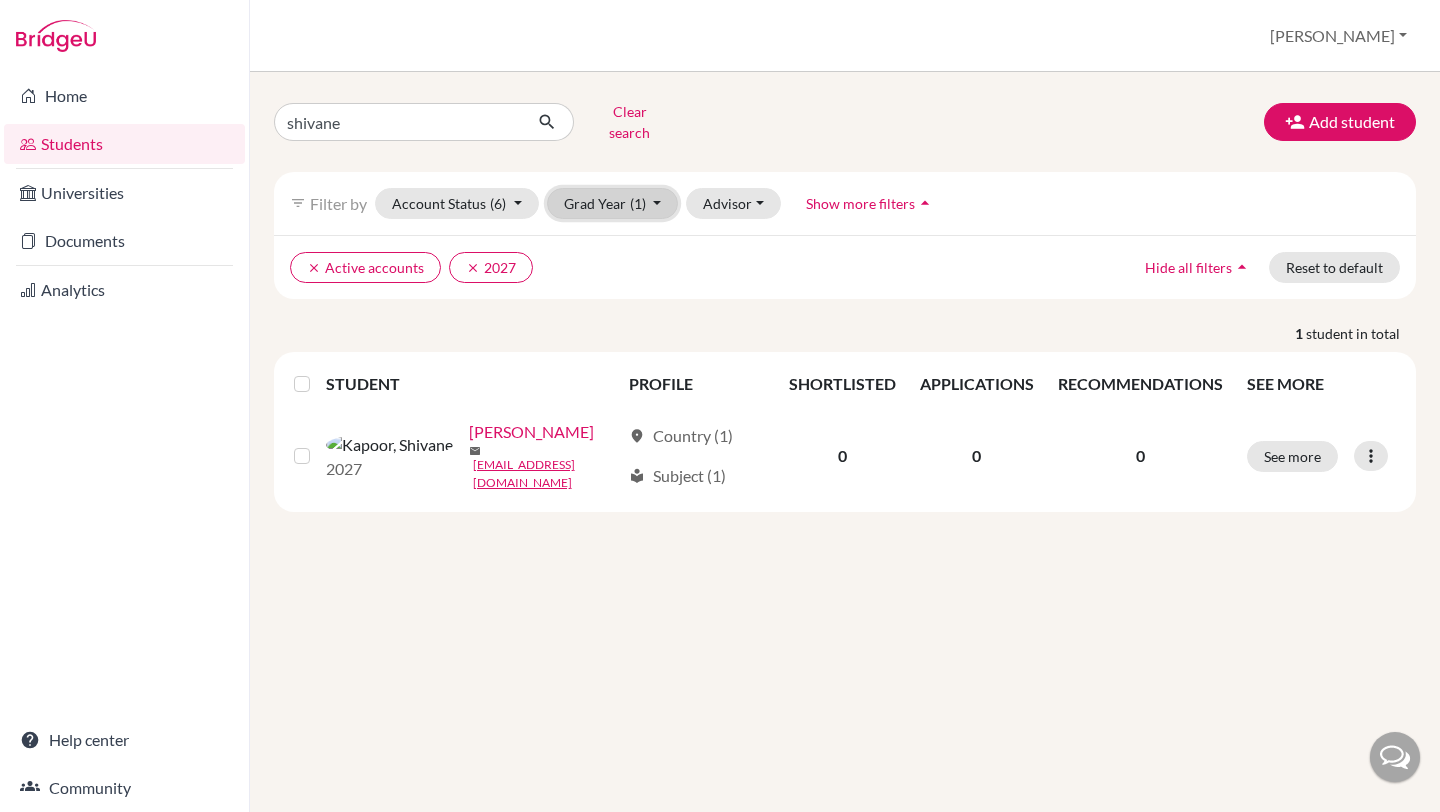 click on "(1)" at bounding box center (638, 203) 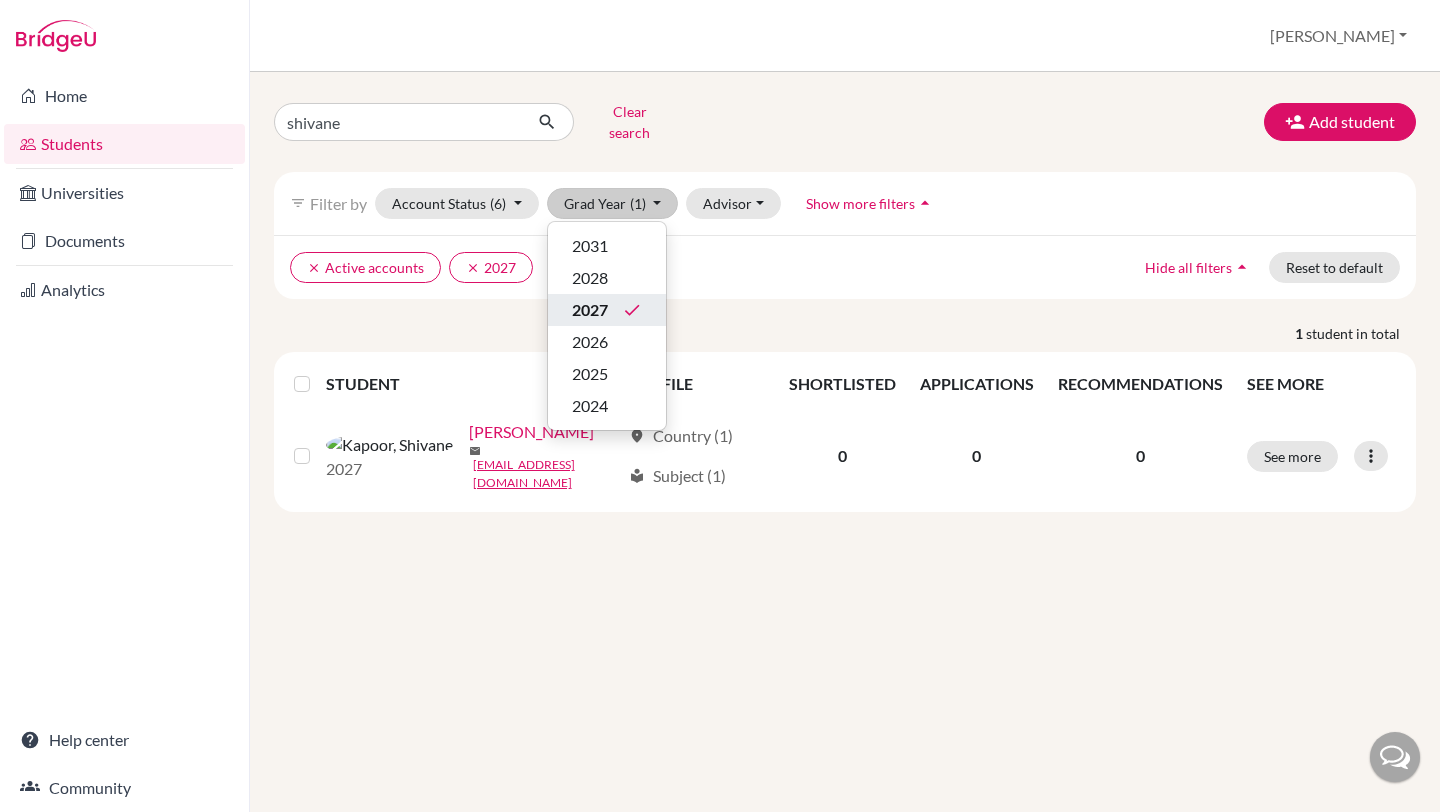 click on "2027" at bounding box center [590, 310] 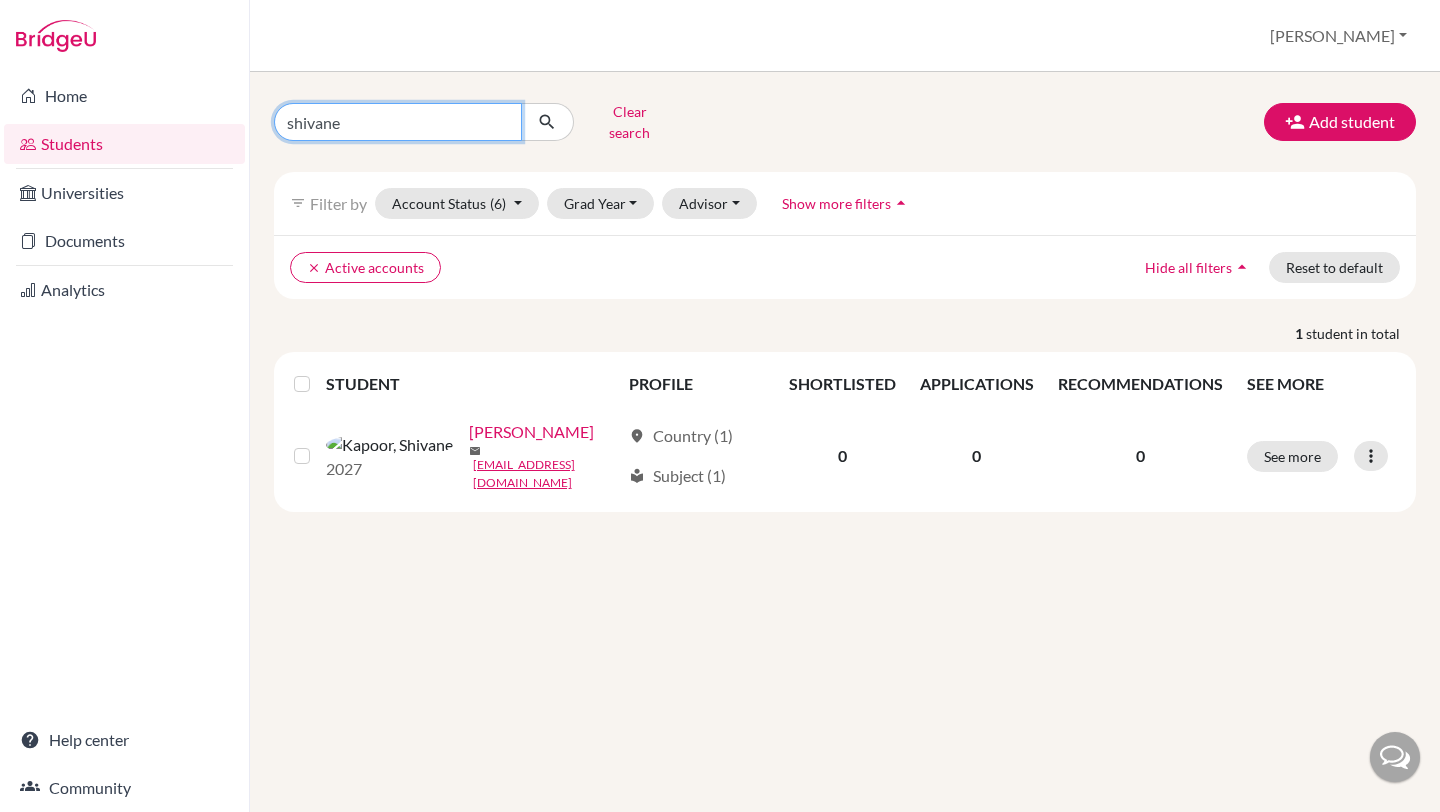 click on "shivane" at bounding box center [398, 122] 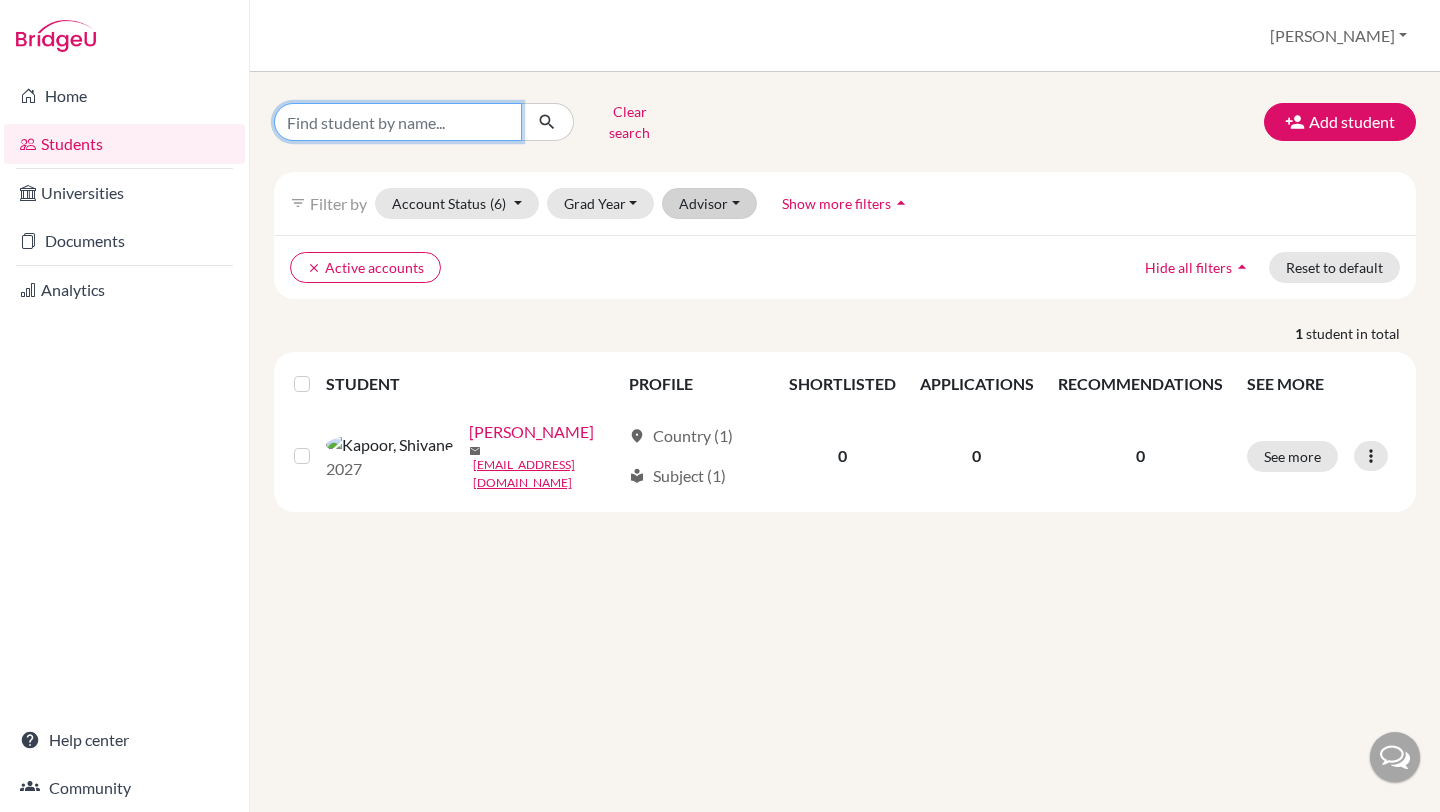 type 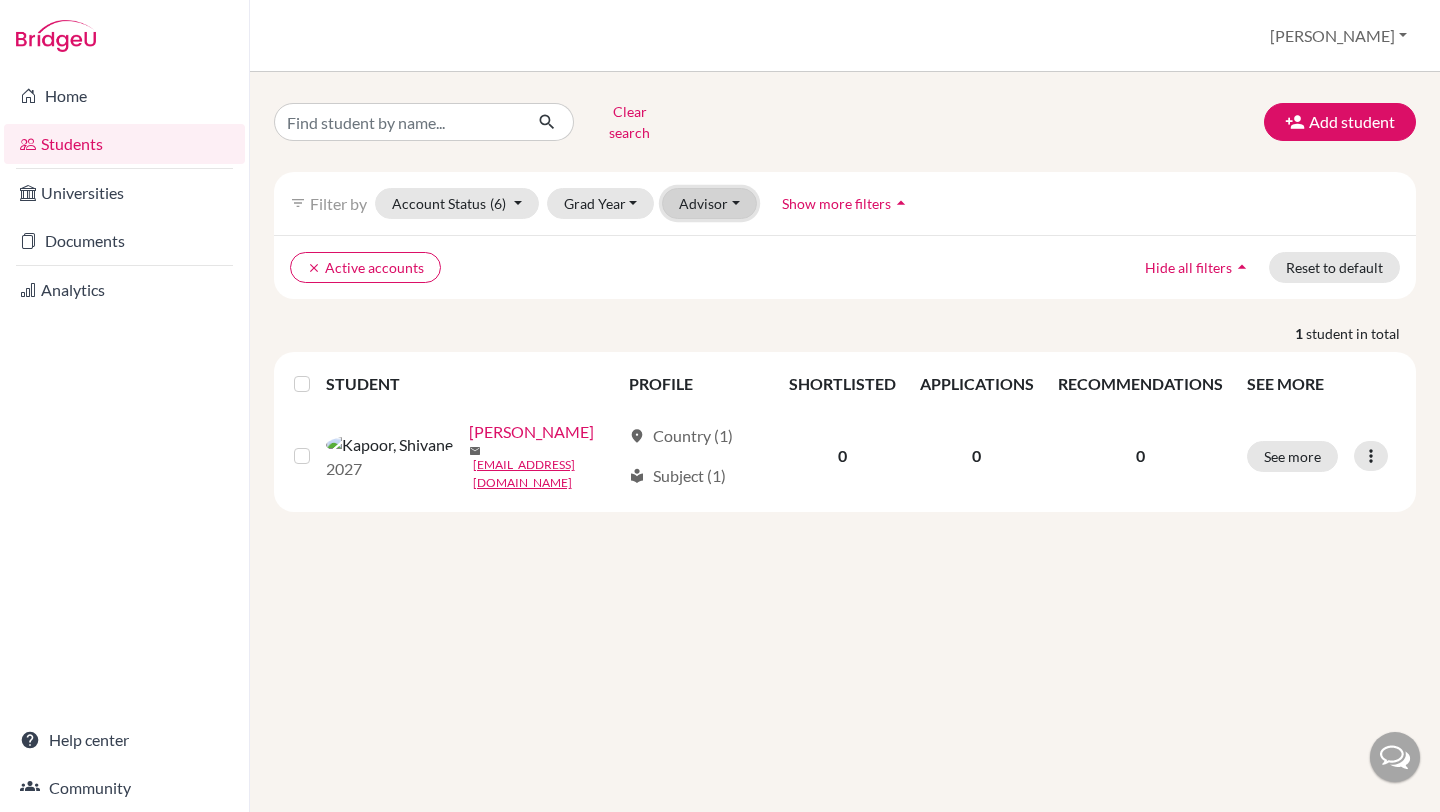 click on "Advisor" at bounding box center (709, 203) 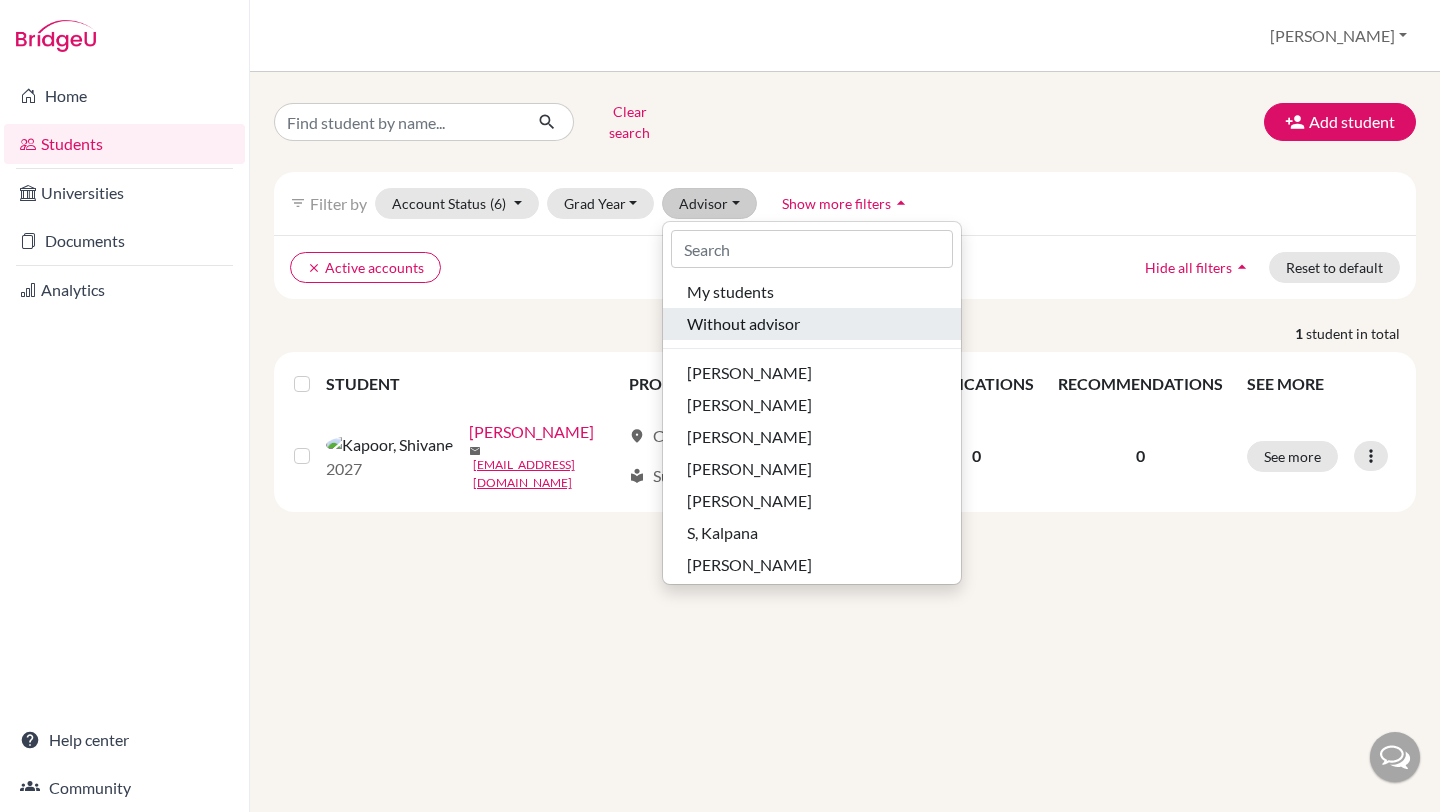 click on "Without advisor" at bounding box center (743, 324) 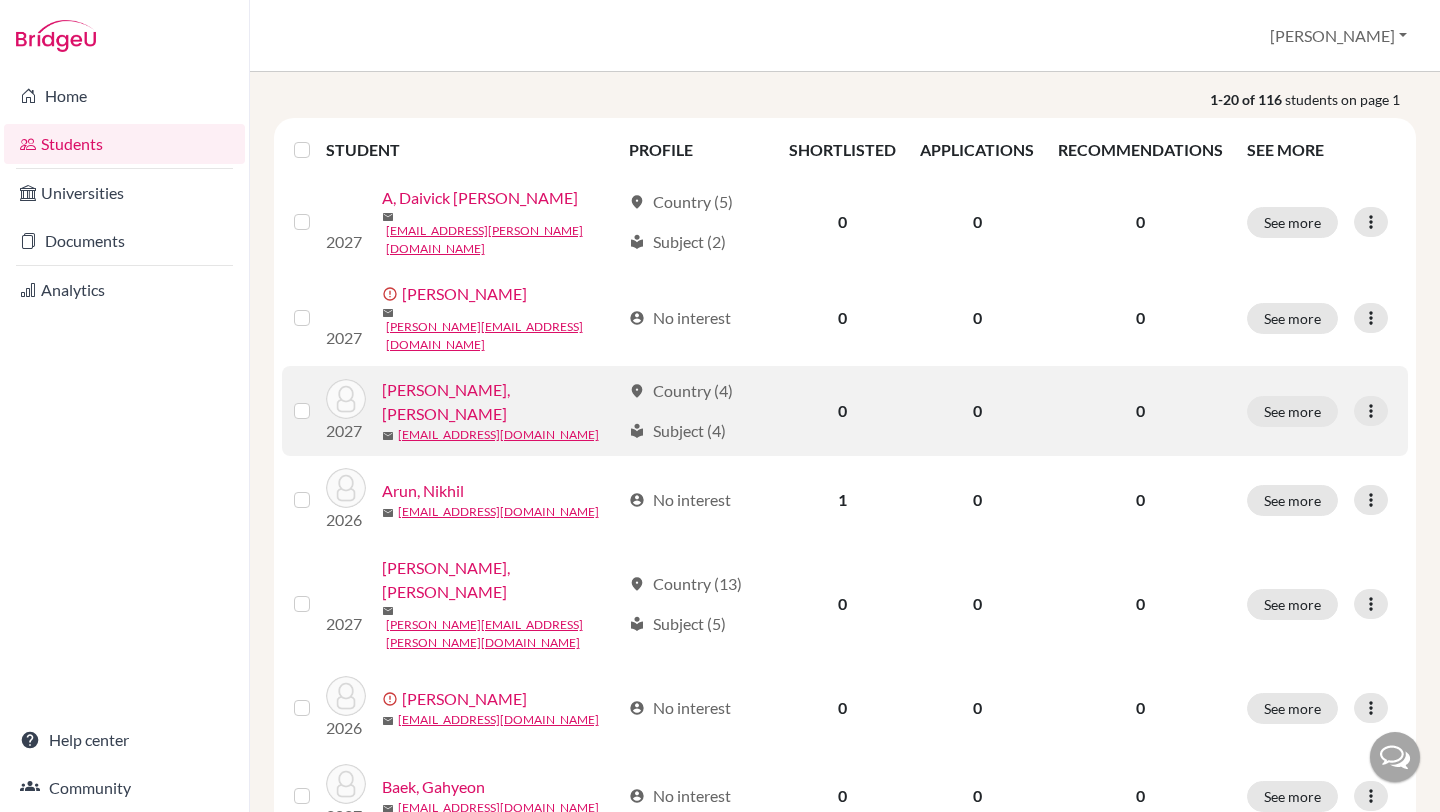 scroll, scrollTop: 98, scrollLeft: 0, axis: vertical 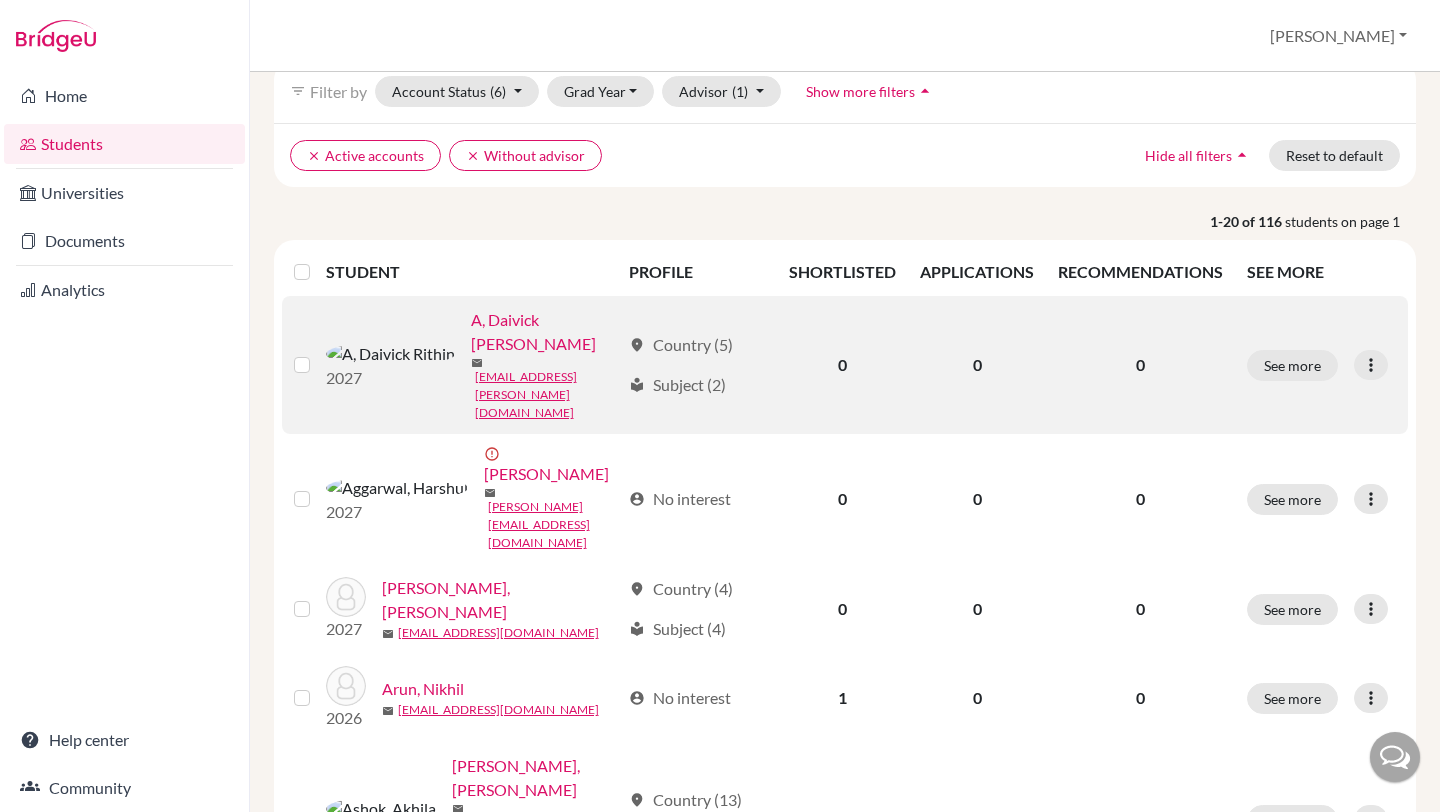 click at bounding box center (318, 353) 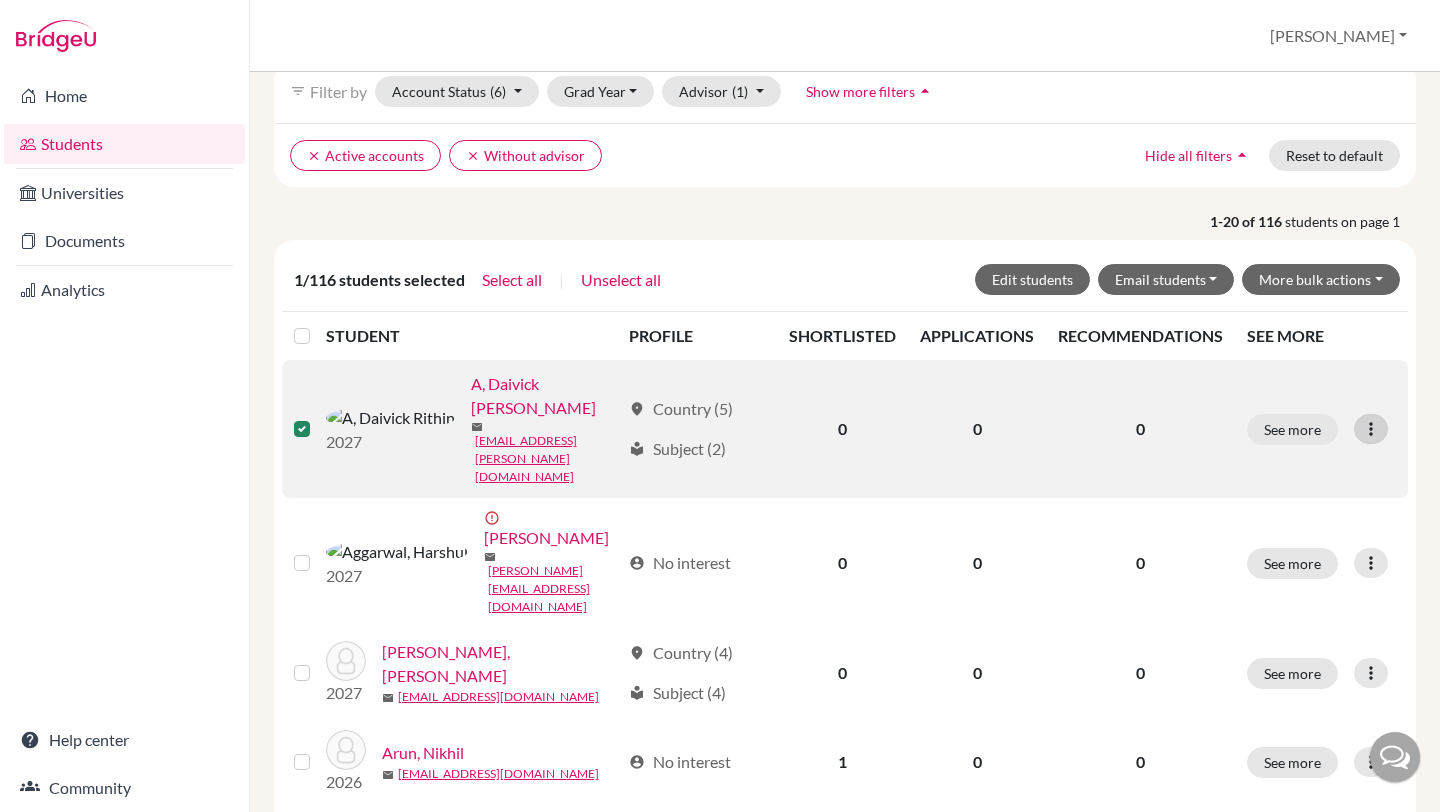 click at bounding box center [1371, 429] 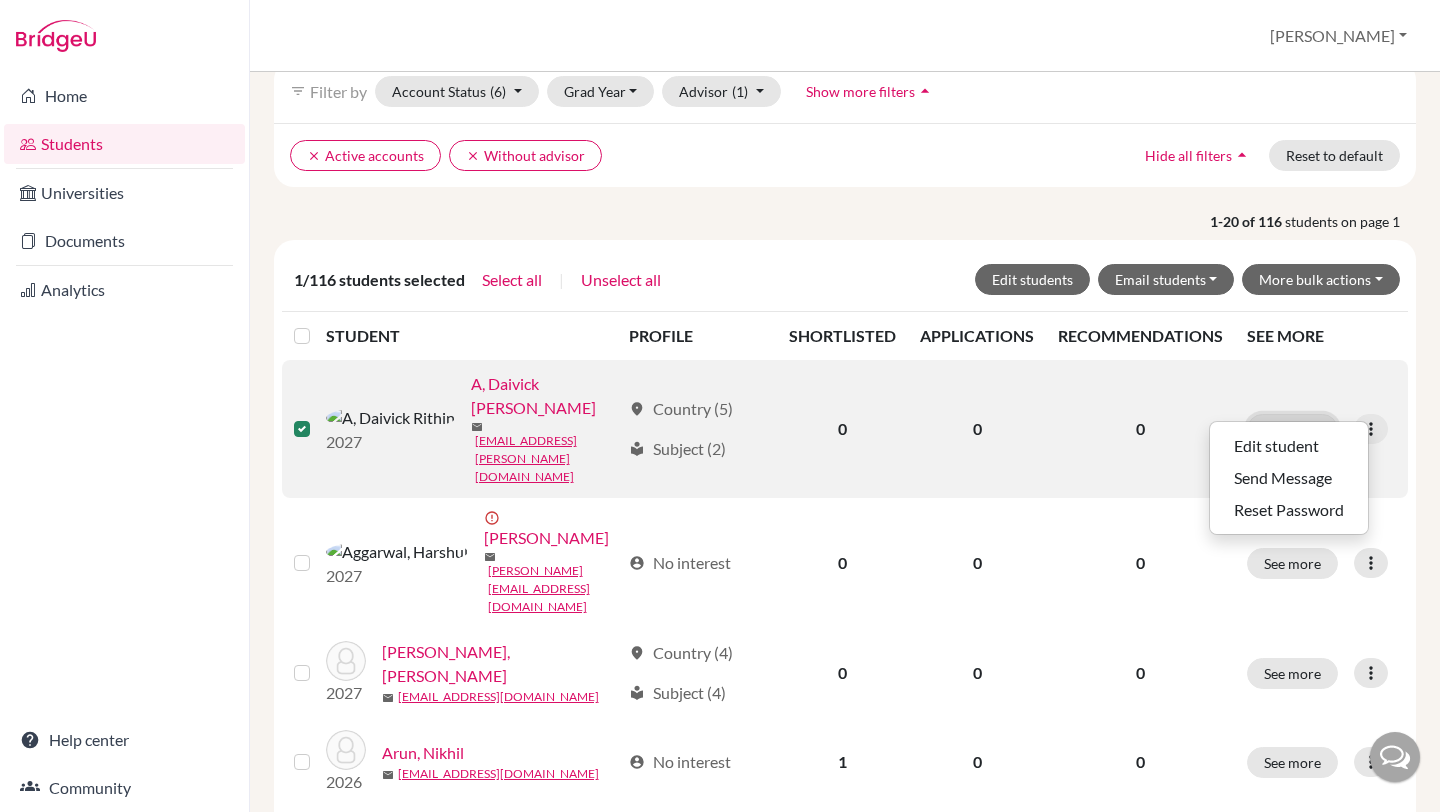 click on "See more" at bounding box center (1292, 429) 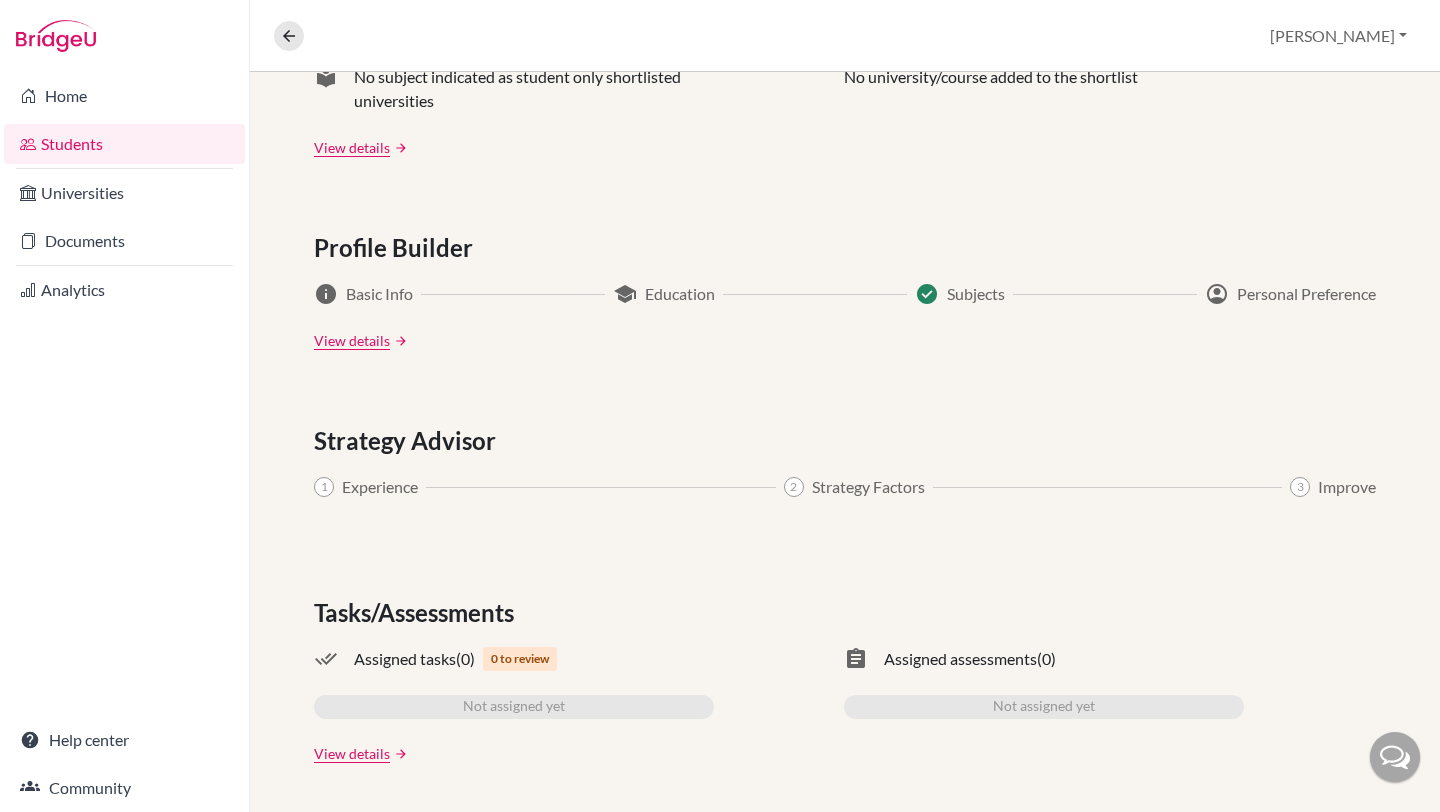 scroll, scrollTop: 0, scrollLeft: 0, axis: both 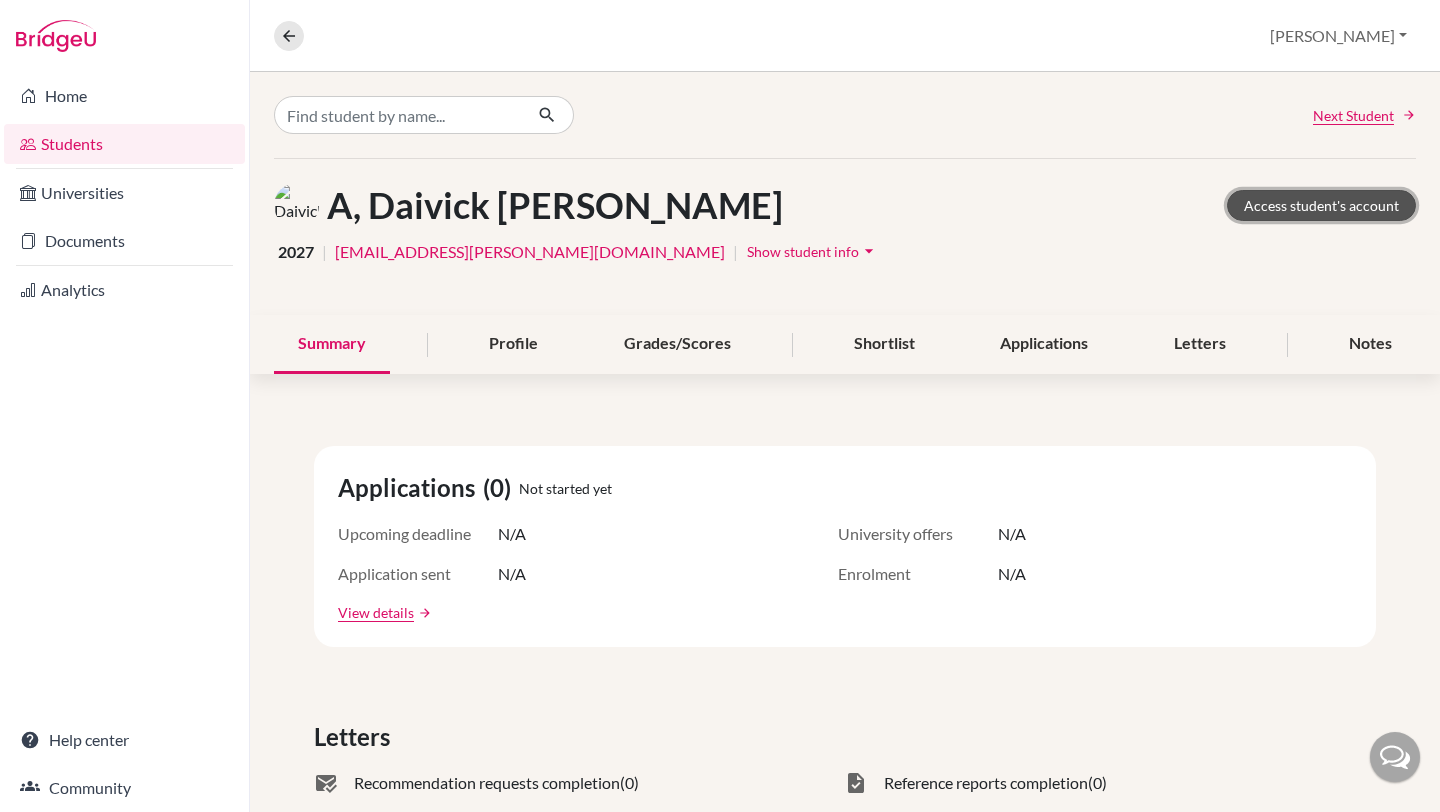 click on "Access student's account" at bounding box center (1321, 205) 